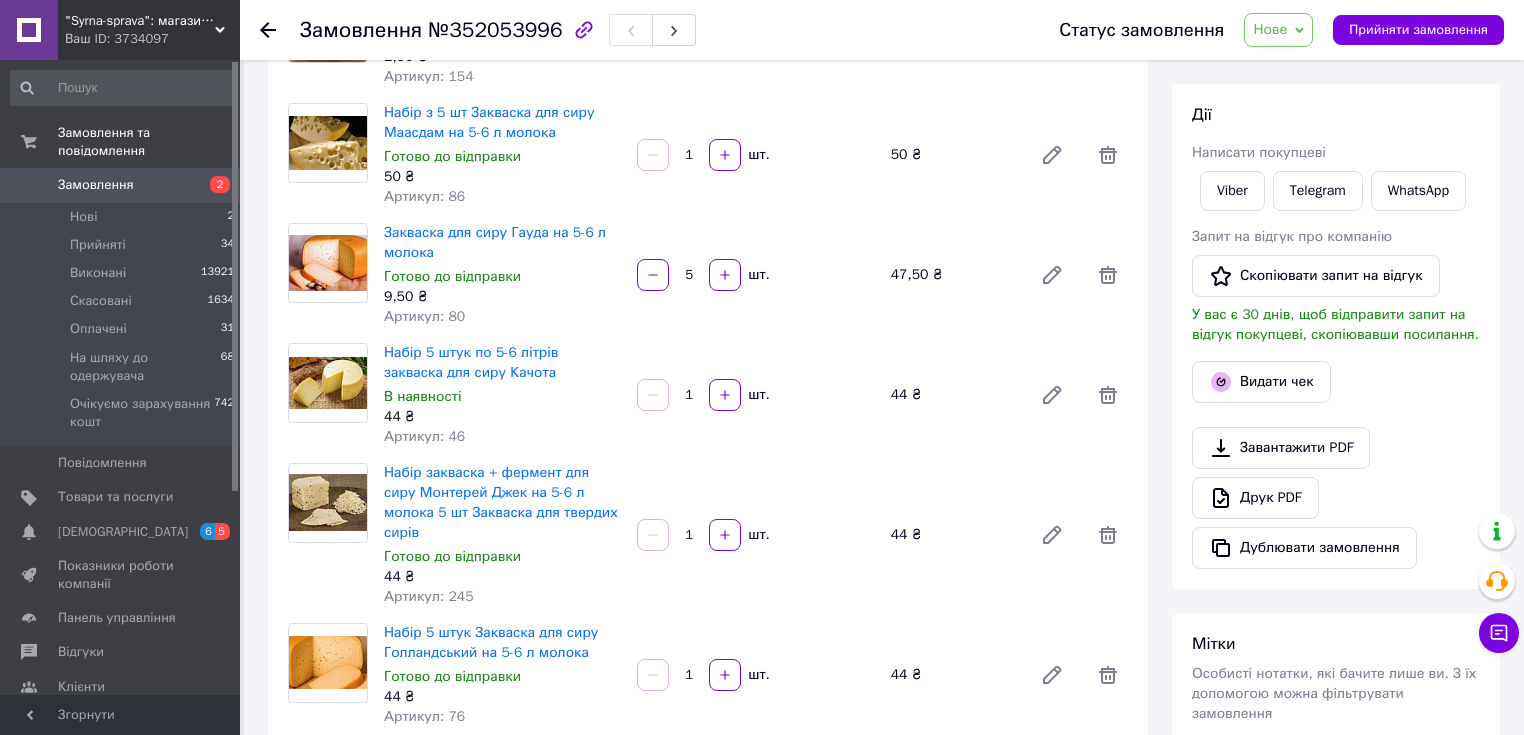 scroll, scrollTop: 240, scrollLeft: 0, axis: vertical 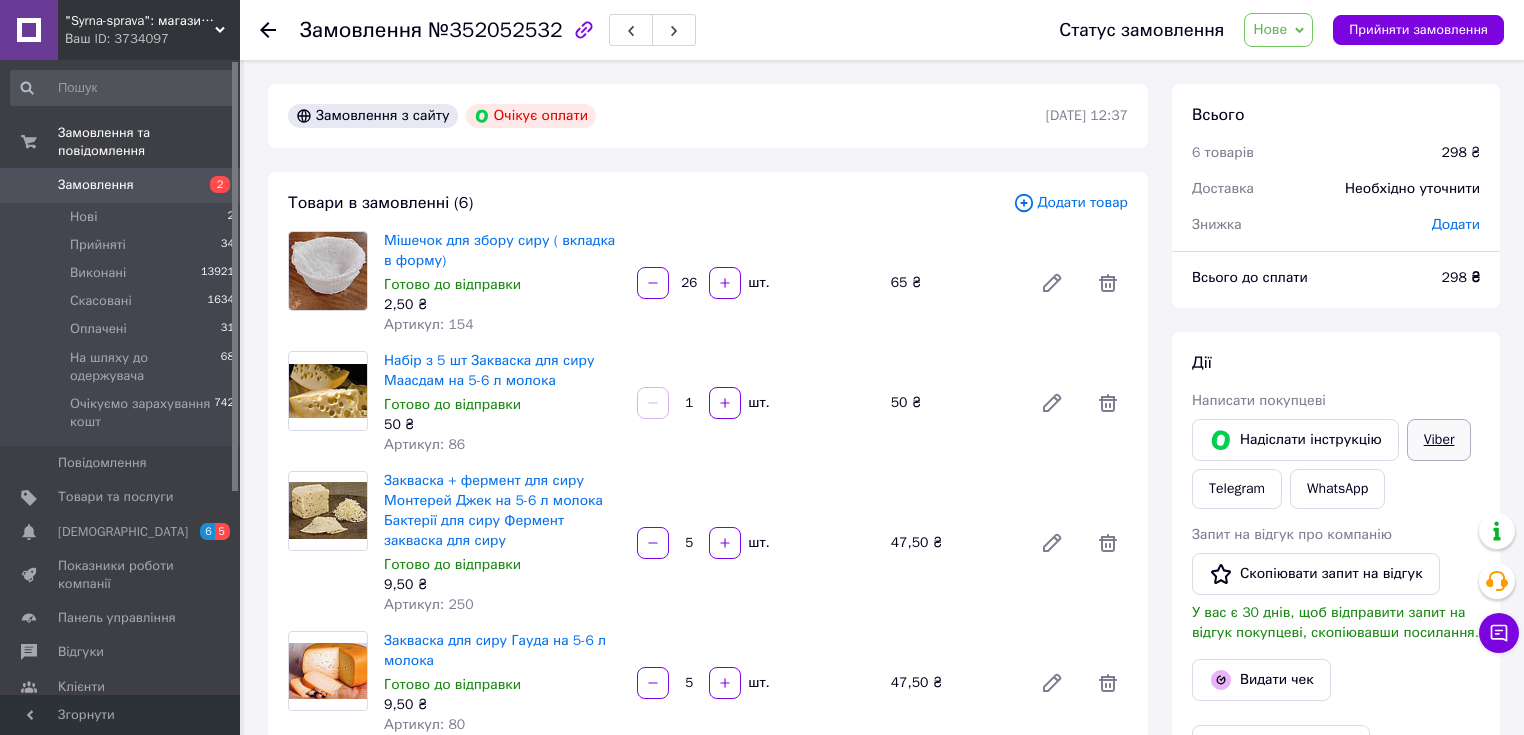 click on "Viber" at bounding box center (1439, 440) 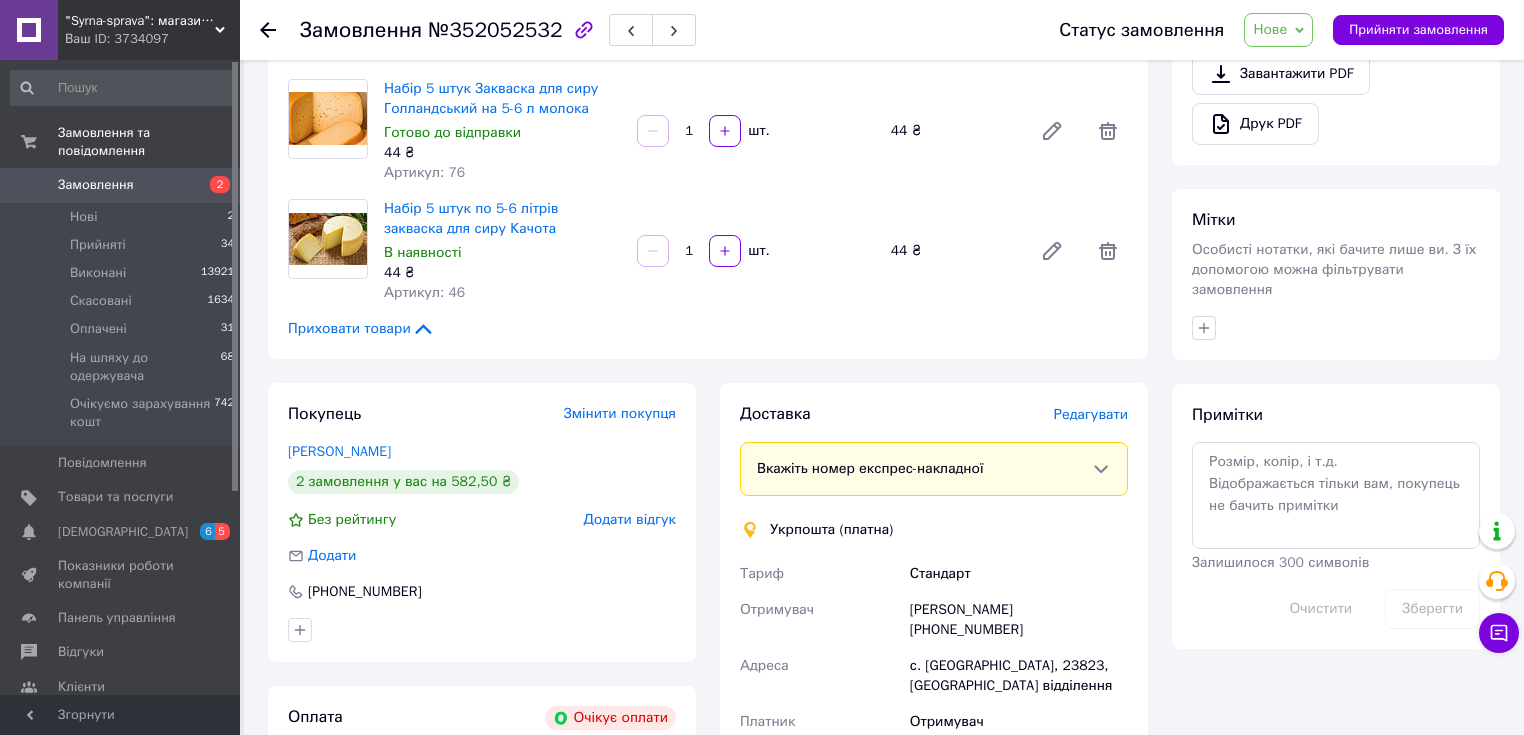 scroll, scrollTop: 671, scrollLeft: 0, axis: vertical 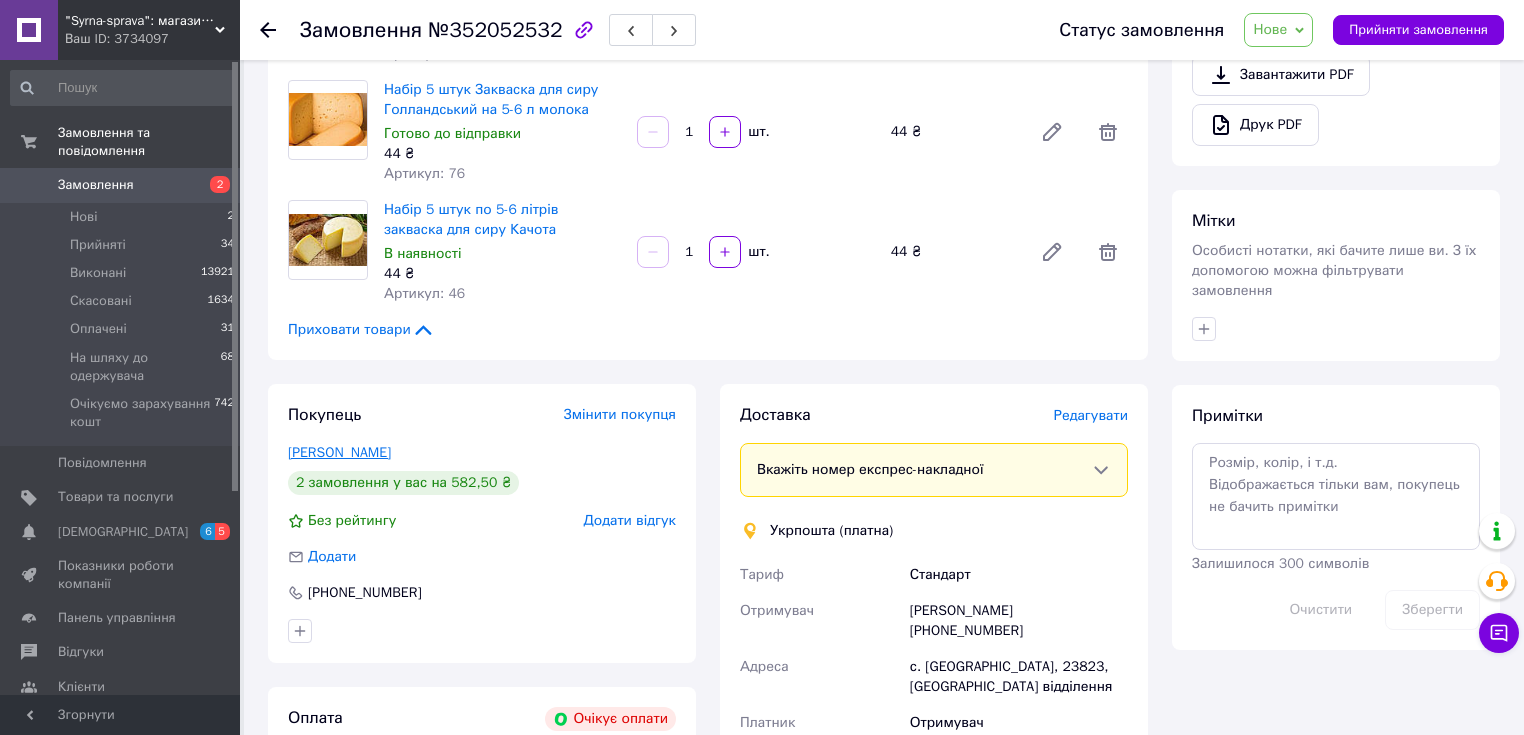 click on "[PERSON_NAME]" at bounding box center [339, 452] 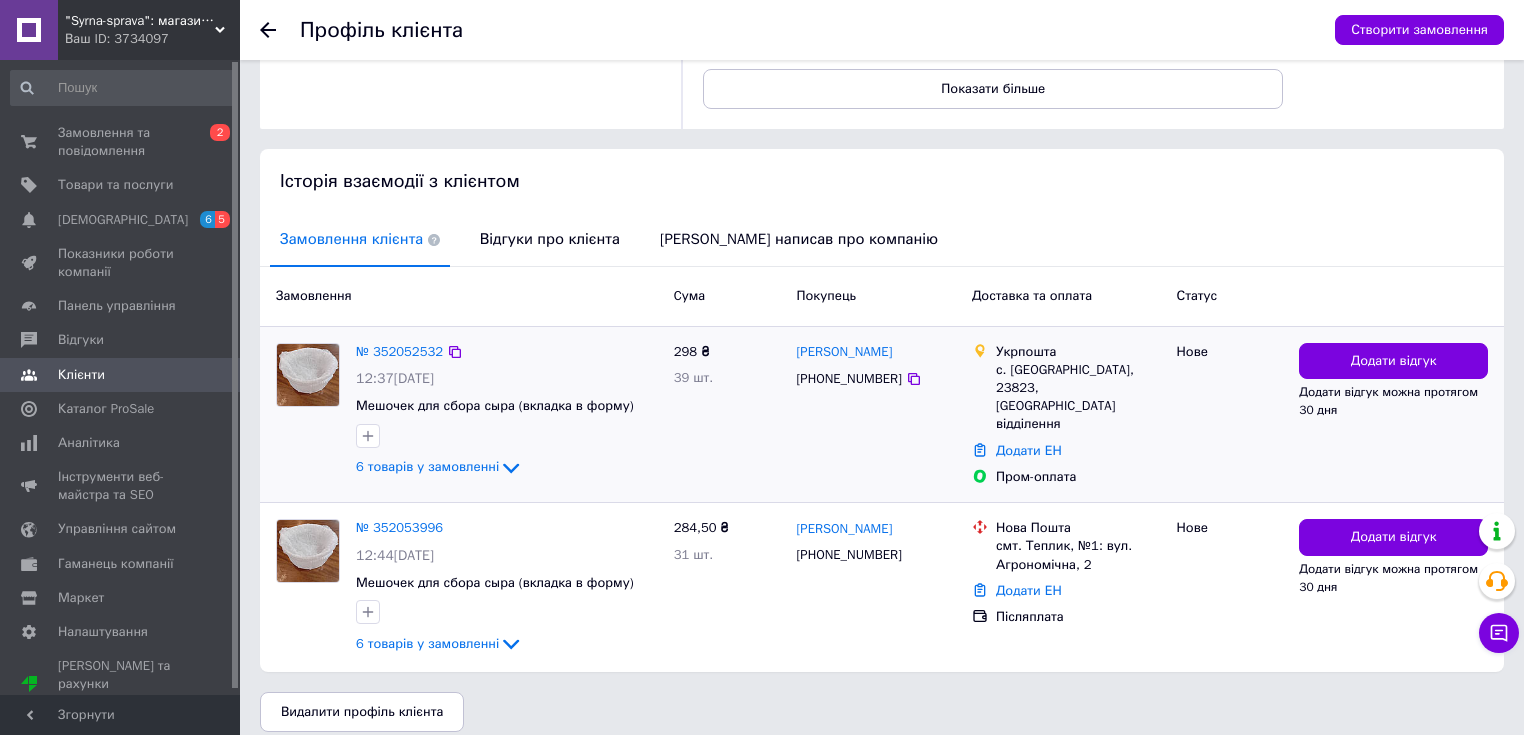 scroll, scrollTop: 316, scrollLeft: 0, axis: vertical 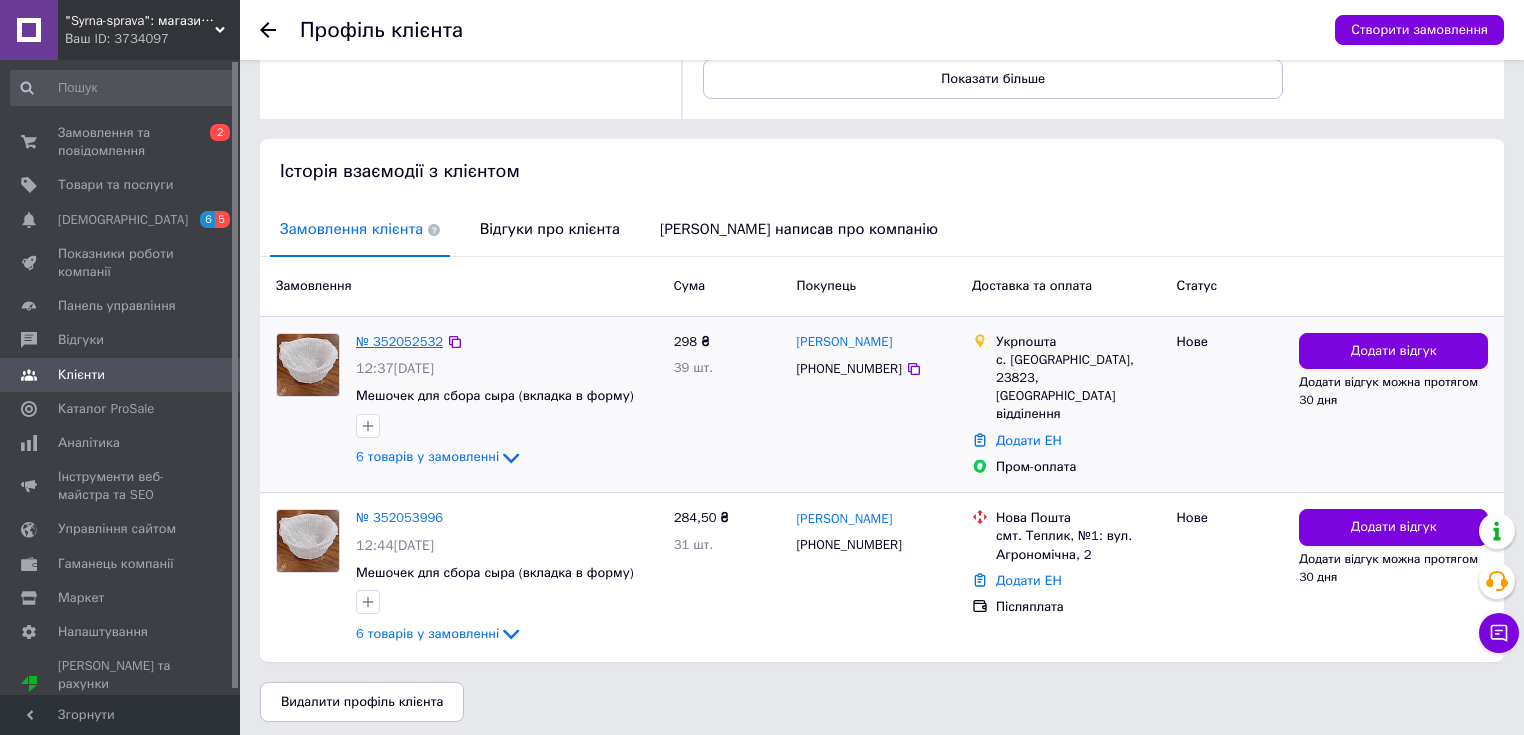 click on "№ 352052532" at bounding box center [399, 341] 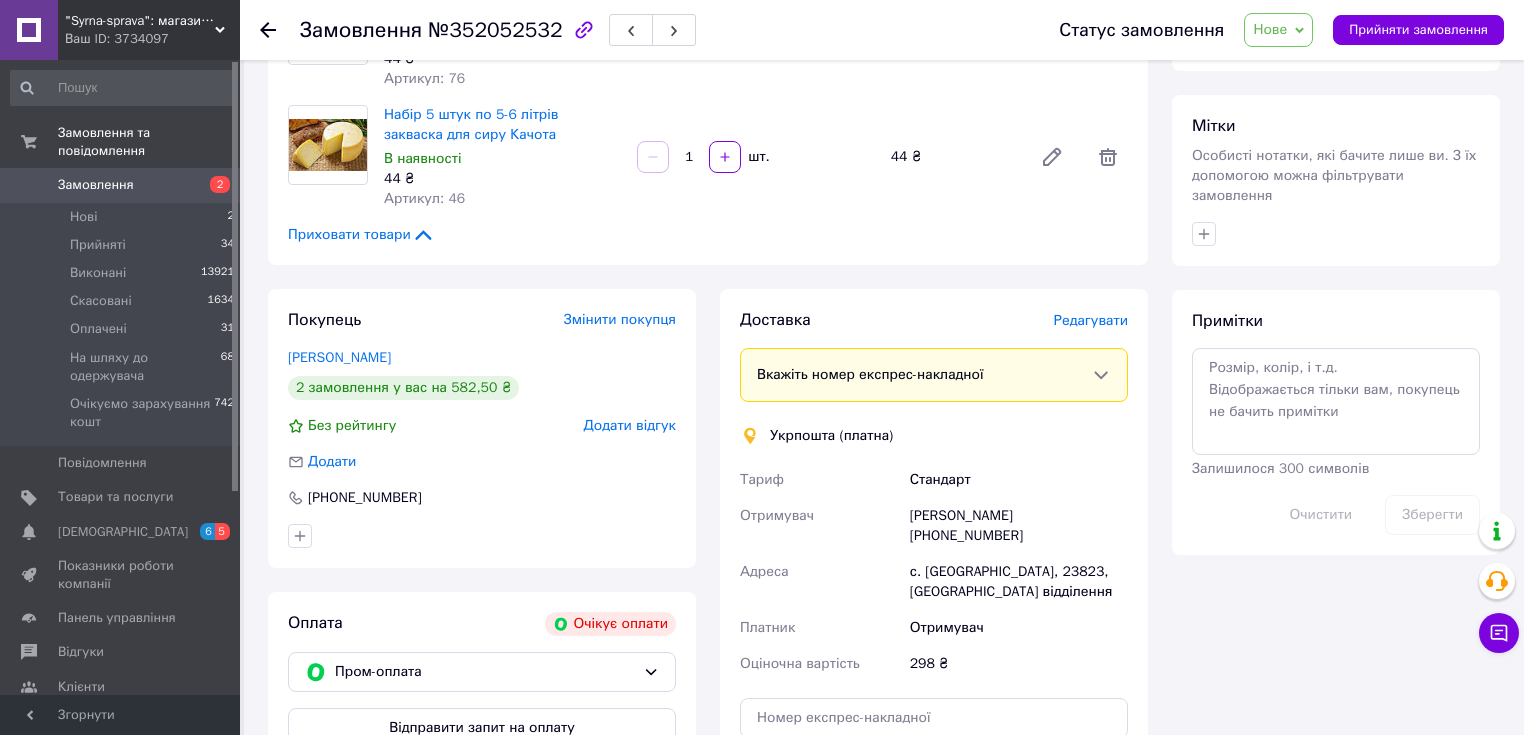 scroll, scrollTop: 800, scrollLeft: 0, axis: vertical 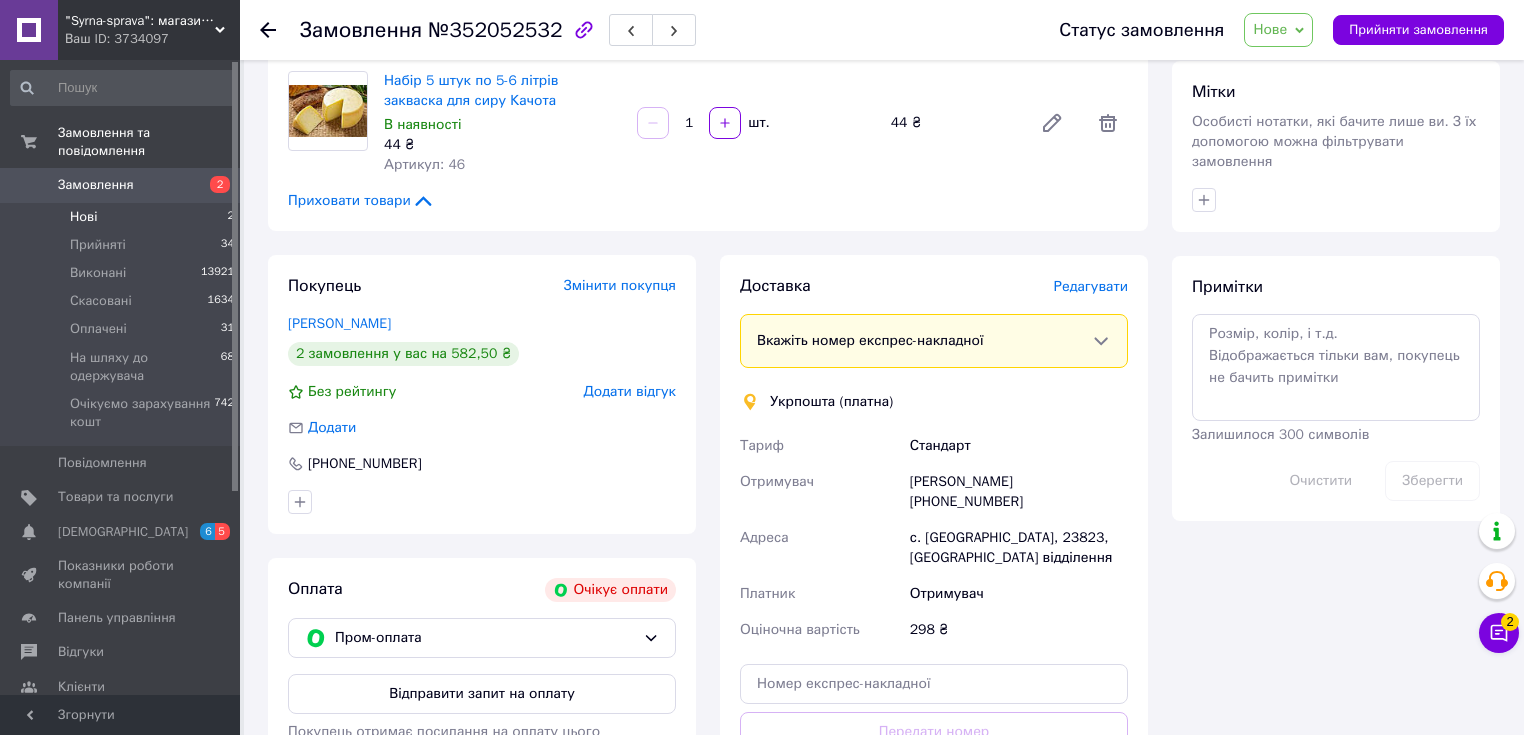 click on "Нові" at bounding box center (83, 217) 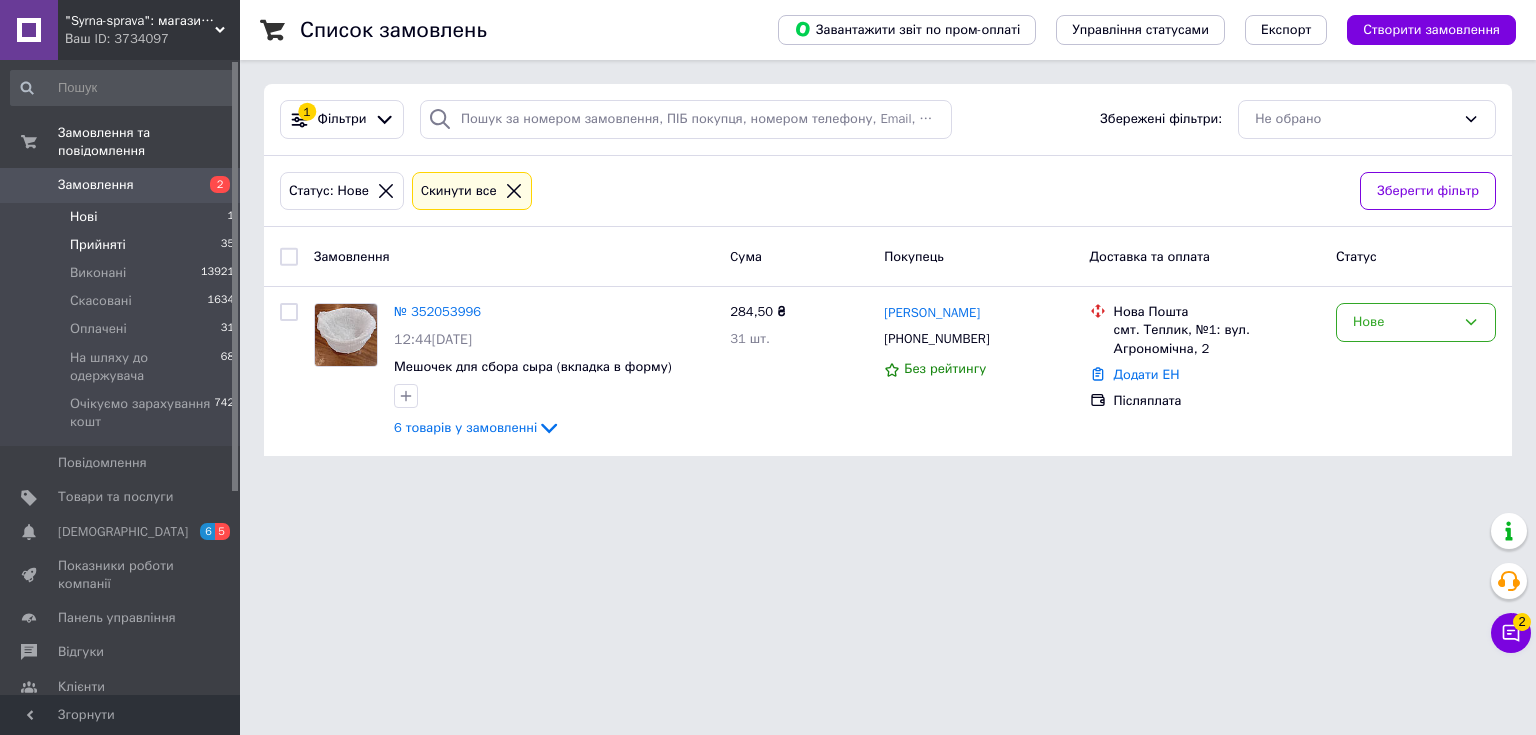 click on "Прийняті" at bounding box center (98, 245) 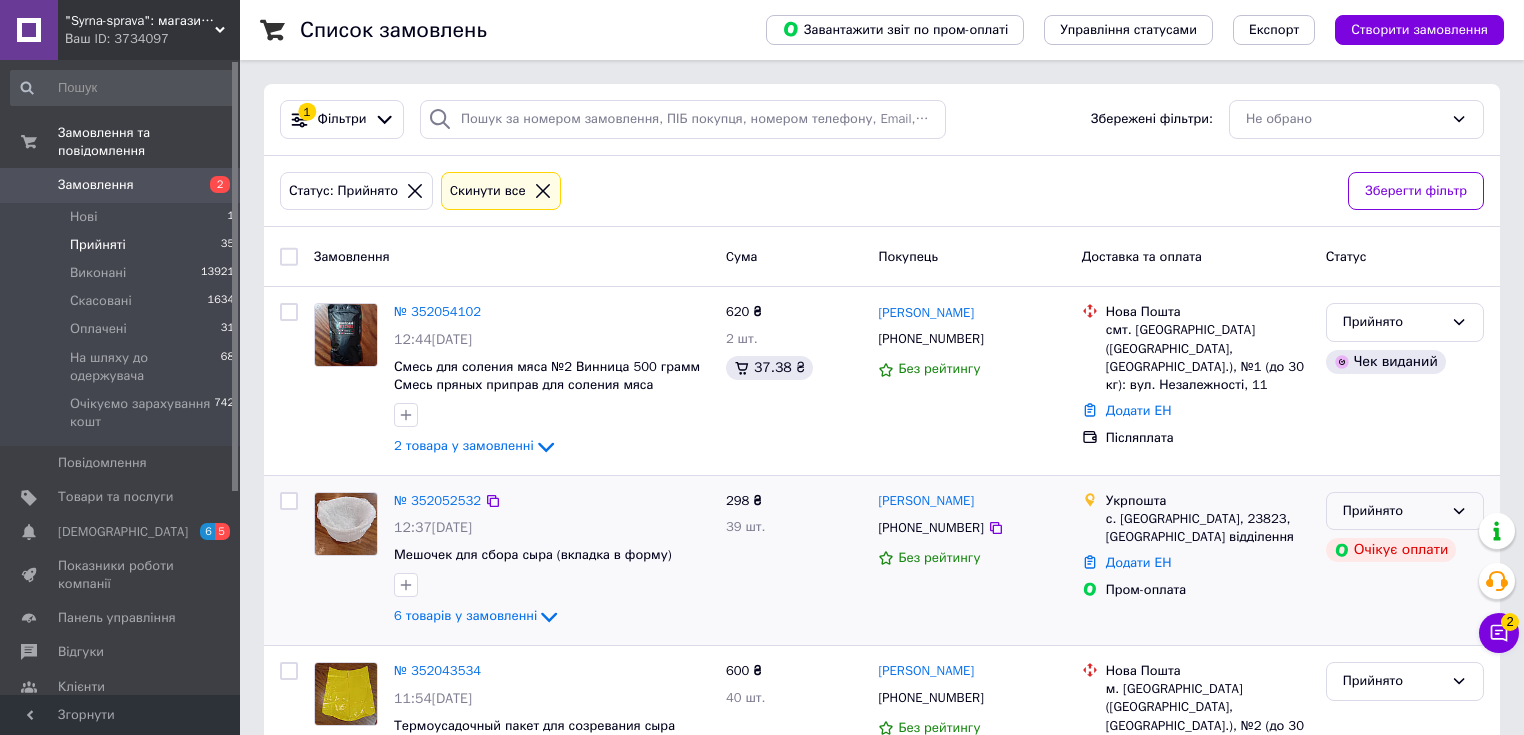 click on "Прийнято" at bounding box center [1393, 511] 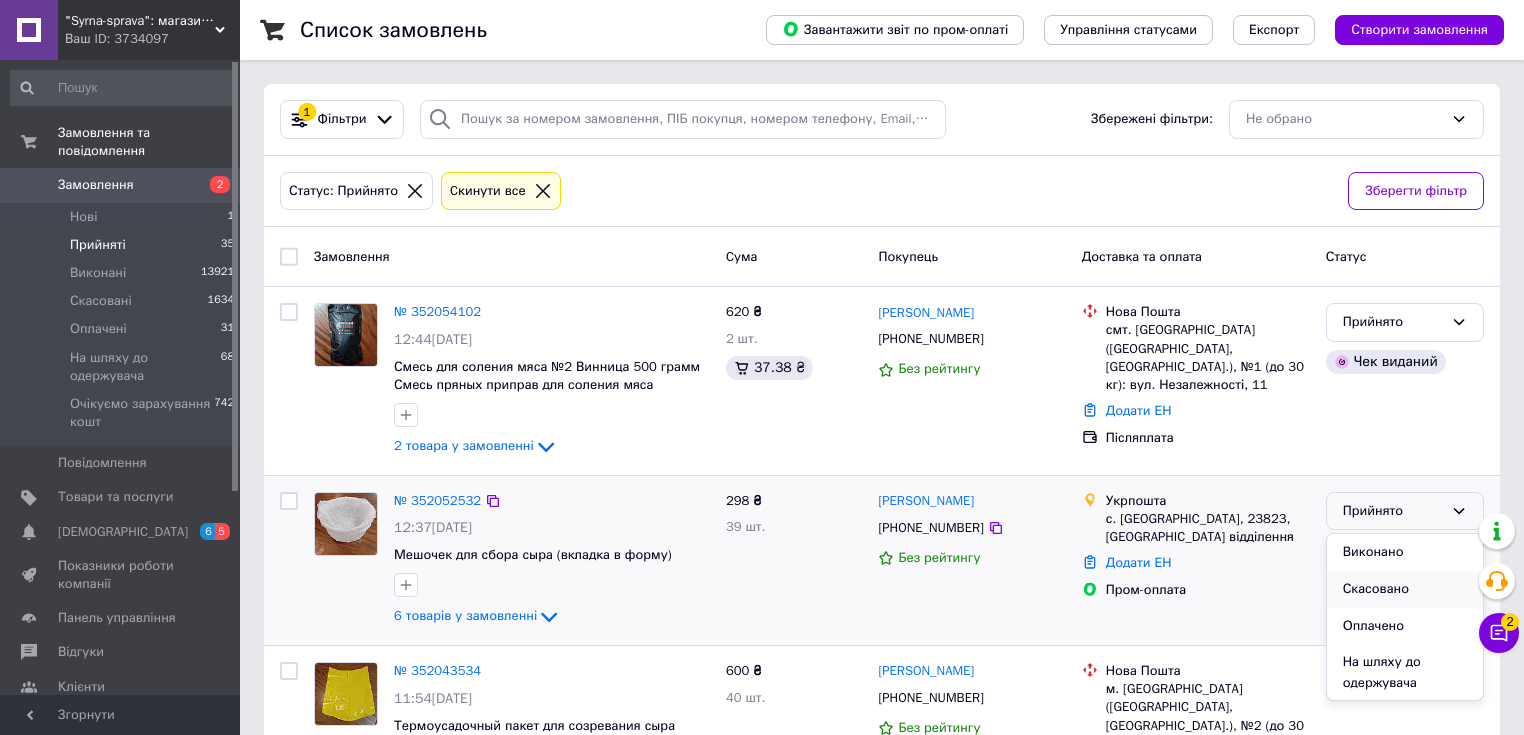 click on "Скасовано" at bounding box center [1405, 589] 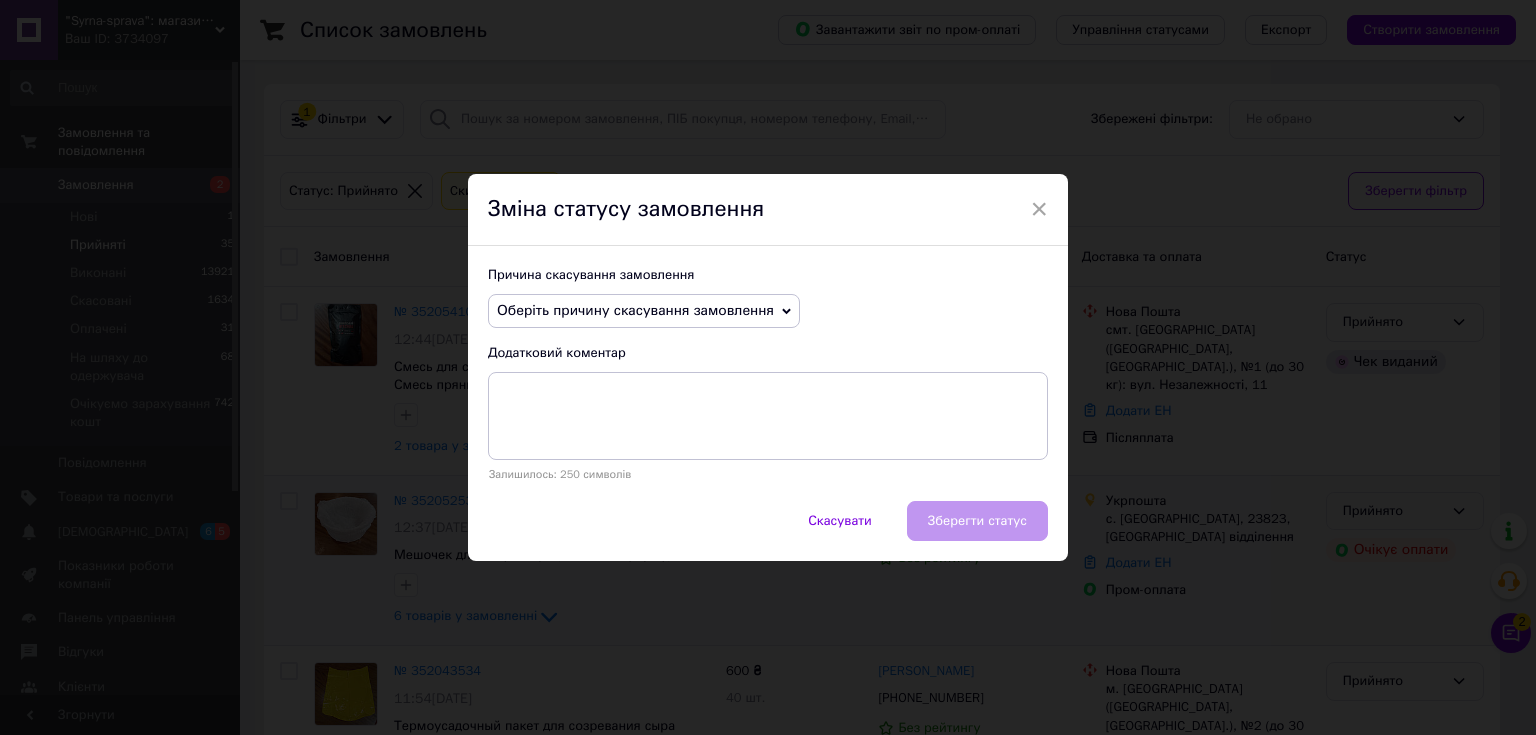 click on "Оберіть причину скасування замовлення" at bounding box center (635, 310) 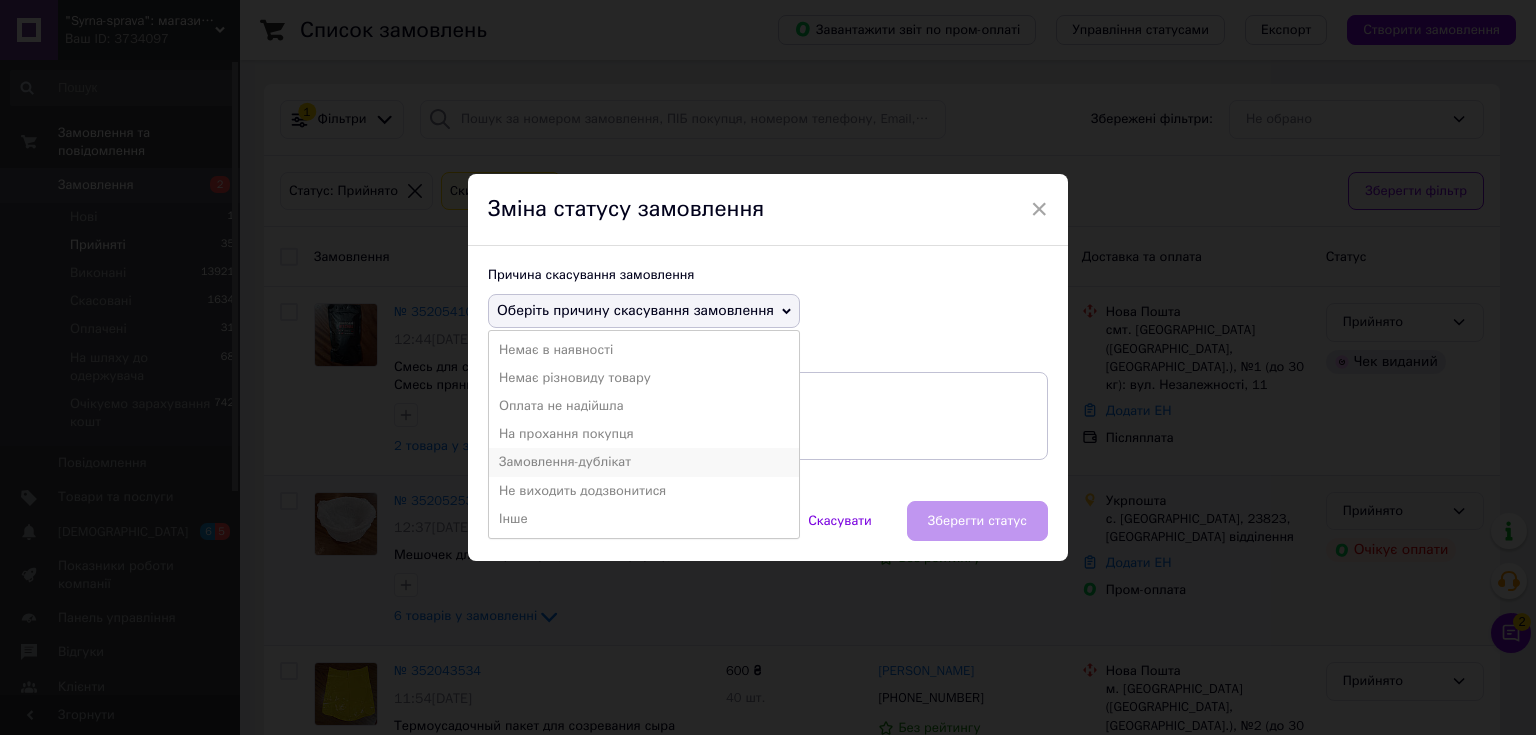 click on "Замовлення-дублікат" at bounding box center (644, 462) 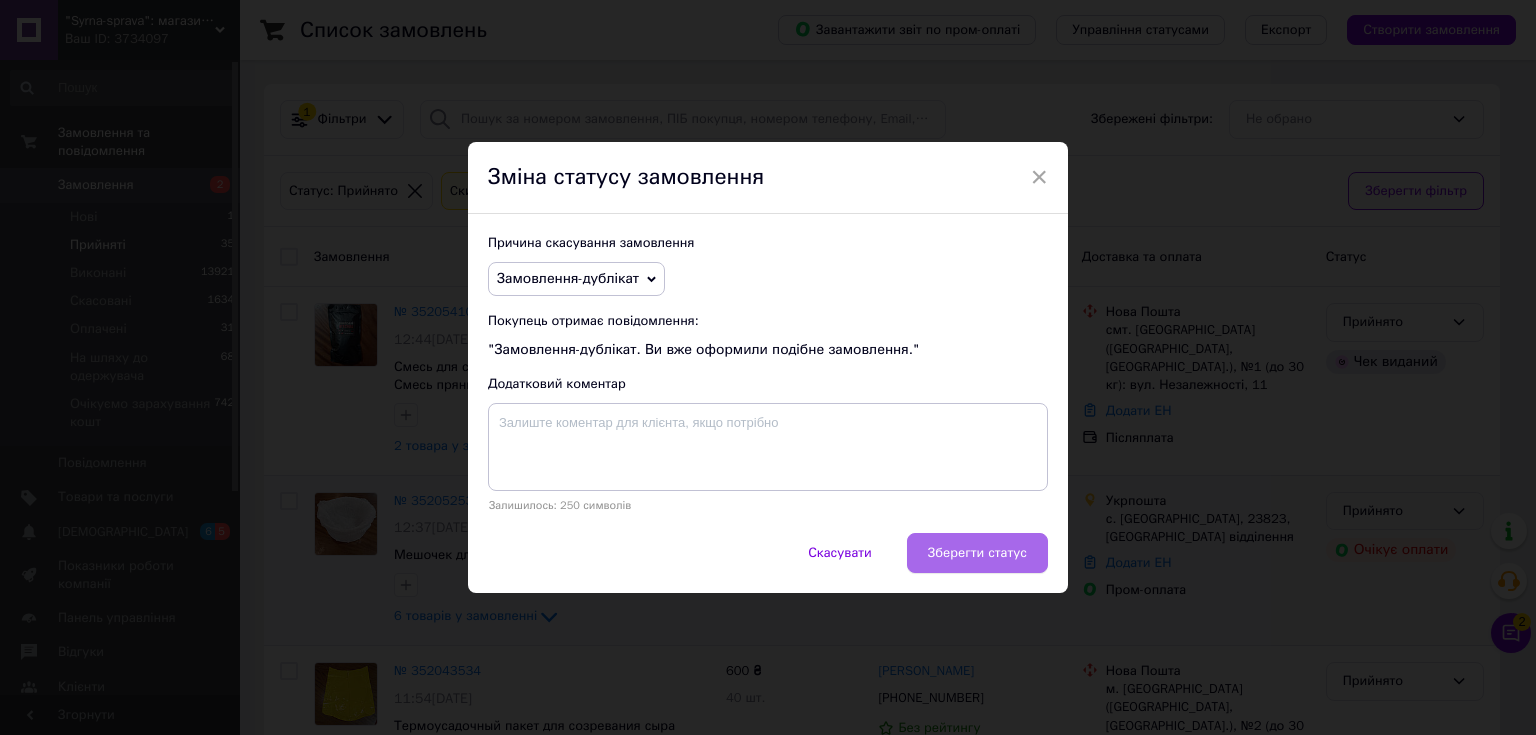 click on "Зберегти статус" at bounding box center [977, 553] 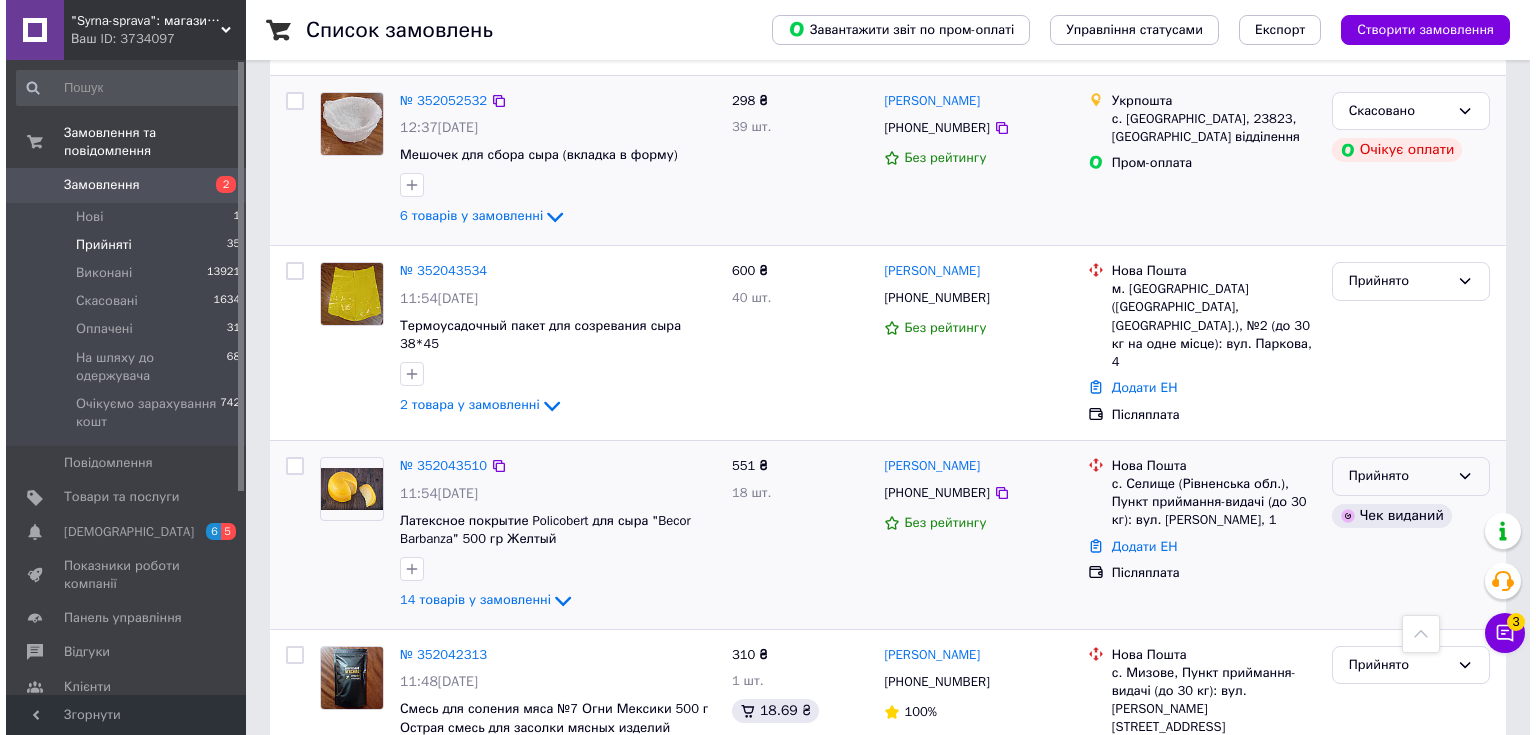 scroll, scrollTop: 0, scrollLeft: 0, axis: both 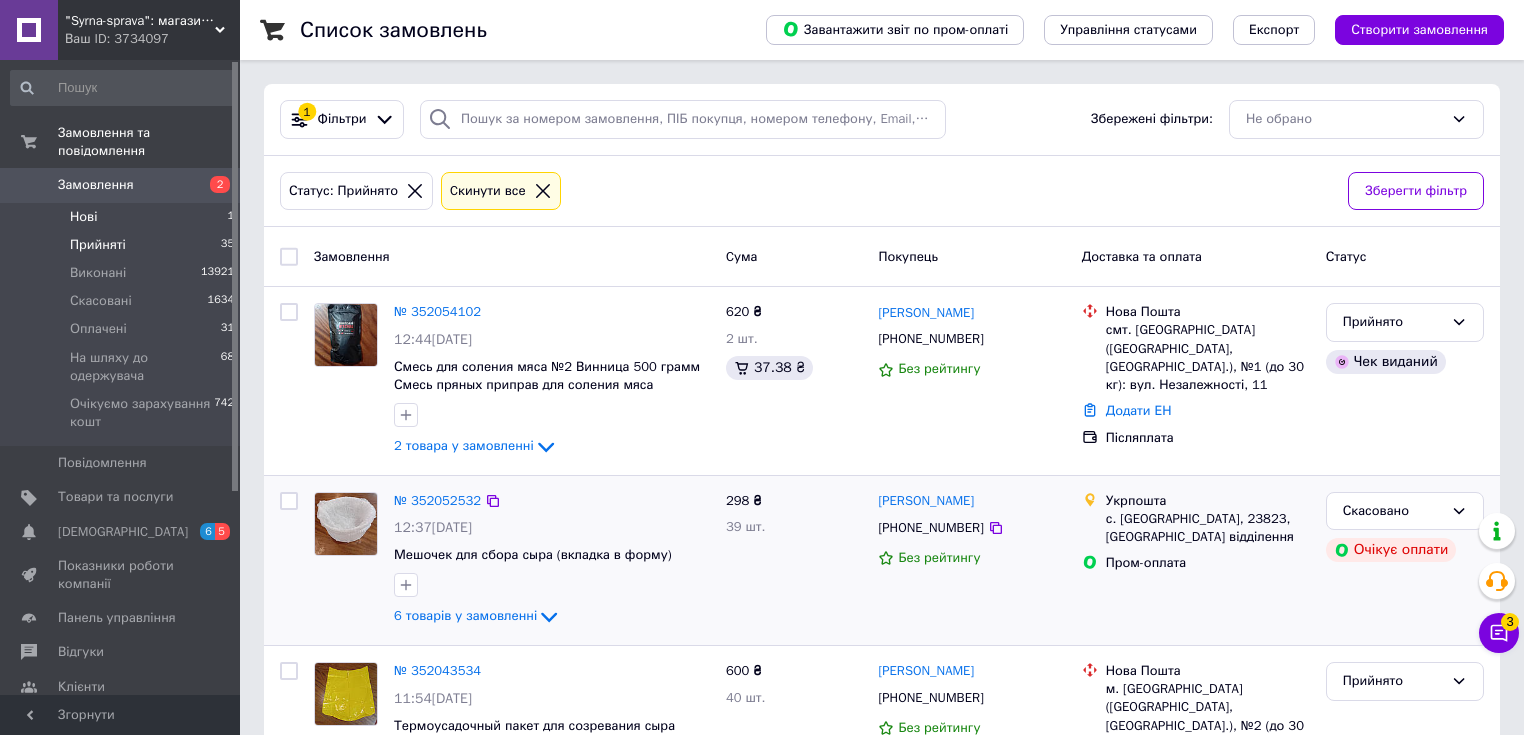 click on "Нові 1" at bounding box center [123, 217] 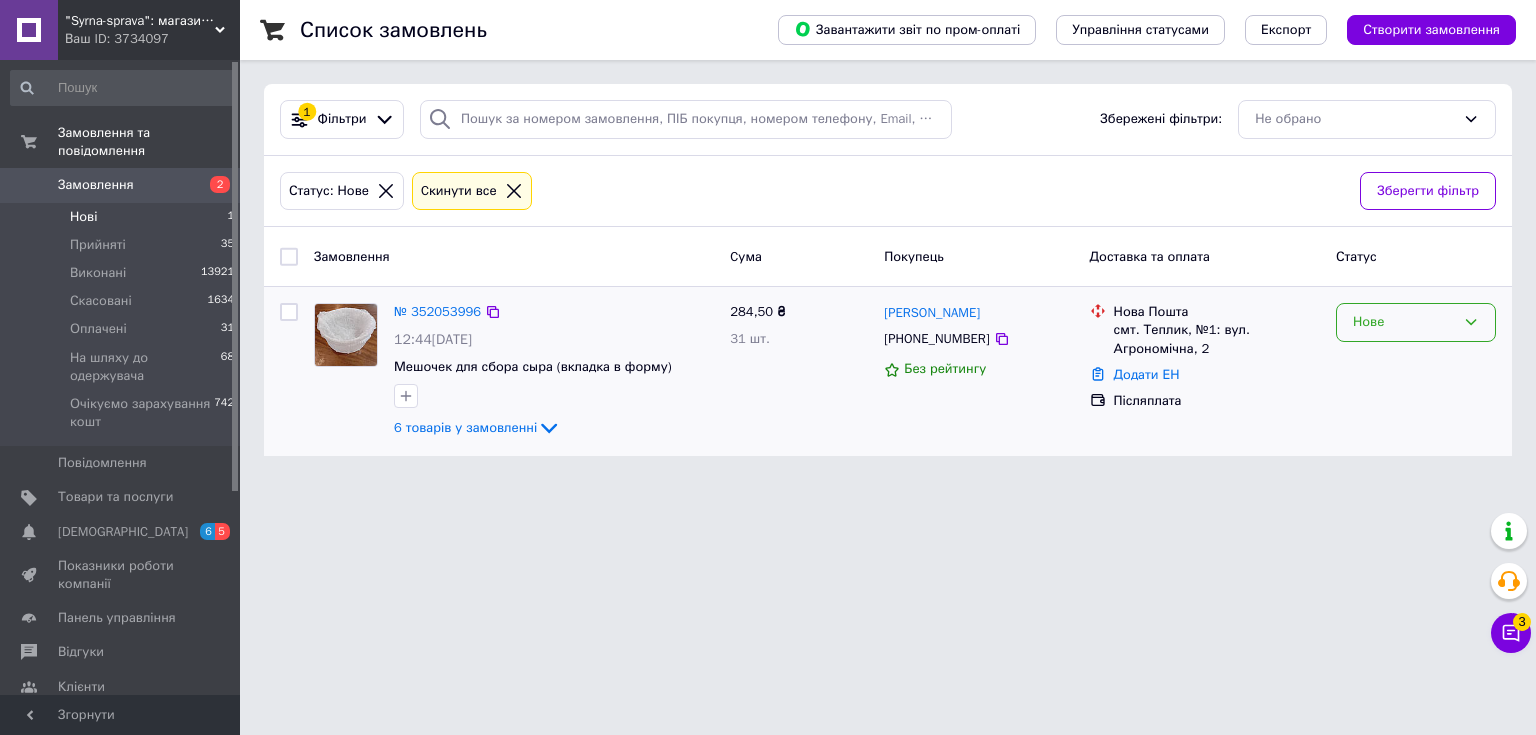 click on "Нове" at bounding box center (1404, 322) 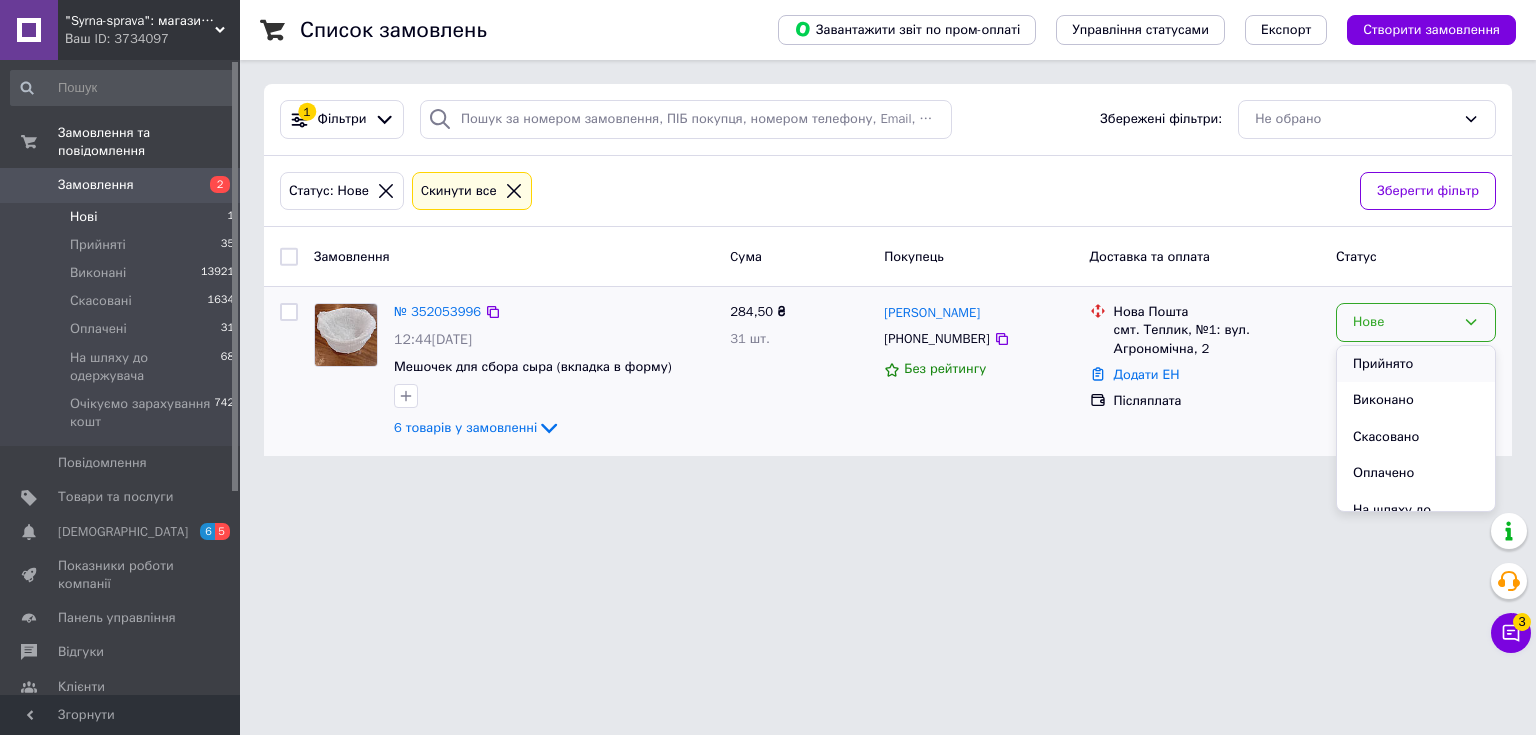 click on "Прийнято" at bounding box center (1416, 364) 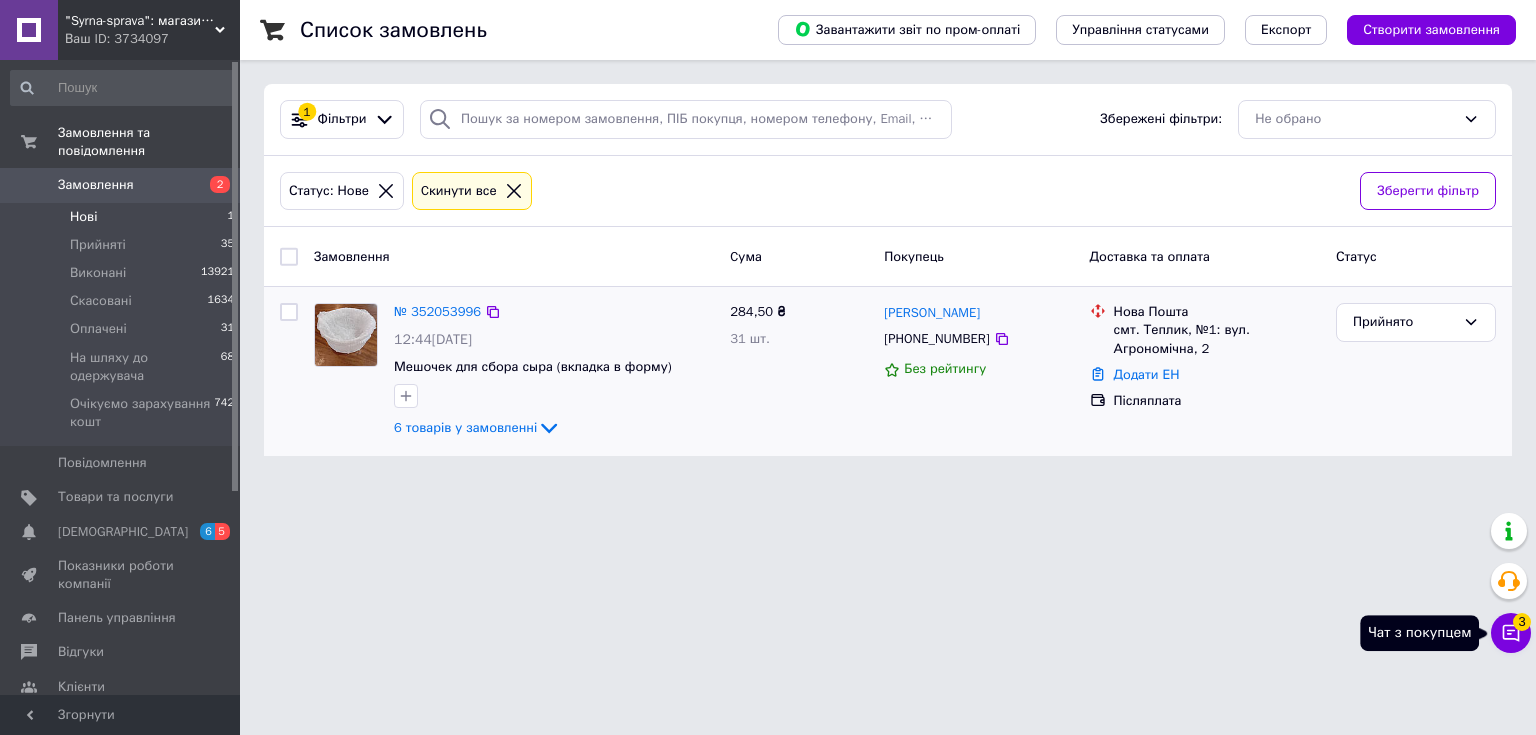 click 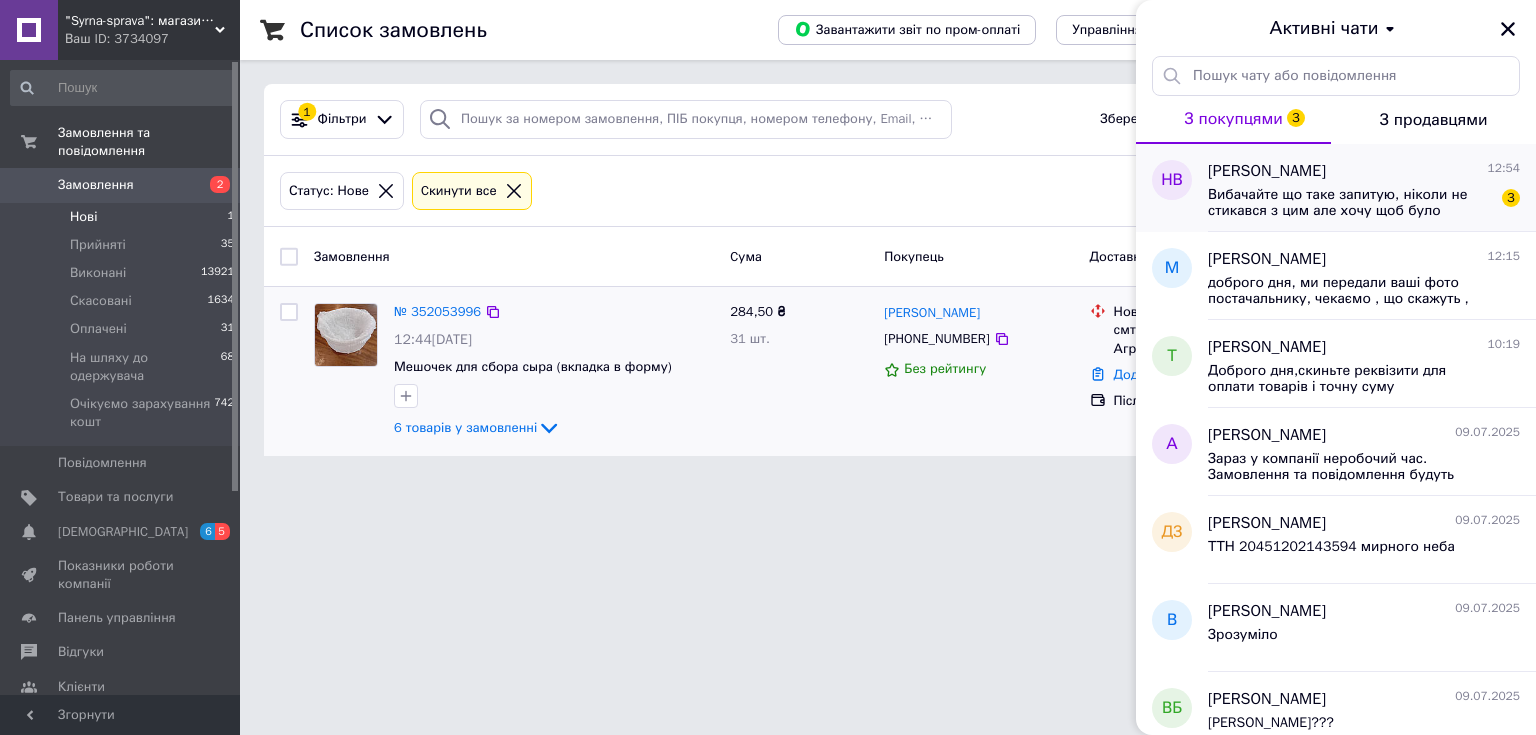 click on "Вибачайте що таке запитую, ніколи не стикався з цим але хочу щоб було найменш калорійний продукт з вмістом бактерій і білку" at bounding box center (1350, 203) 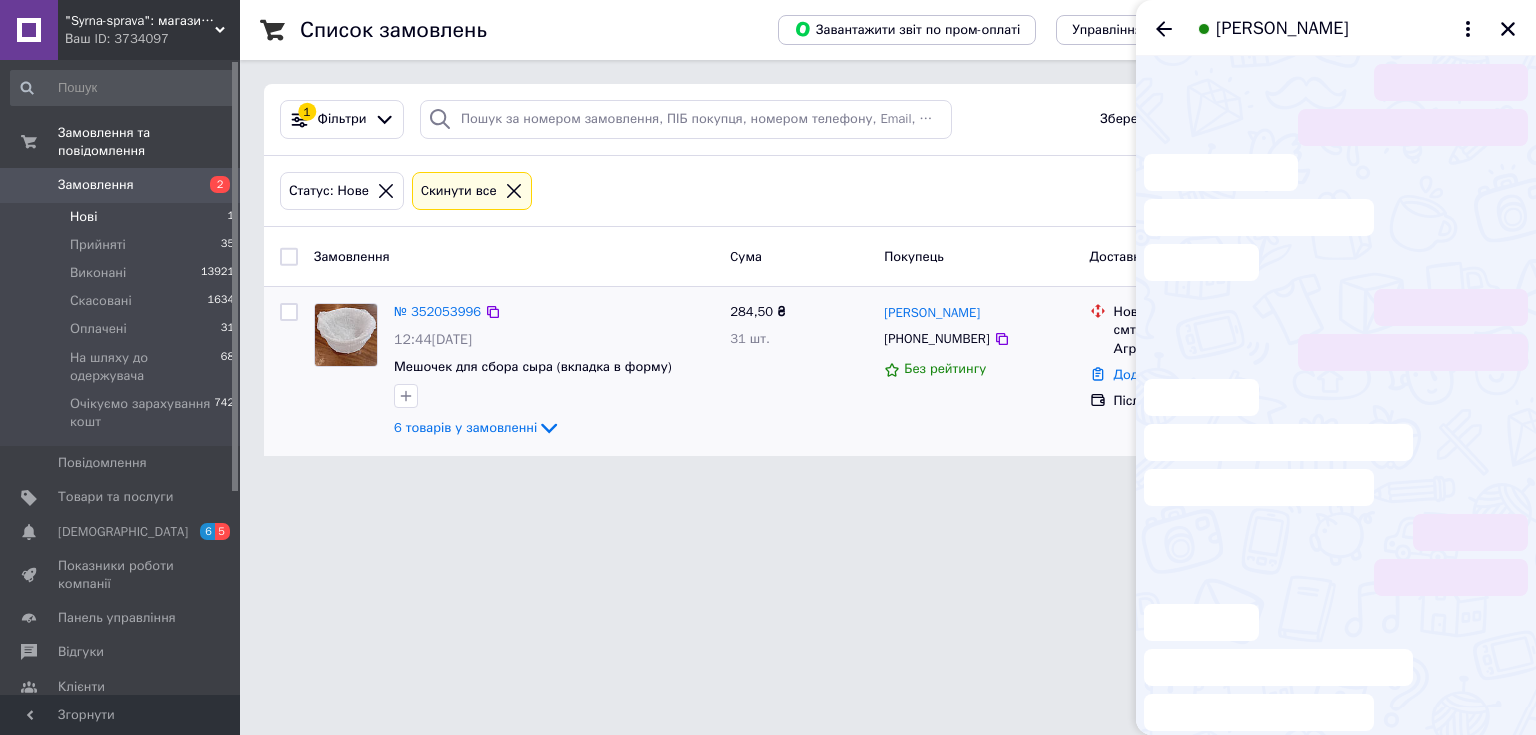 scroll, scrollTop: 1100, scrollLeft: 0, axis: vertical 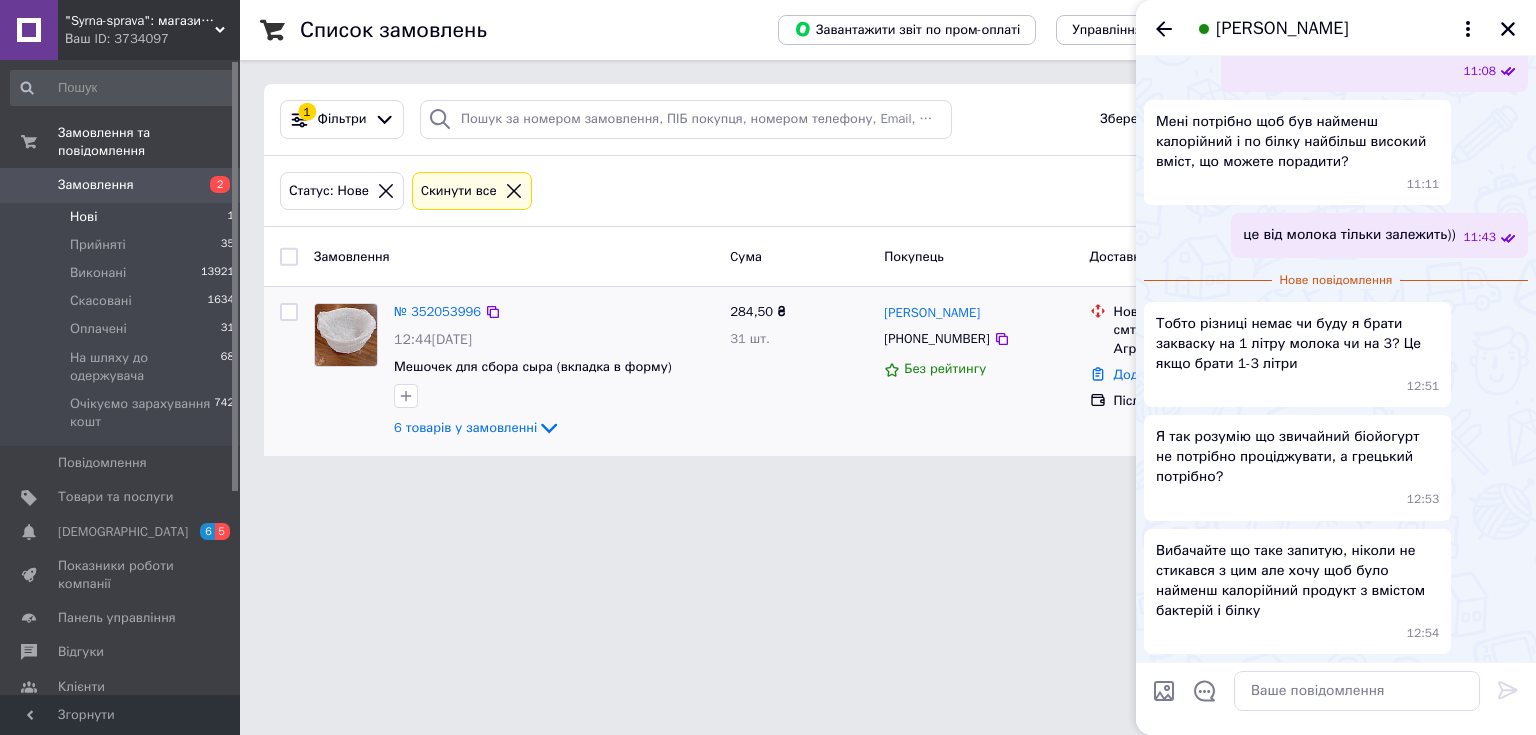 drag, startPoint x: 1356, startPoint y: 377, endPoint x: 1529, endPoint y: 365, distance: 173.41568 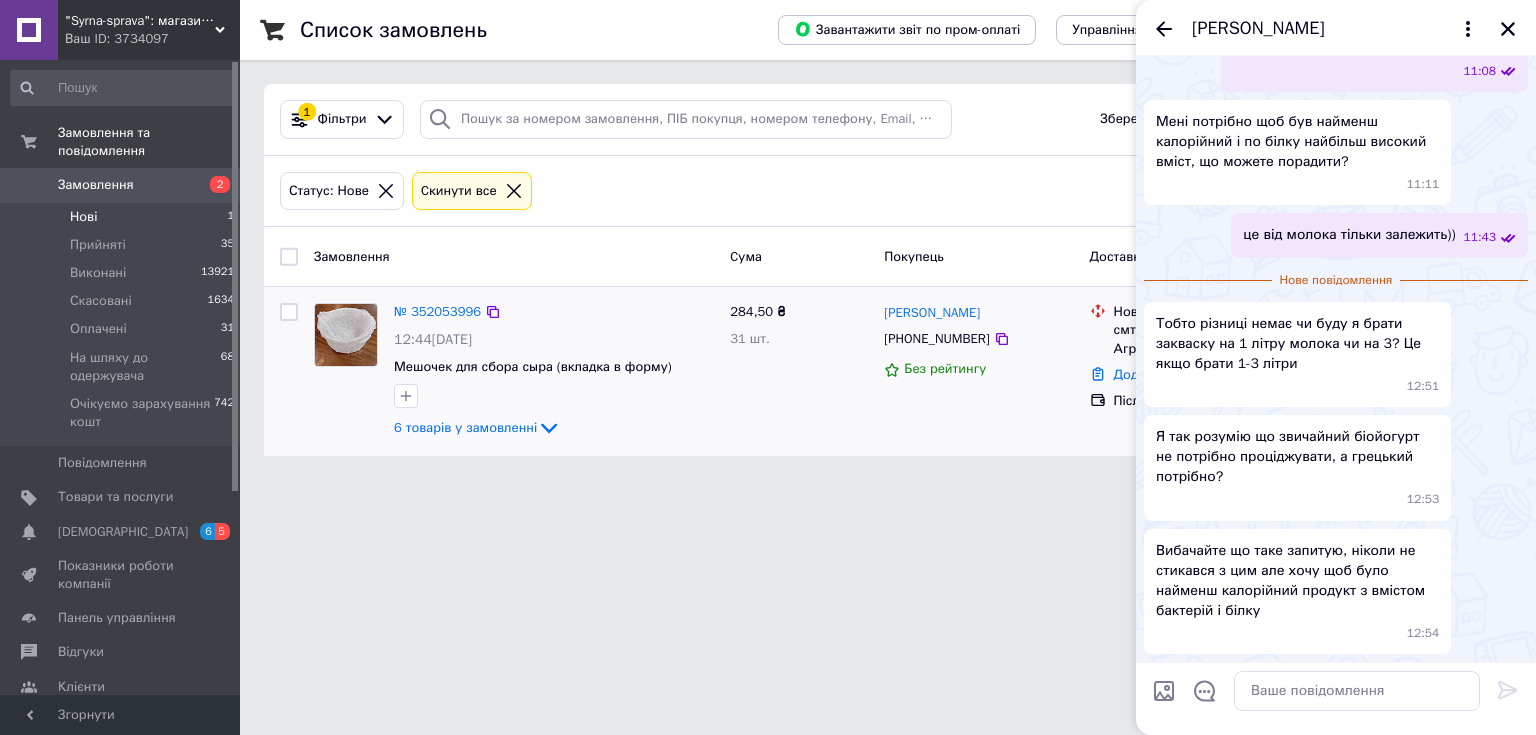 click on "Я так розумію що звичайний біойогурт не потрібно проціджувати, а грецький потрібно? 12:53" at bounding box center (1336, 467) 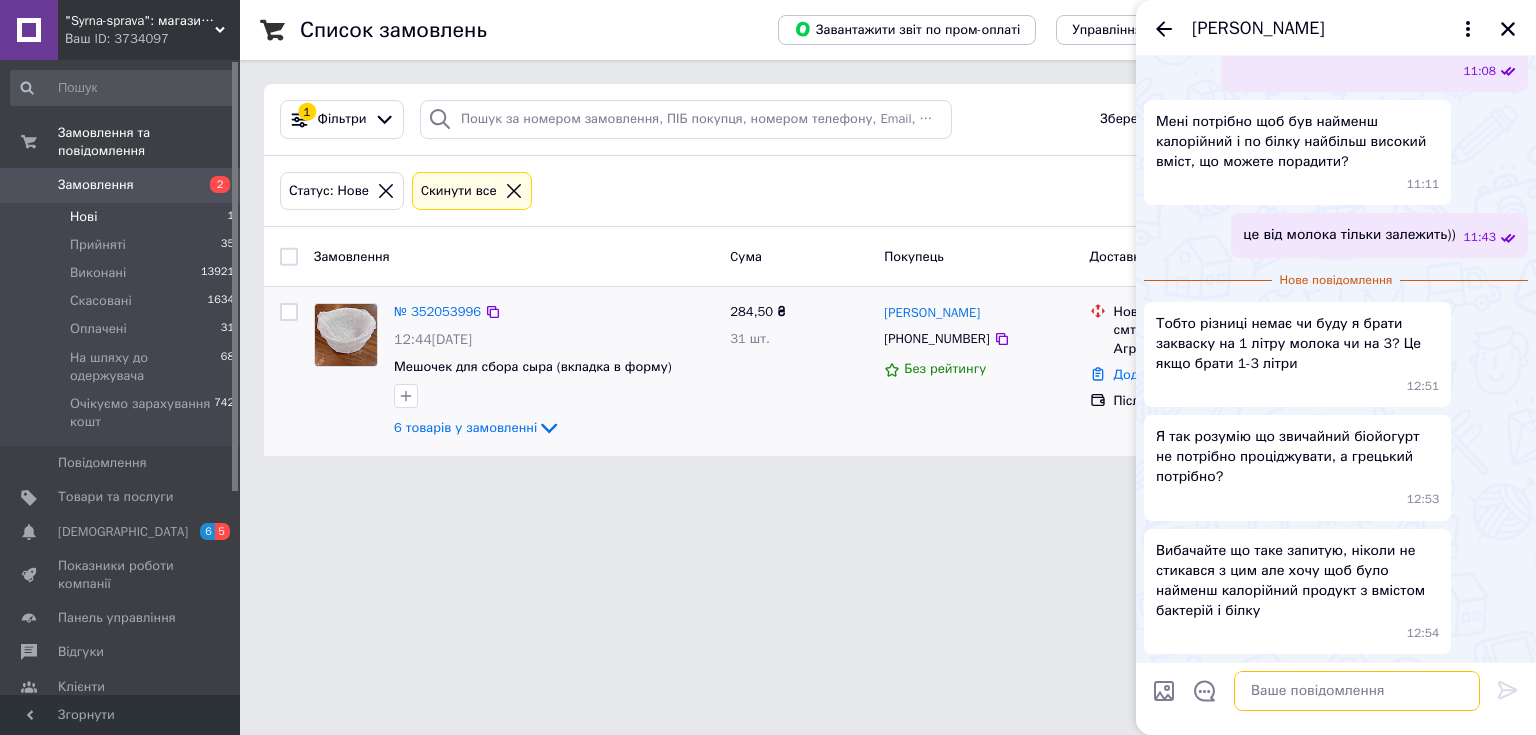 click at bounding box center (1357, 691) 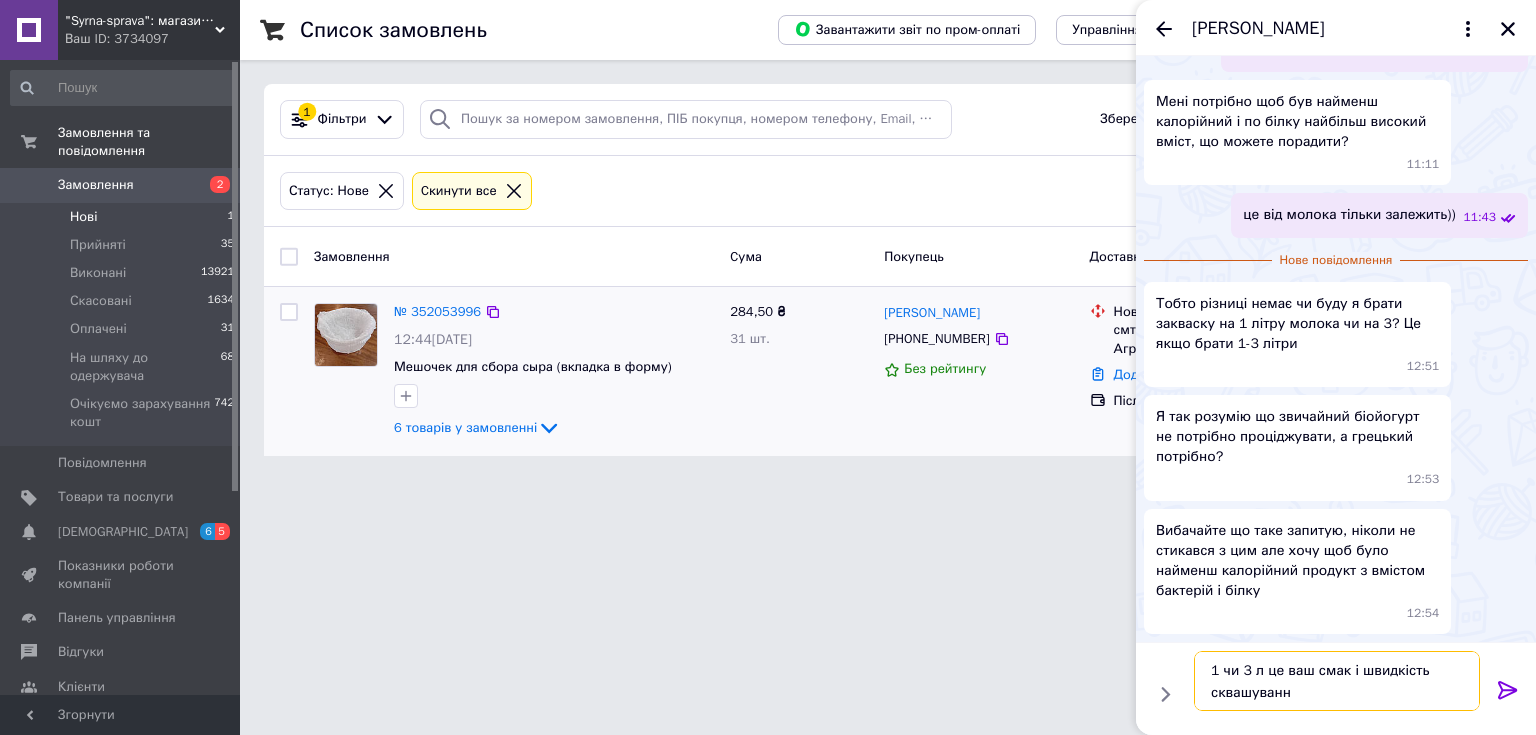 type on "1 чи 3 л це ваш смак і швидкість сквашування" 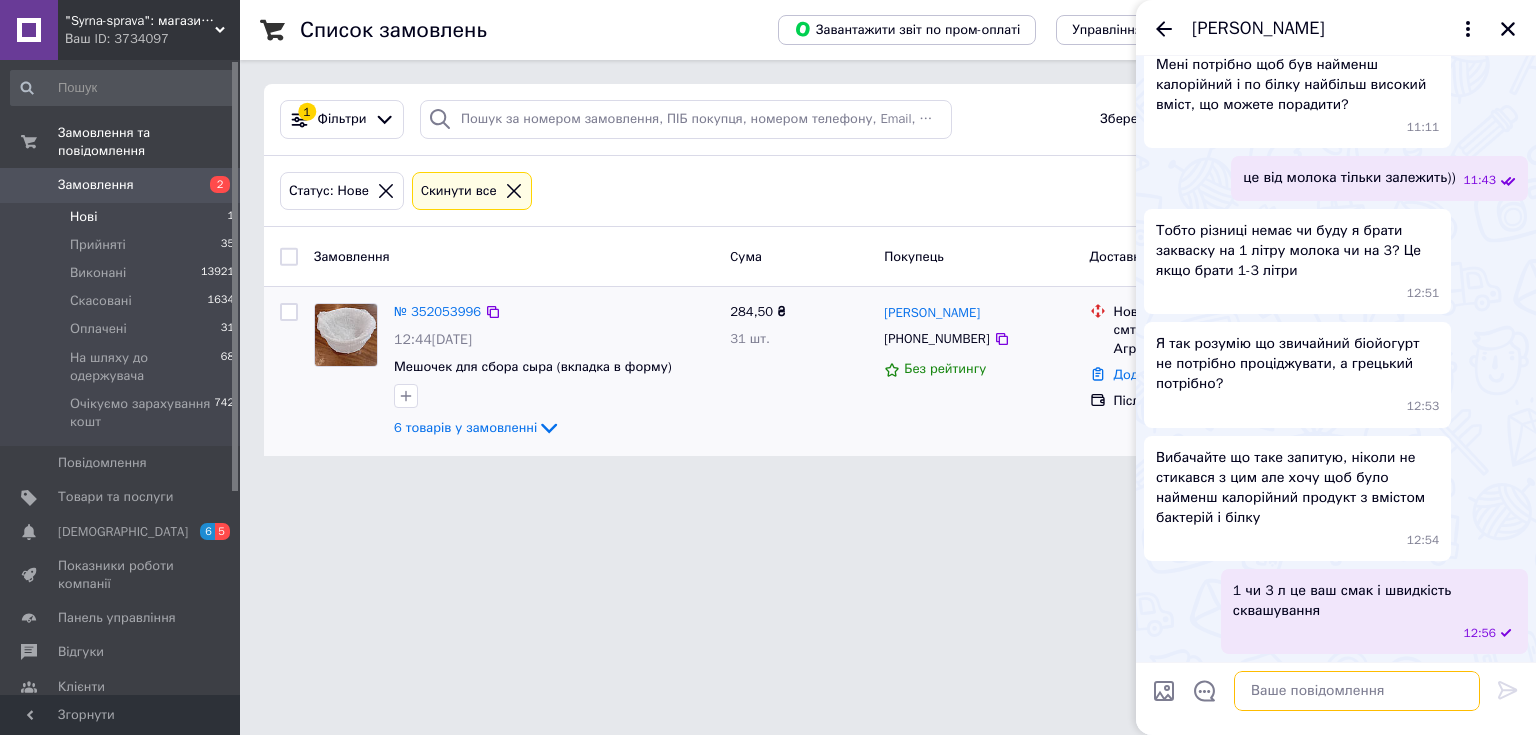 scroll, scrollTop: 1157, scrollLeft: 0, axis: vertical 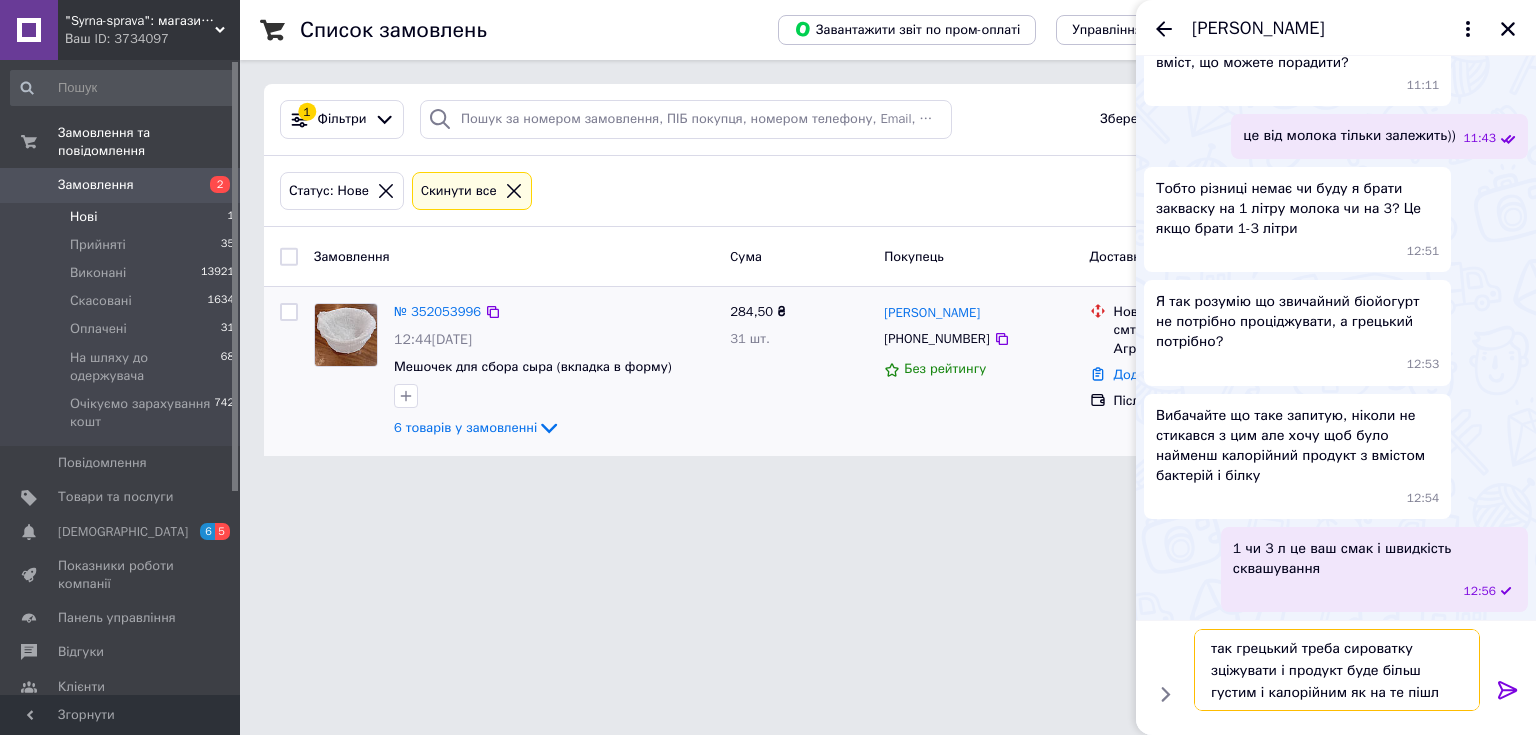 type on "так грецький треба сироватку зціжувати і продукт буде більш густим і калорійним як на те пішло" 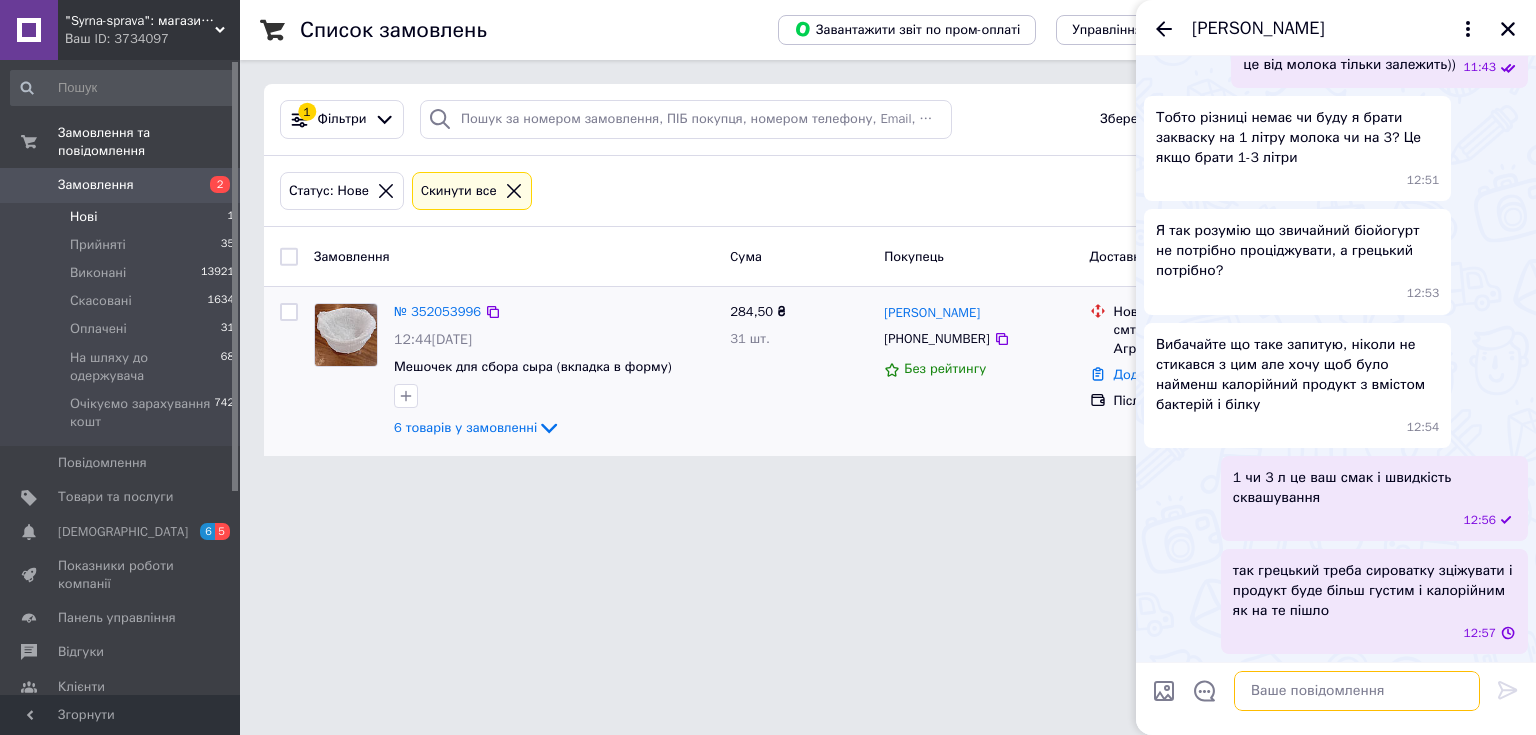 scroll, scrollTop: 1270, scrollLeft: 0, axis: vertical 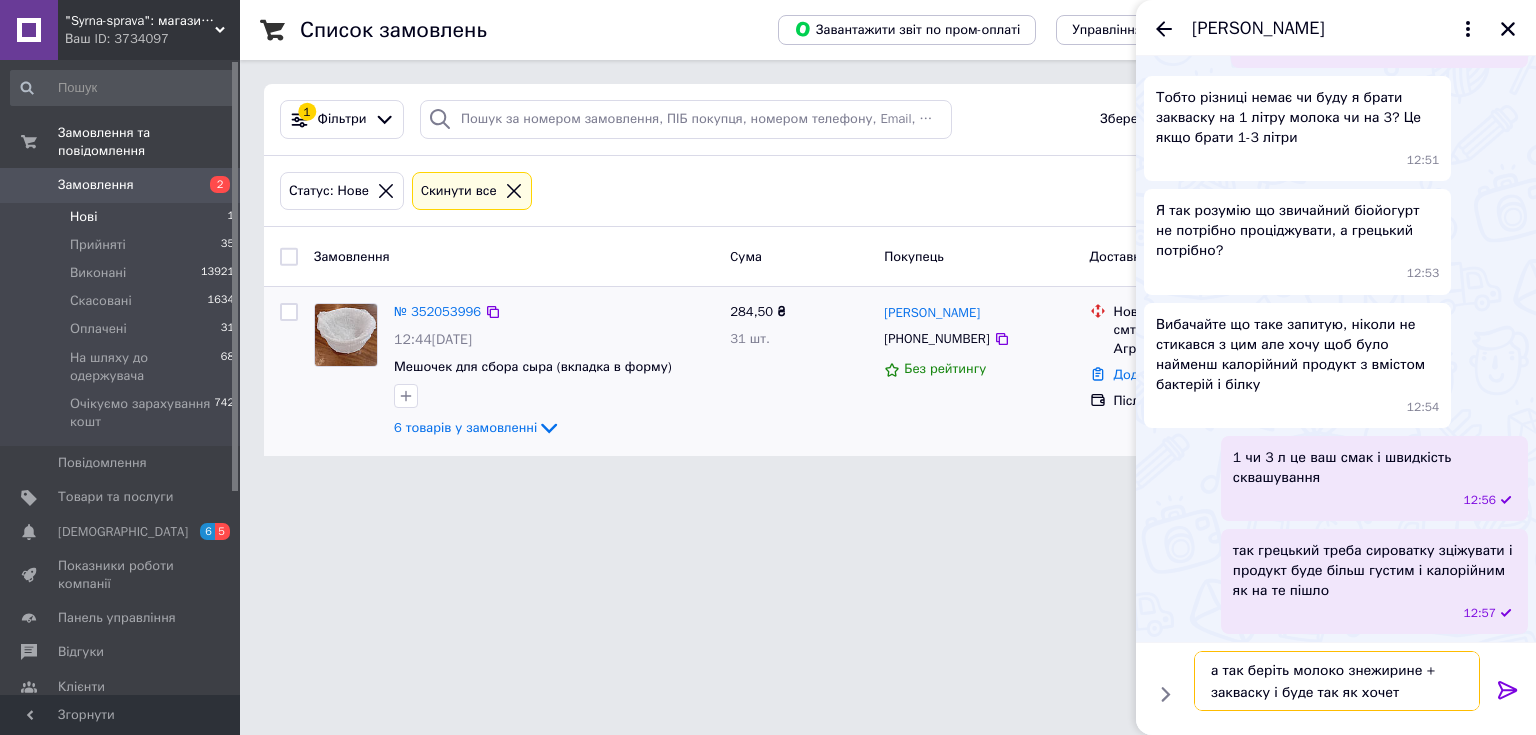type on "а так беріть молоко знежирине + закваску і буде так як хочете" 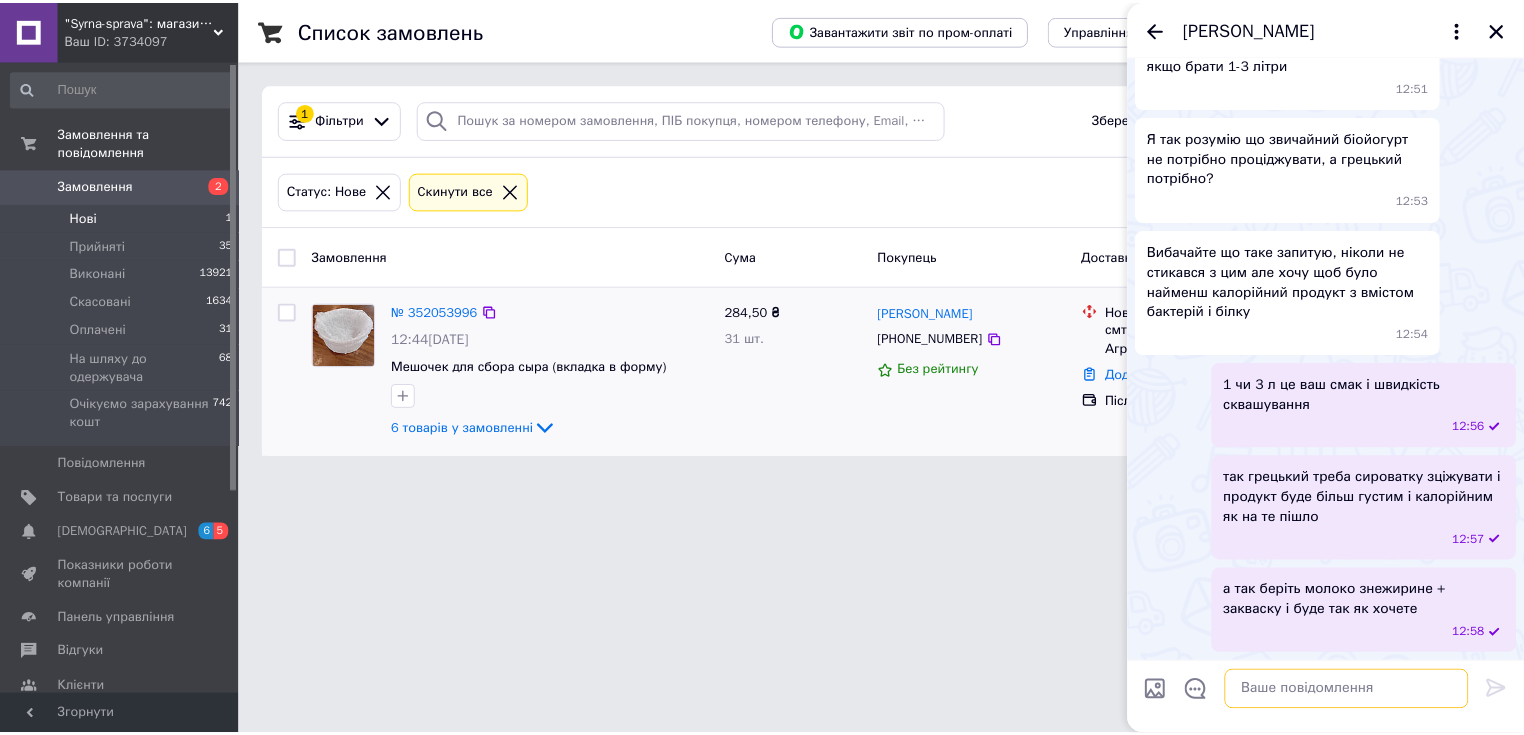 scroll, scrollTop: 1363, scrollLeft: 0, axis: vertical 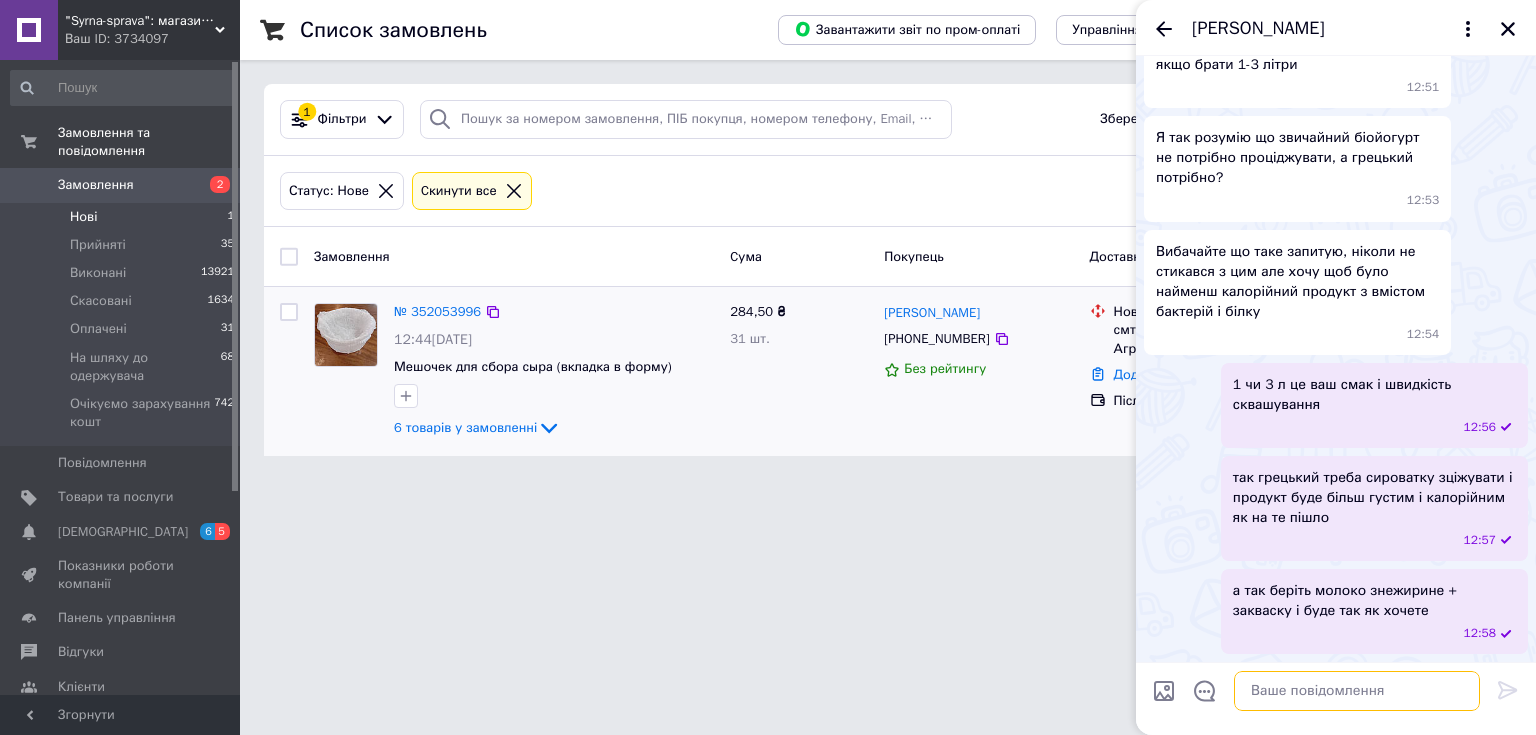 type 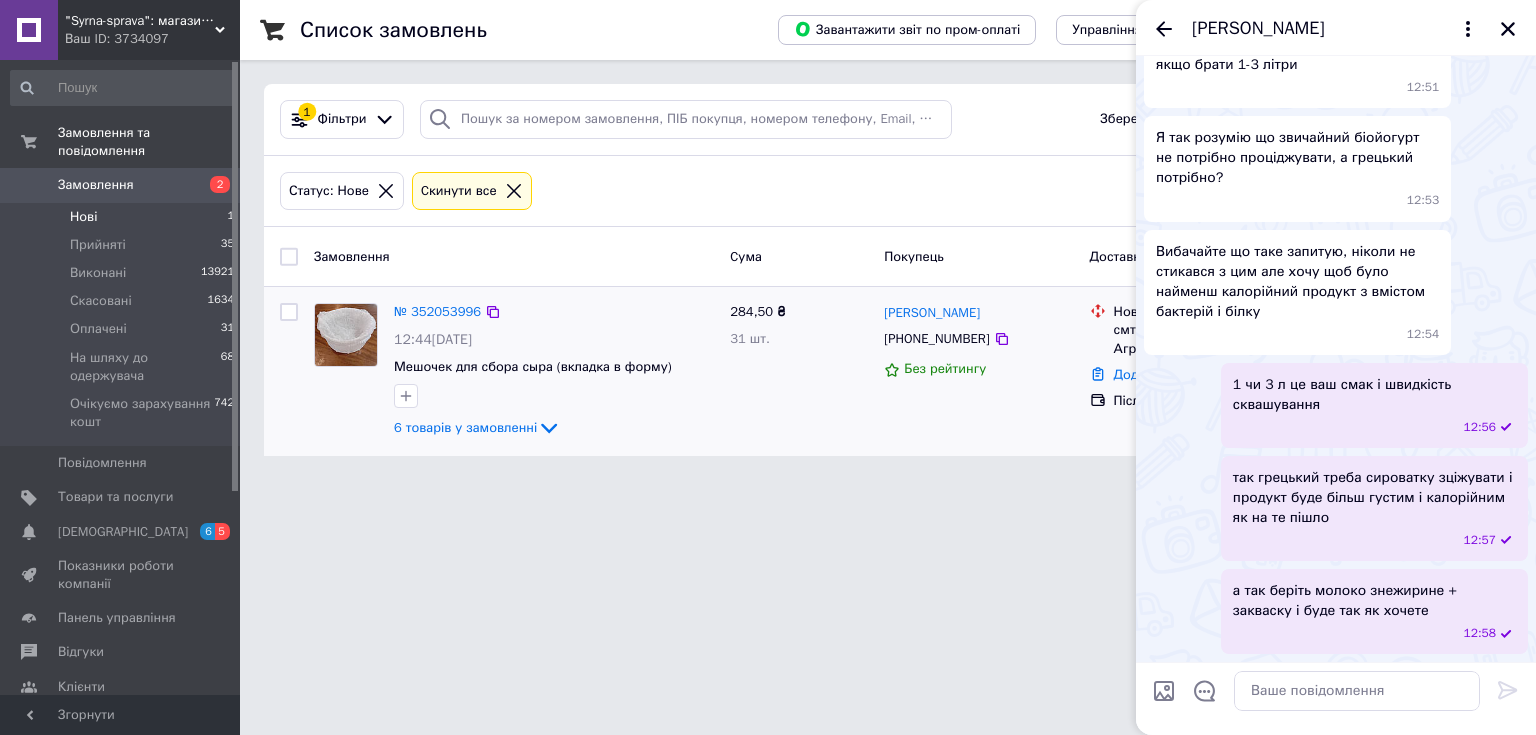 click on ""Syrna-sprava": магазин для справжніх сироварів! Ваш ID: 3734097 Сайт "Syrna-sprava": магазин для справжн... Кабінет покупця Перевірити стан системи Сторінка на порталі Довідка Вийти Замовлення та повідомлення Замовлення 2 Нові 1 Прийняті 35 Виконані 13921 Скасовані 1634 Оплачені 31 На шляху до одержувача 68 Очікуємо зарахування кошт 742 Повідомлення 0 Товари та послуги Сповіщення 6 5 Показники роботи компанії Панель управління Відгуки Клієнти Каталог ProSale Аналітика Інструменти веб-майстра та SEO Управління сайтом Маркет Prom топ   1" at bounding box center [768, 240] 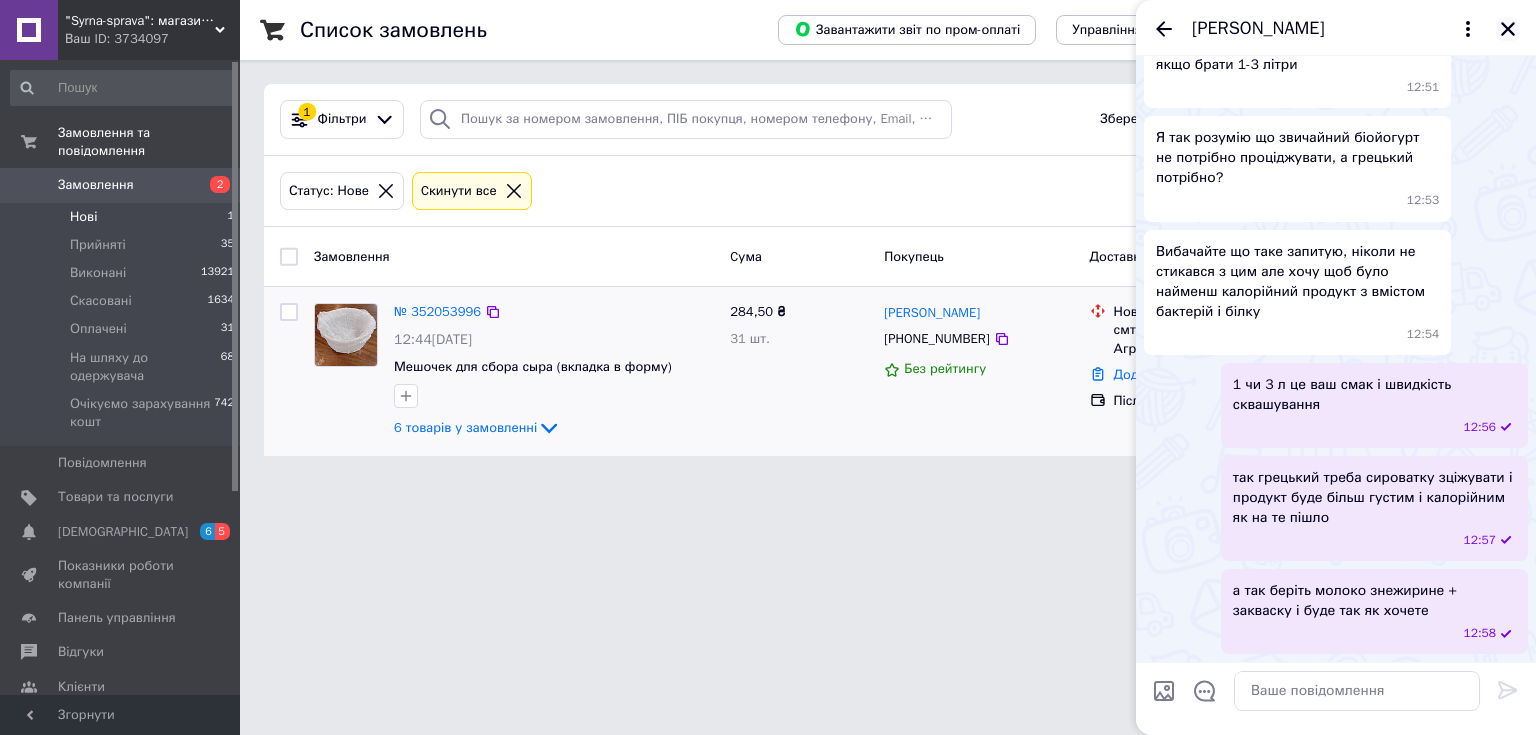 click 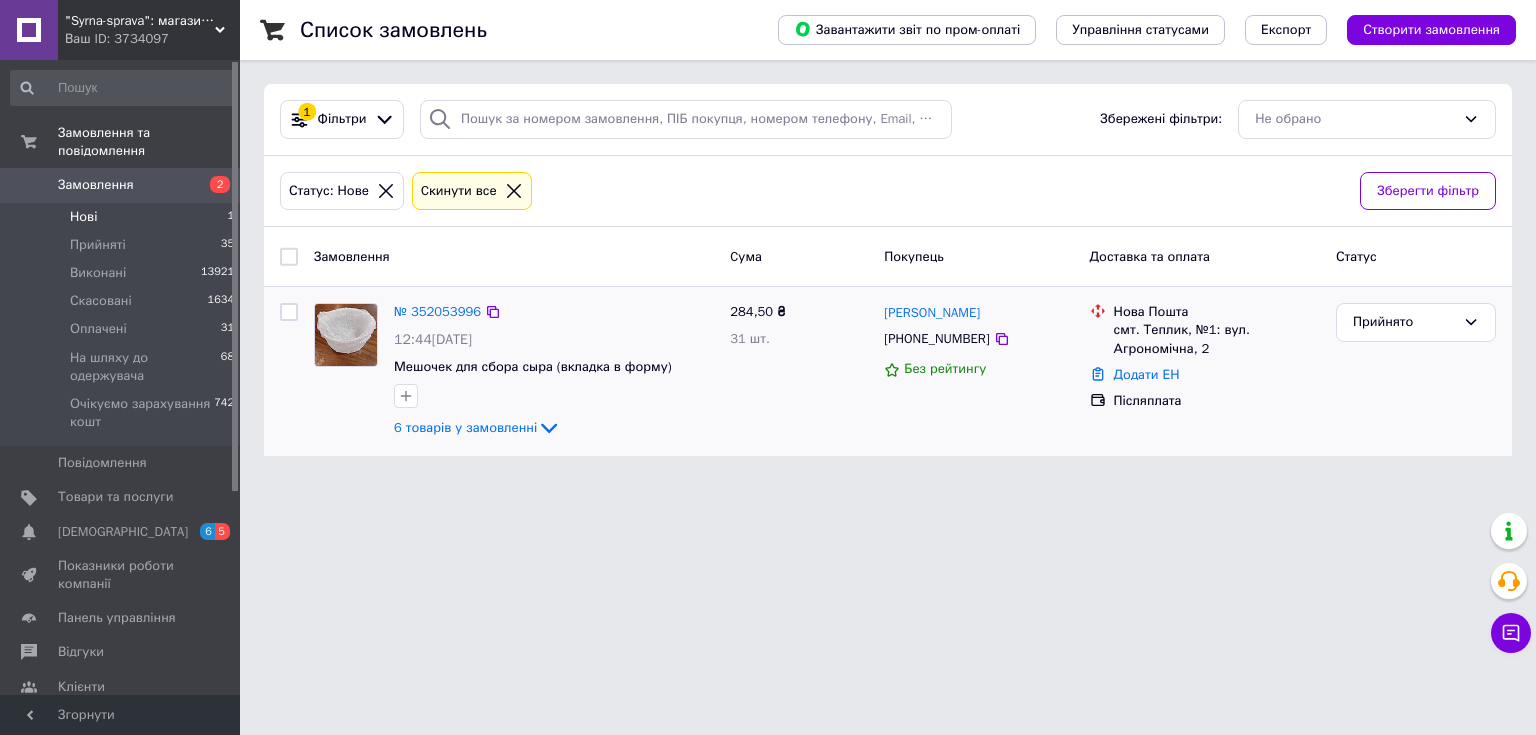 click on "Нові" at bounding box center (83, 217) 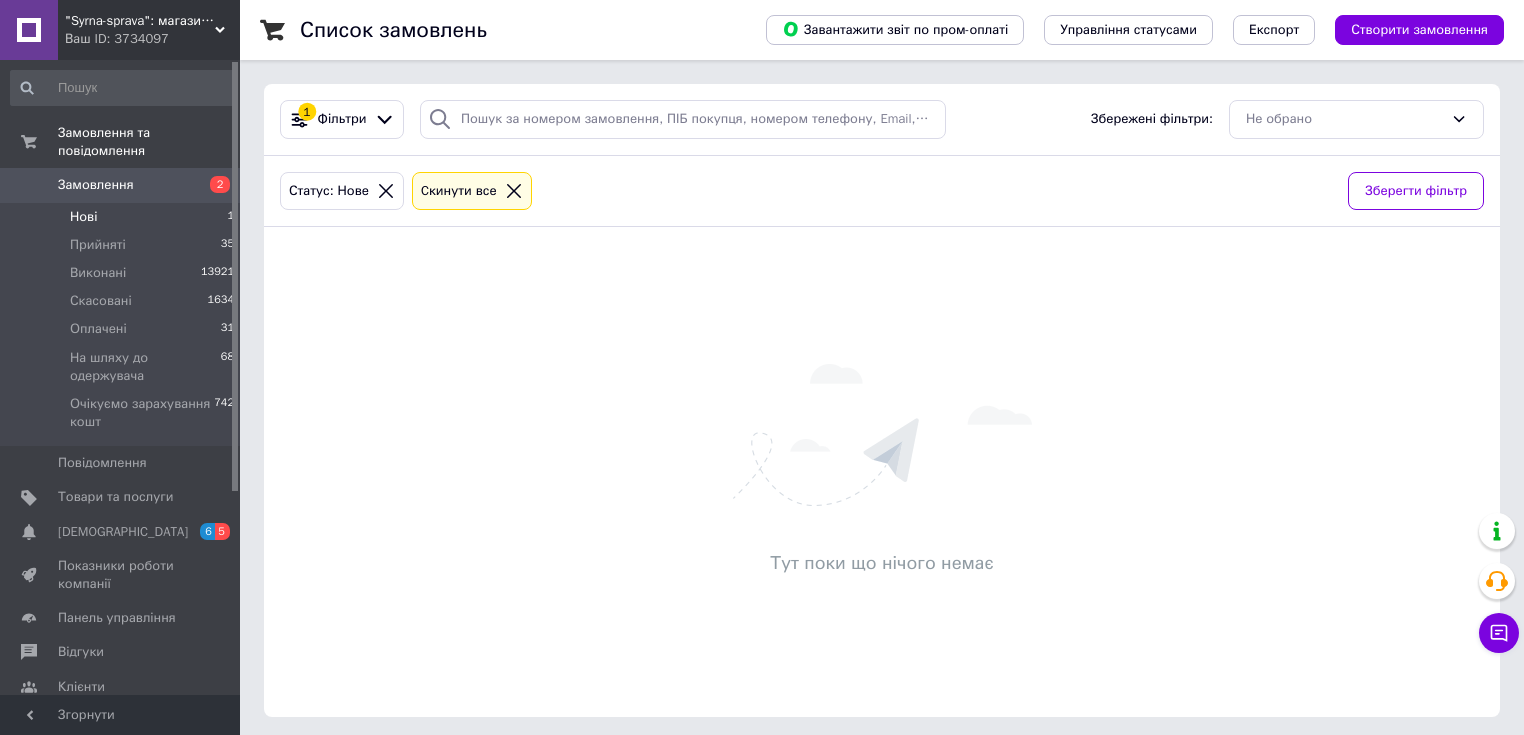 click on "Нові" at bounding box center (83, 217) 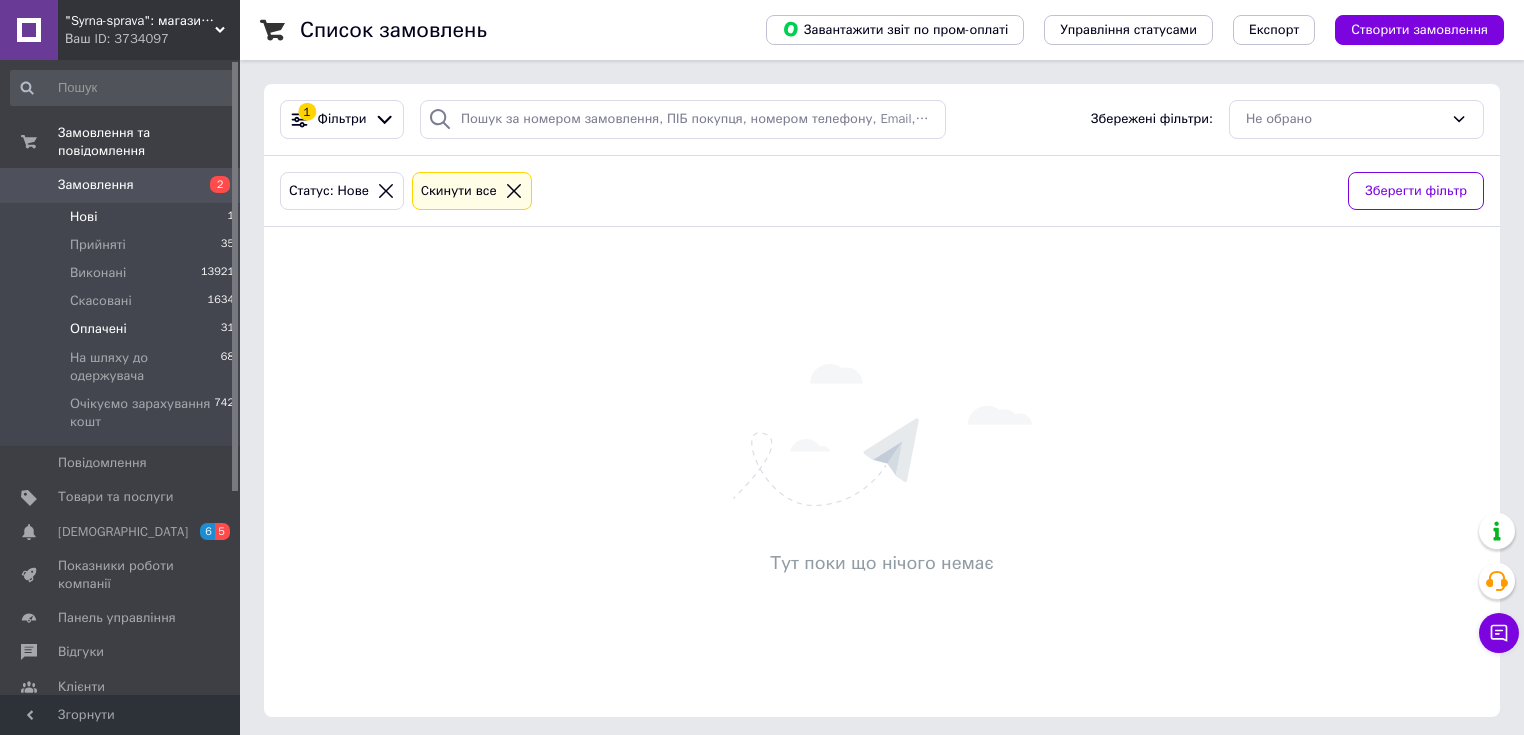 click on "Оплачені" at bounding box center (98, 329) 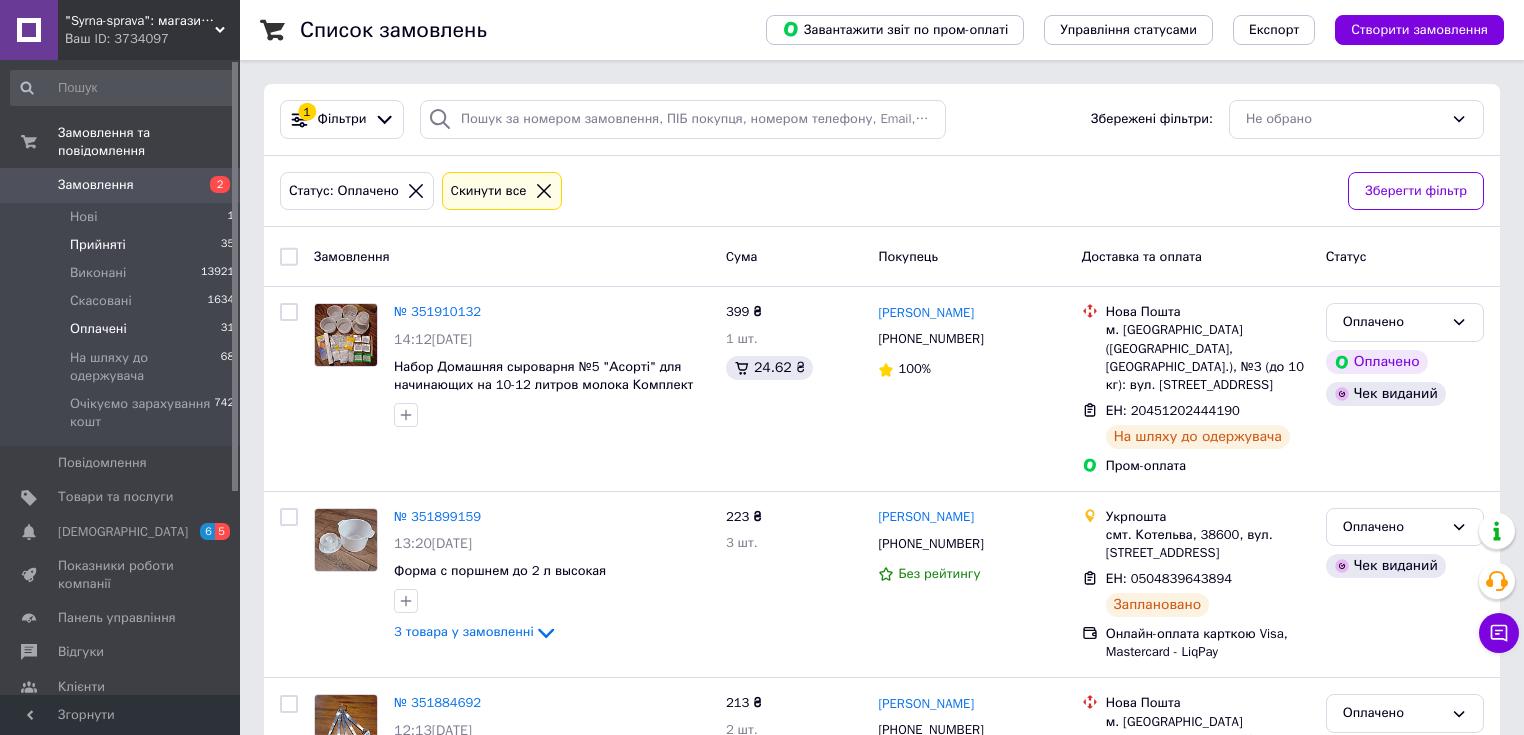 click on "Прийняті 35" at bounding box center [123, 245] 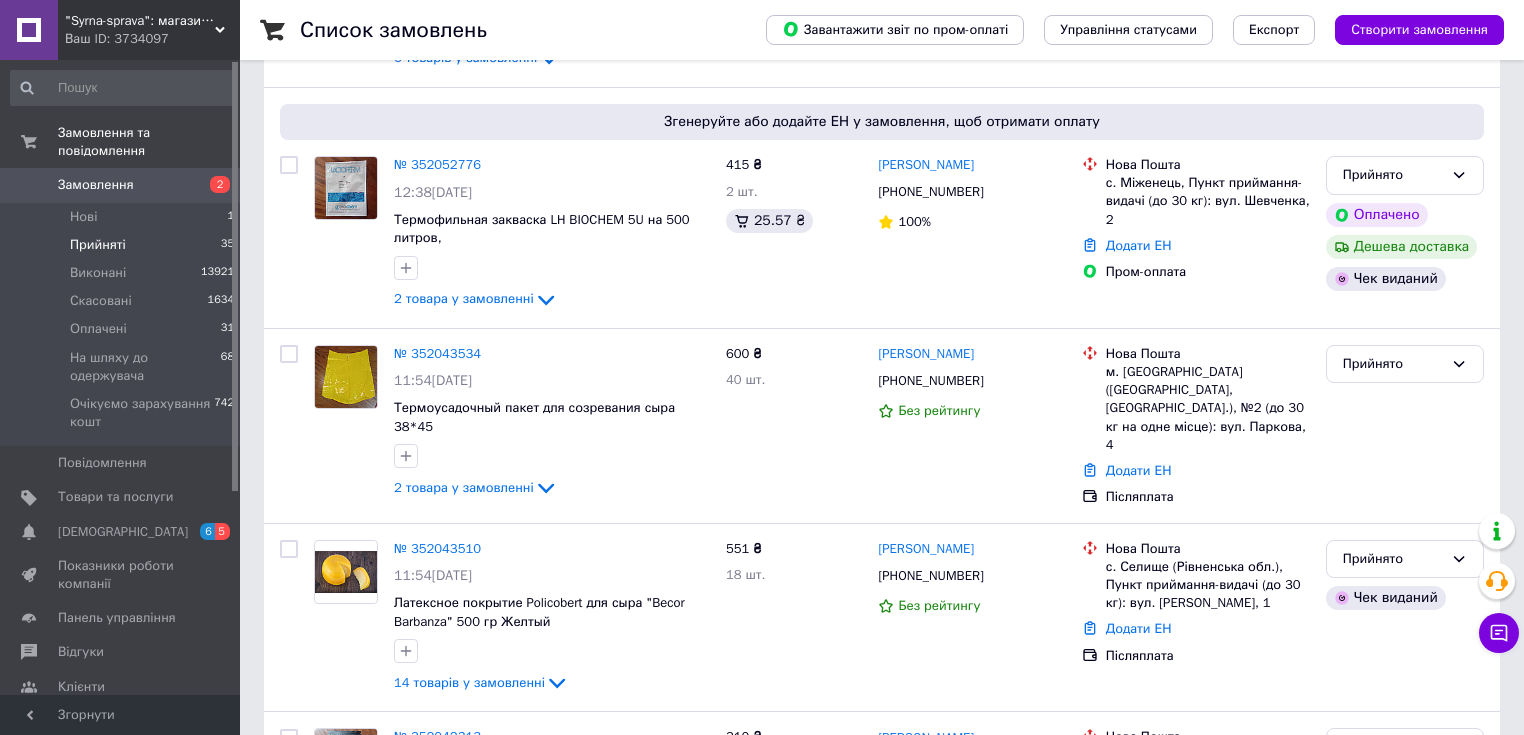 scroll, scrollTop: 560, scrollLeft: 0, axis: vertical 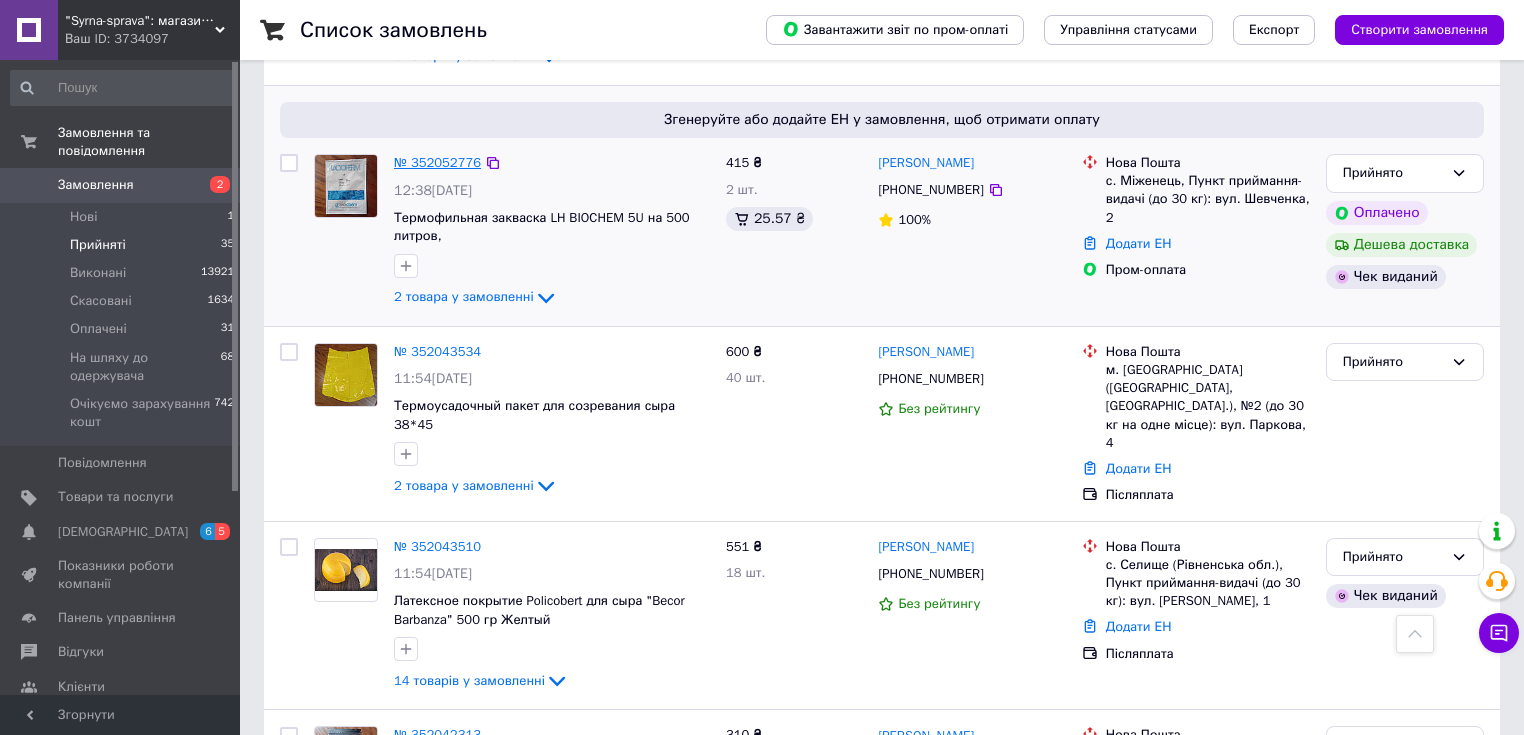 click on "№ 352052776" at bounding box center (437, 162) 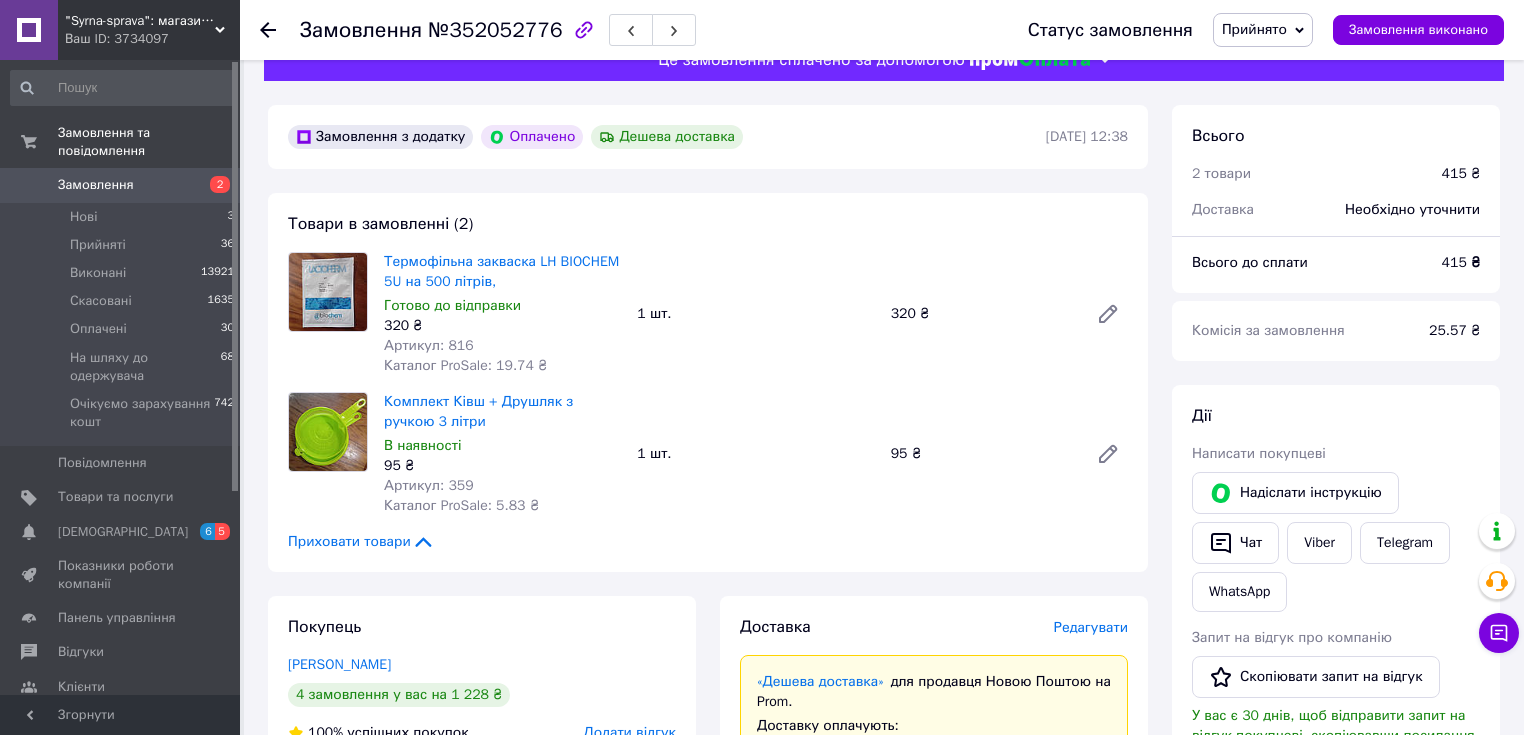 scroll, scrollTop: 0, scrollLeft: 0, axis: both 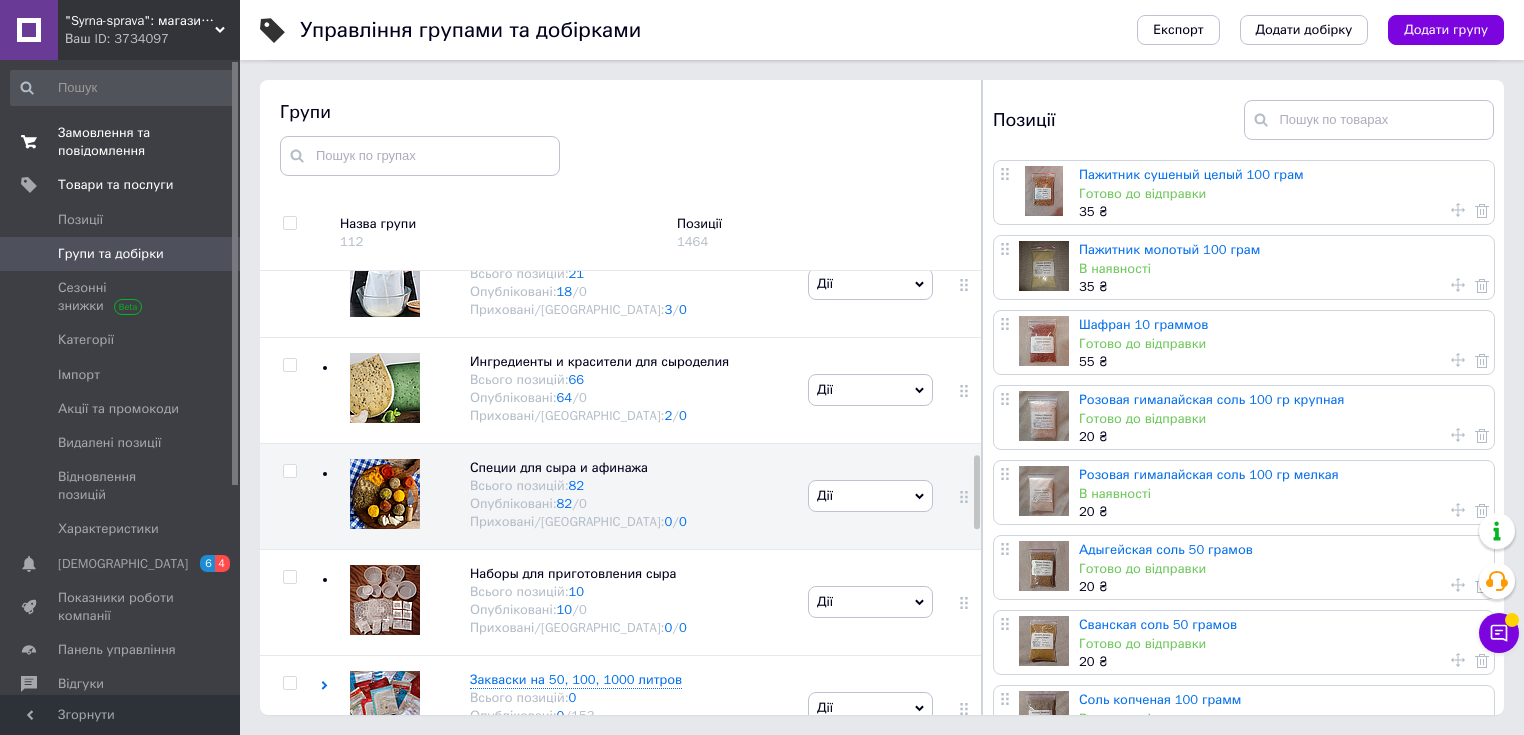 click on "Замовлення та повідомлення" at bounding box center [121, 142] 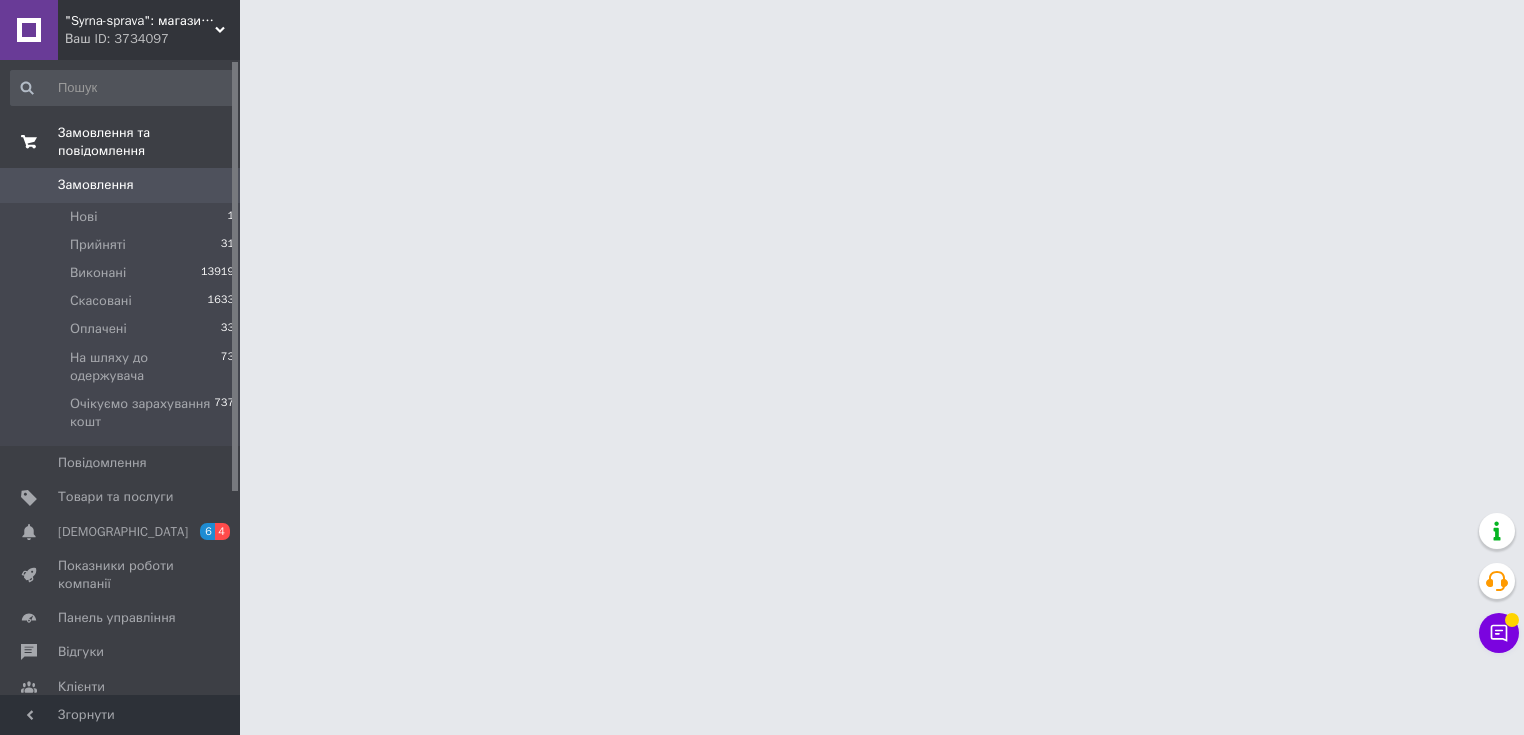 scroll, scrollTop: 0, scrollLeft: 0, axis: both 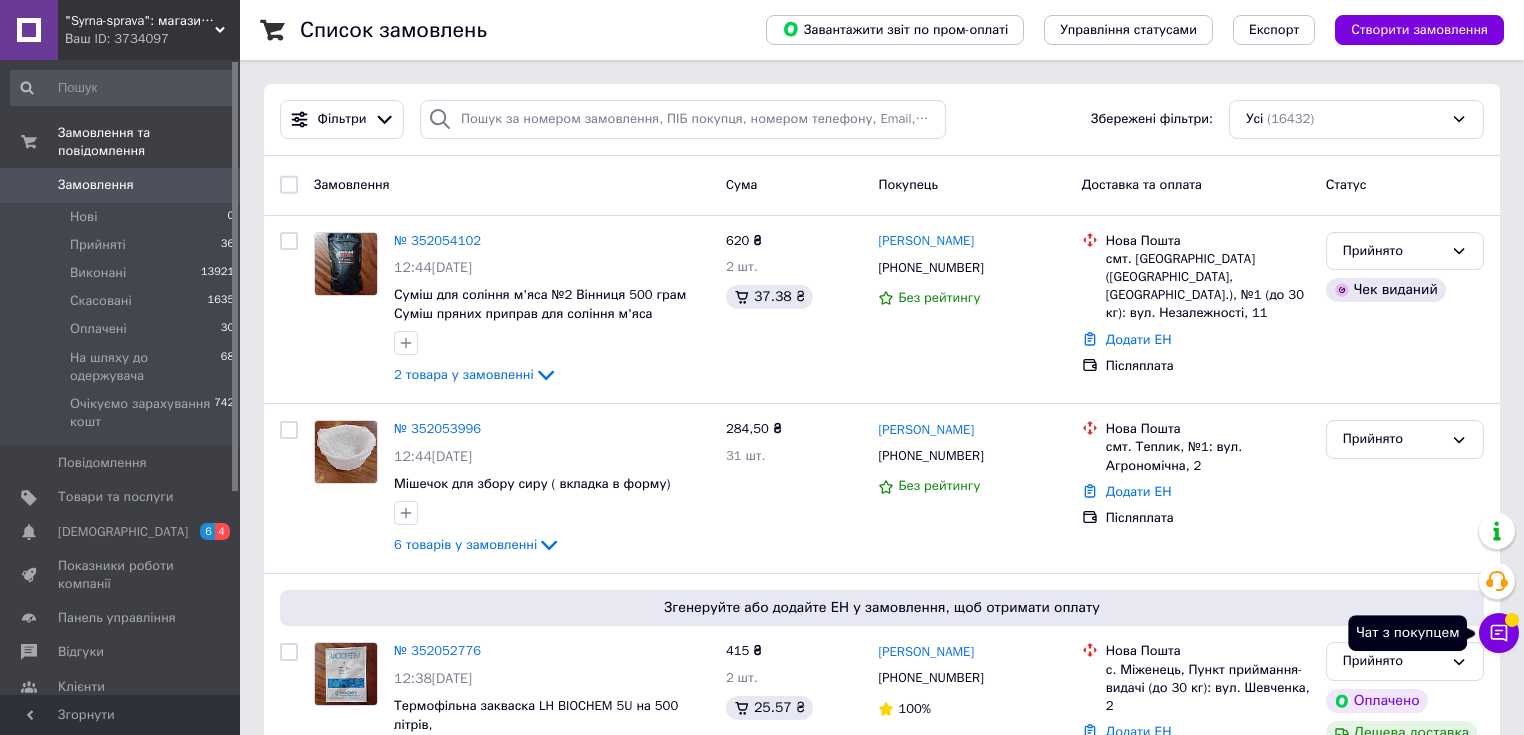 click 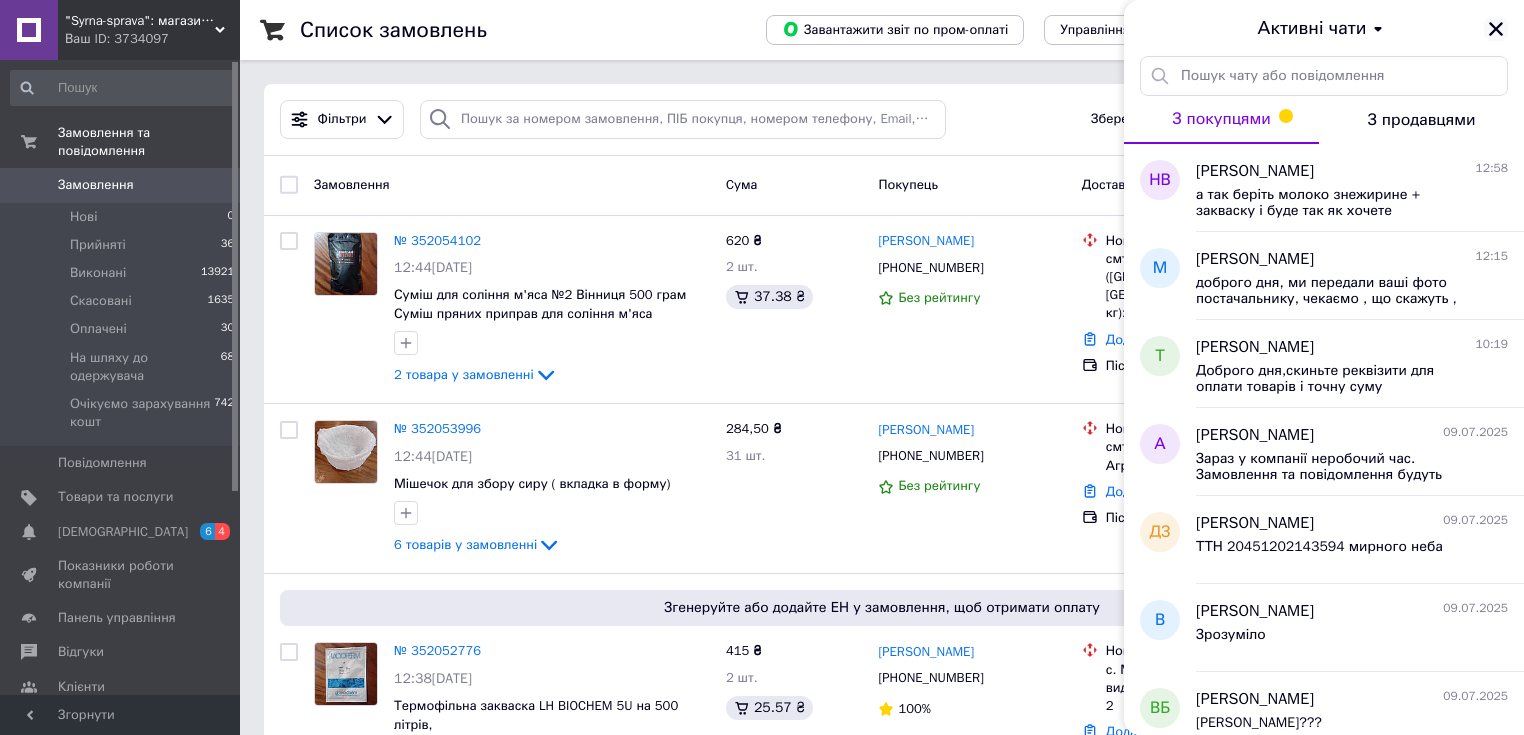 click 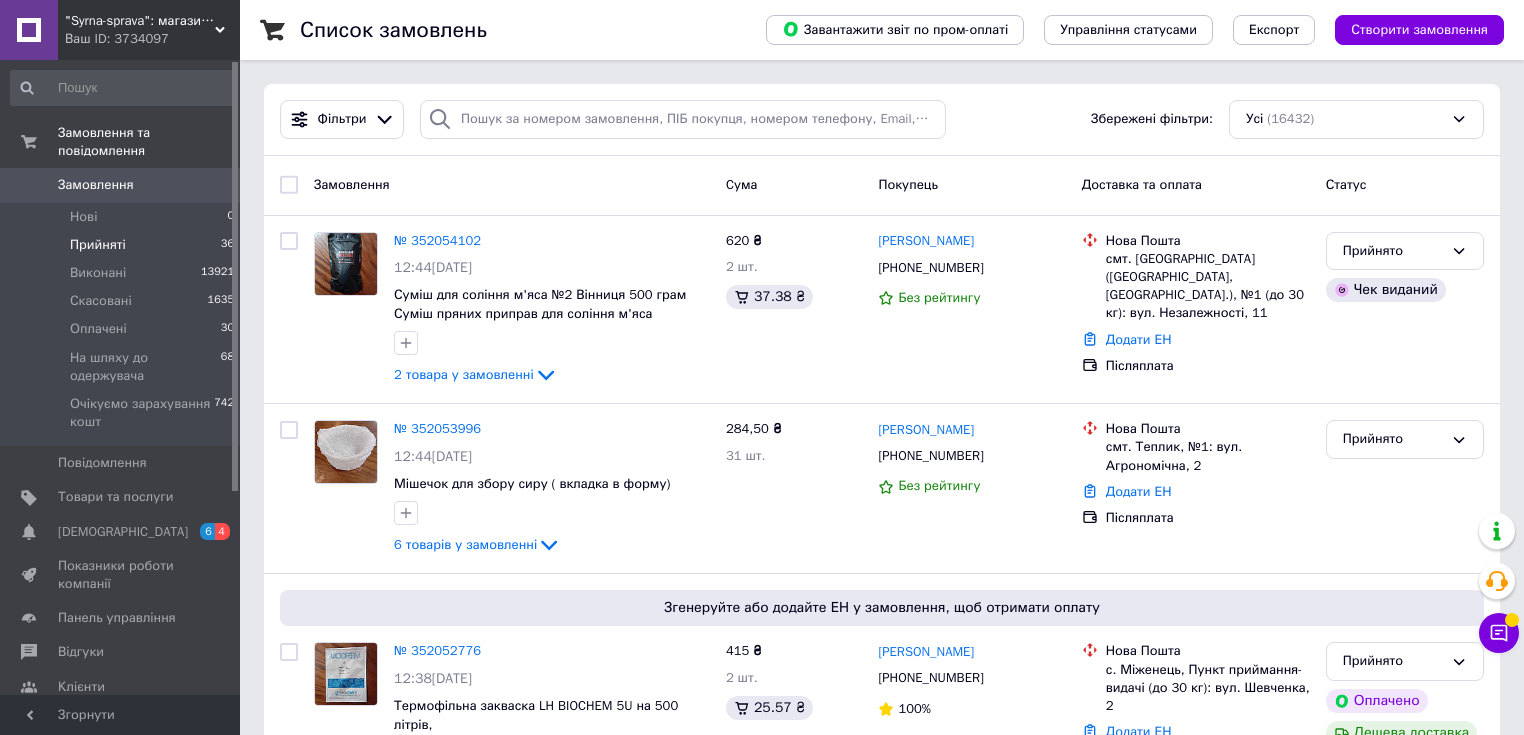 click on "Прийняті" at bounding box center (98, 245) 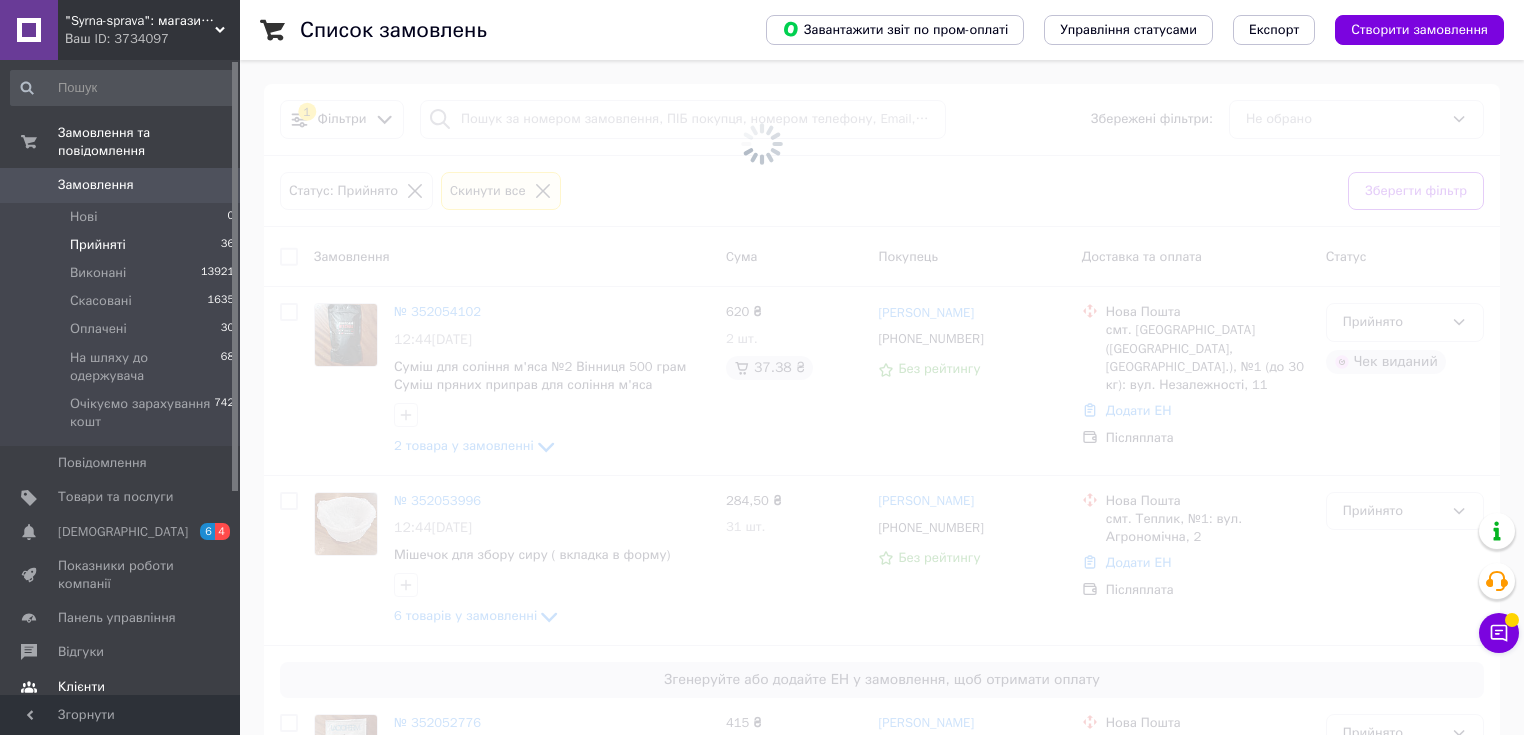 click on "Клієнти" at bounding box center (81, 687) 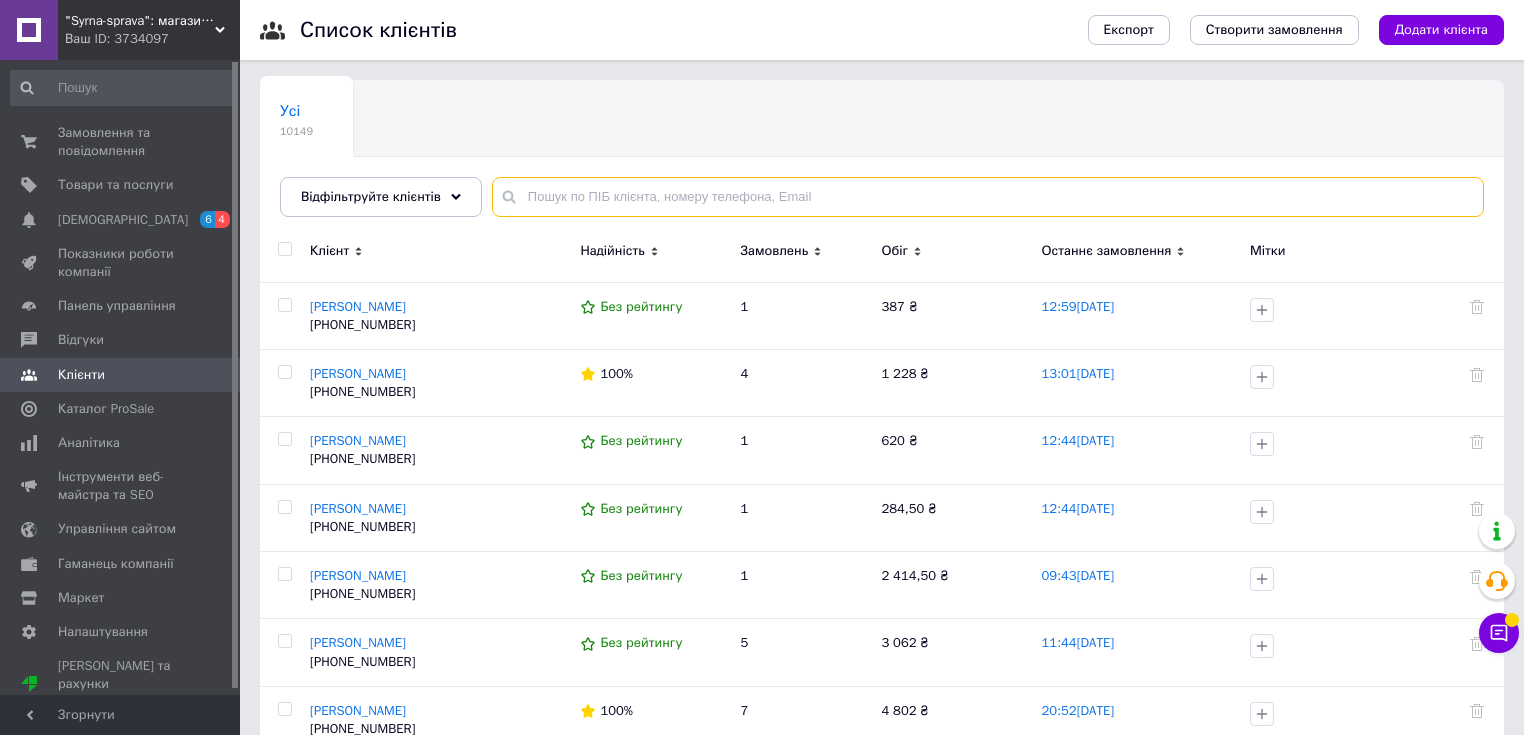 click at bounding box center (988, 197) 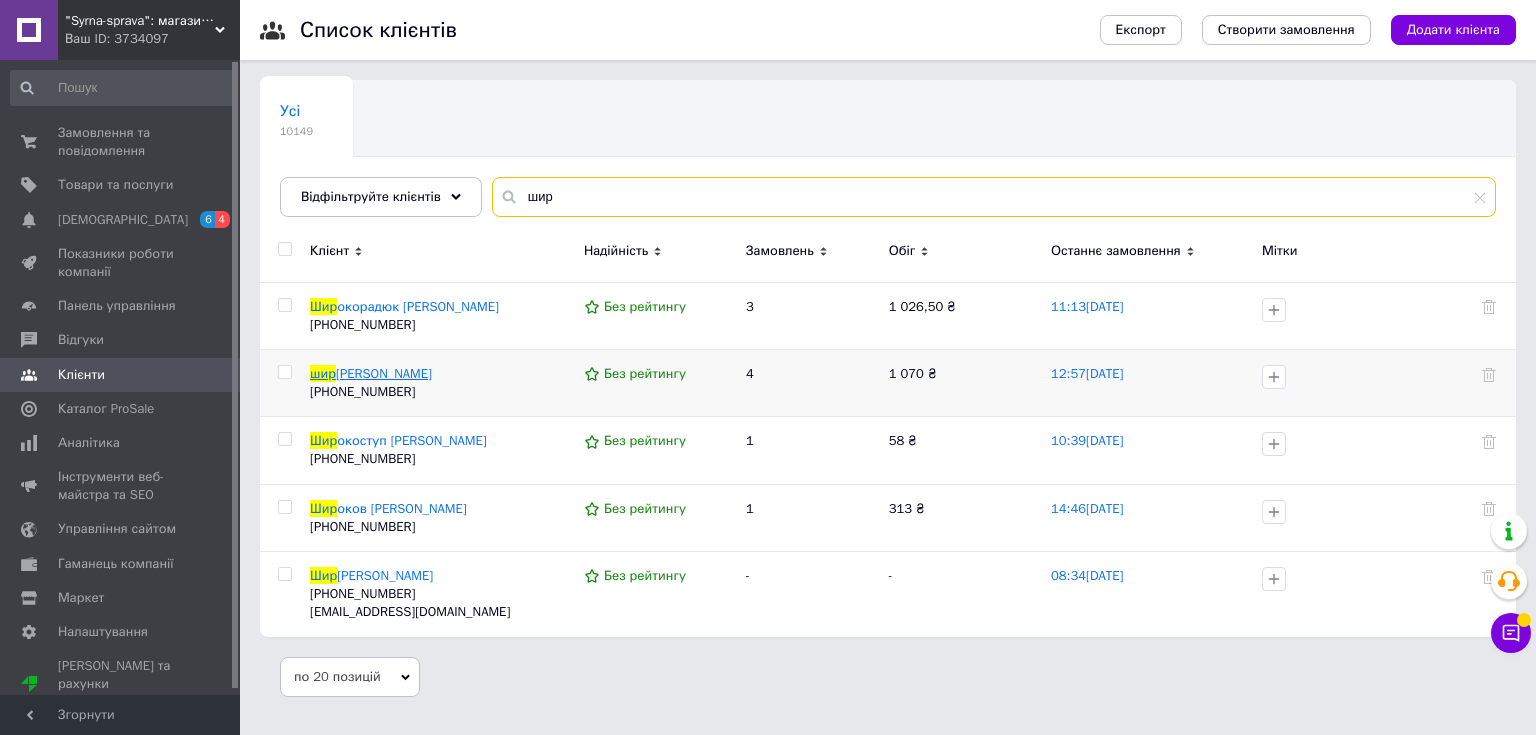 type on "шир" 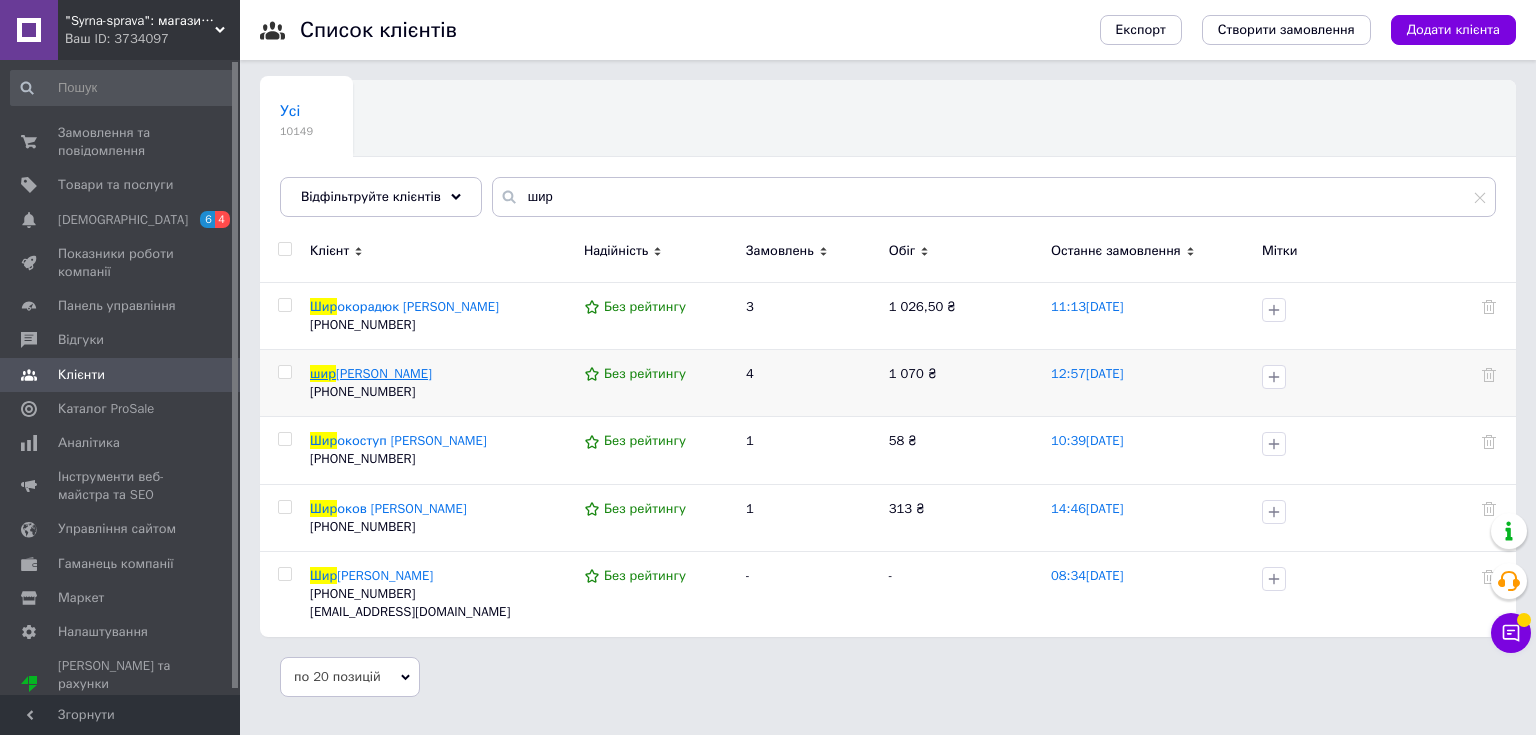 click on "[PERSON_NAME]" at bounding box center [384, 373] 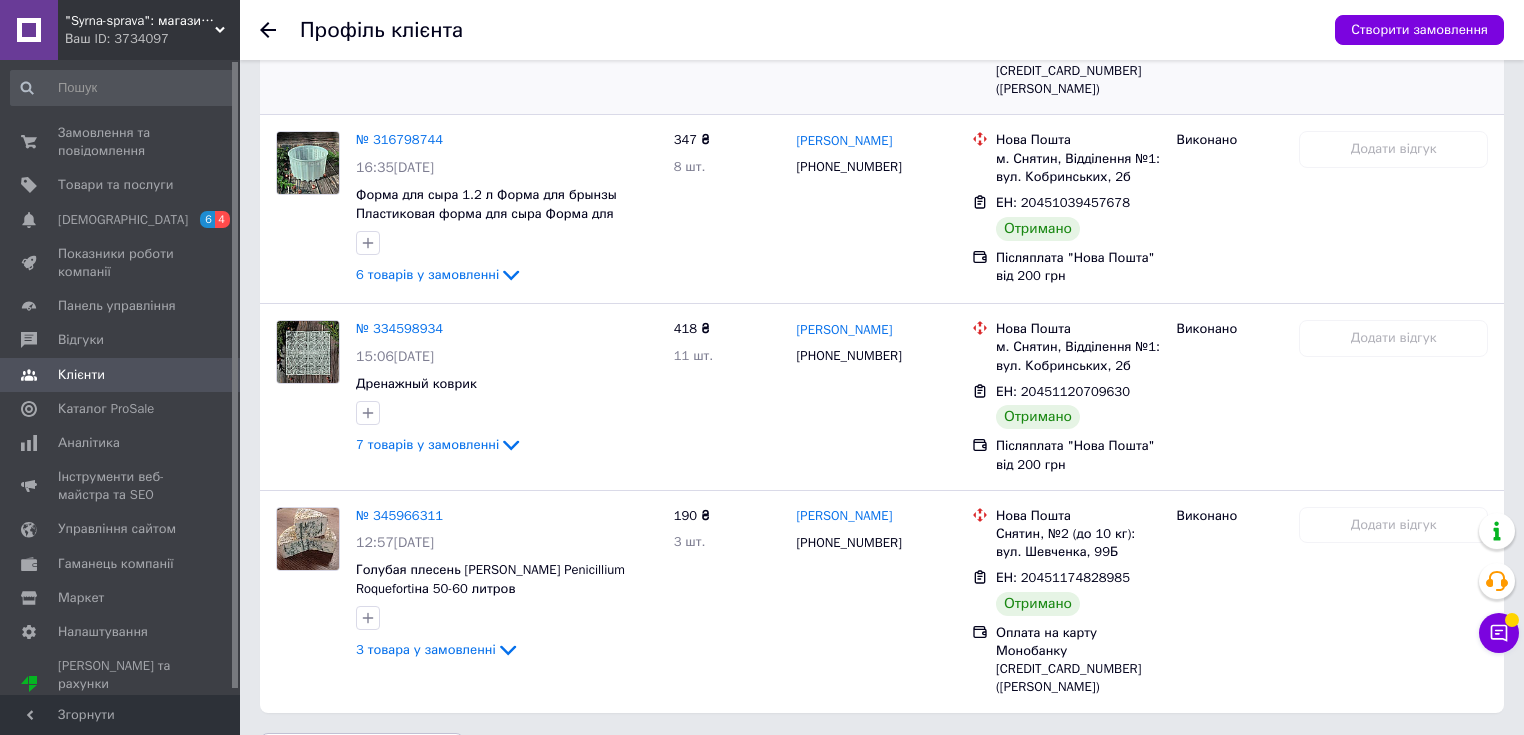 scroll, scrollTop: 796, scrollLeft: 0, axis: vertical 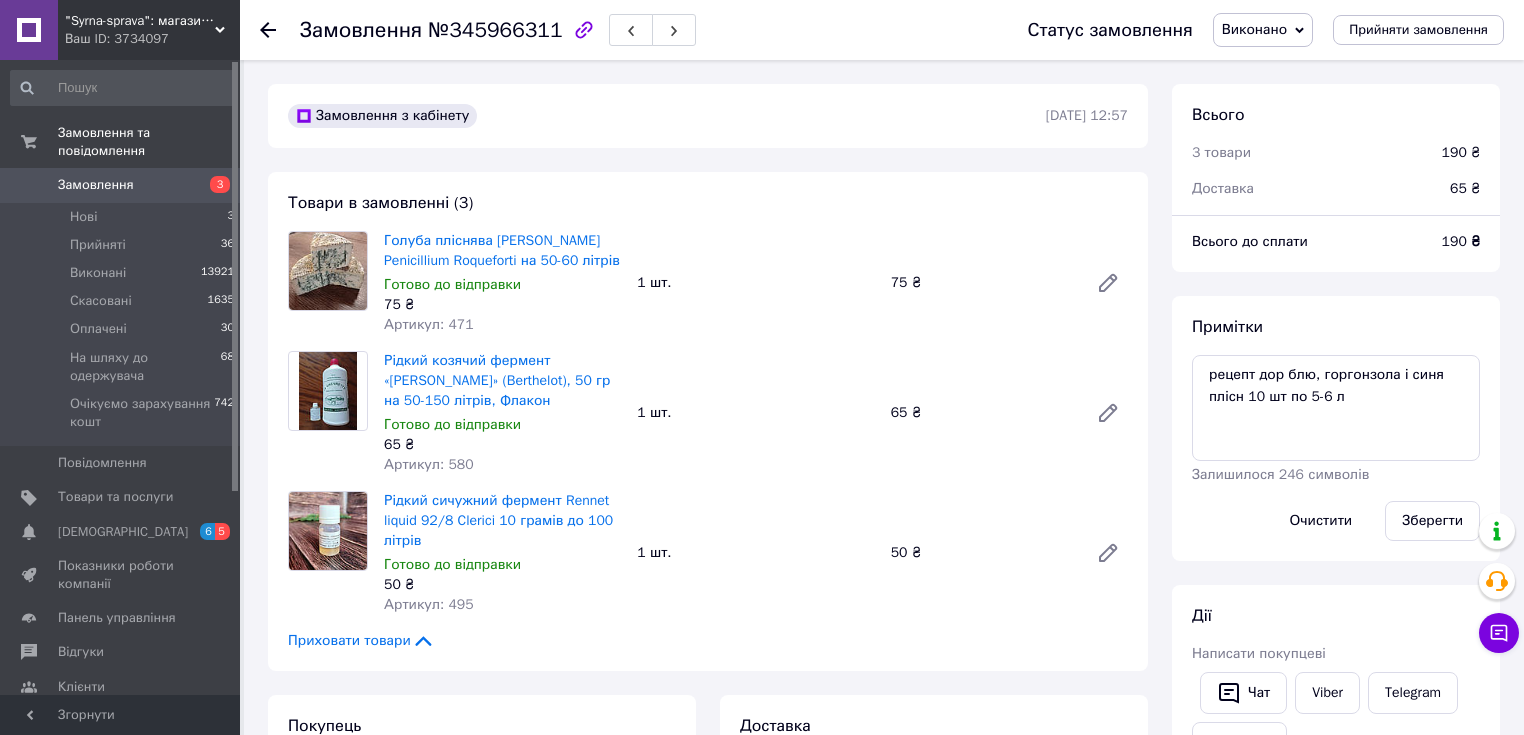click on ""Syrna-sprava": магазин для справжніх сироварів!" at bounding box center [140, 21] 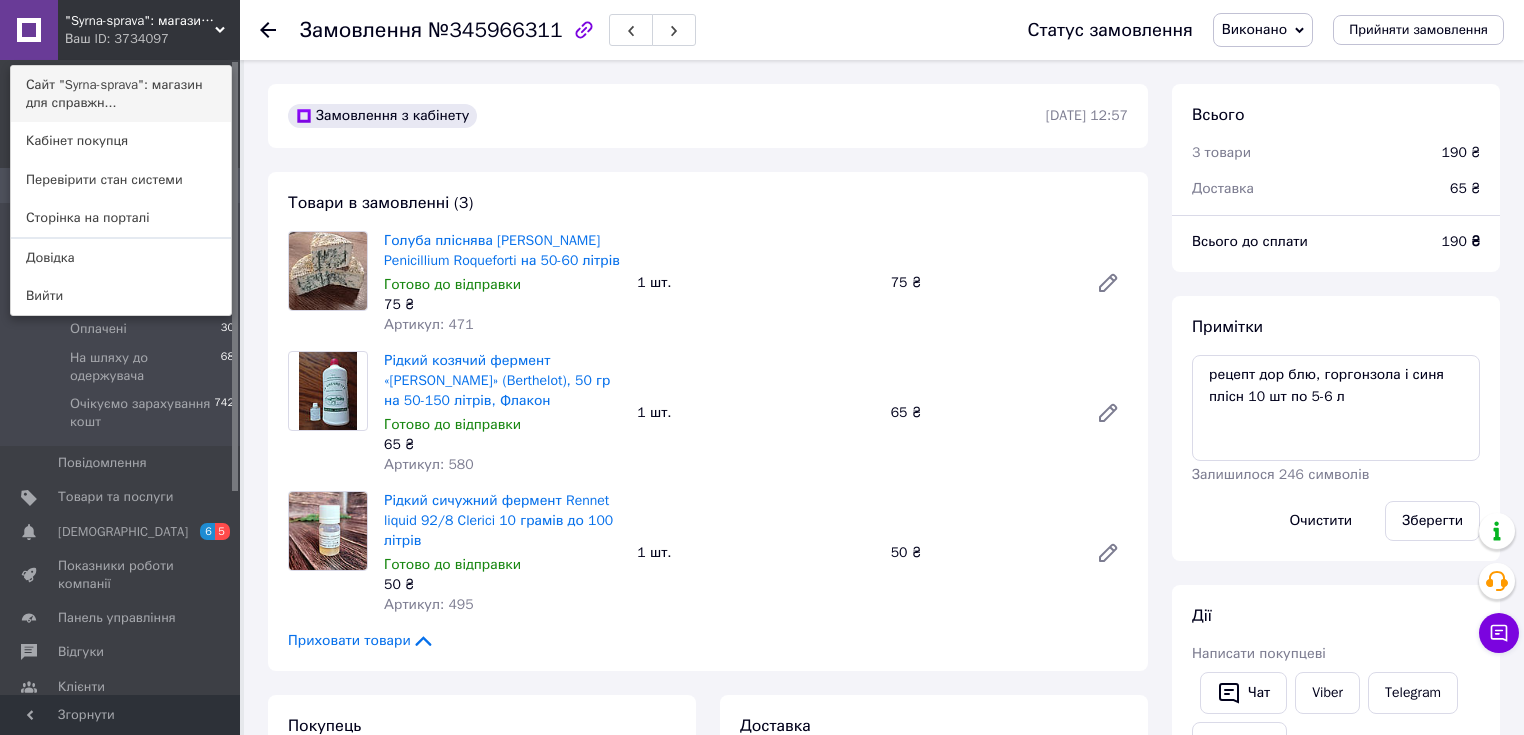 click on "Сайт "Syrna-sprava": магазин для справжн..." at bounding box center (121, 94) 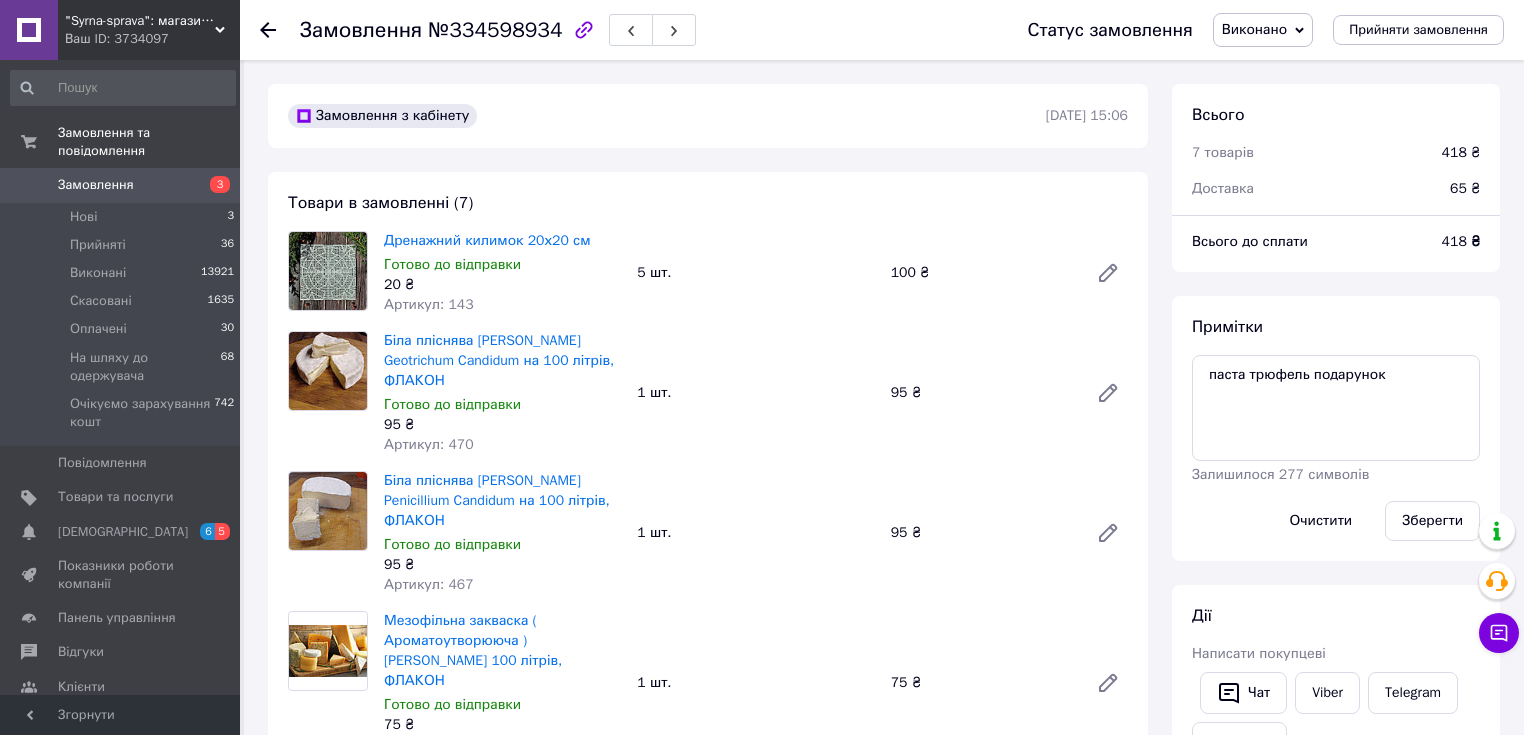scroll, scrollTop: 0, scrollLeft: 0, axis: both 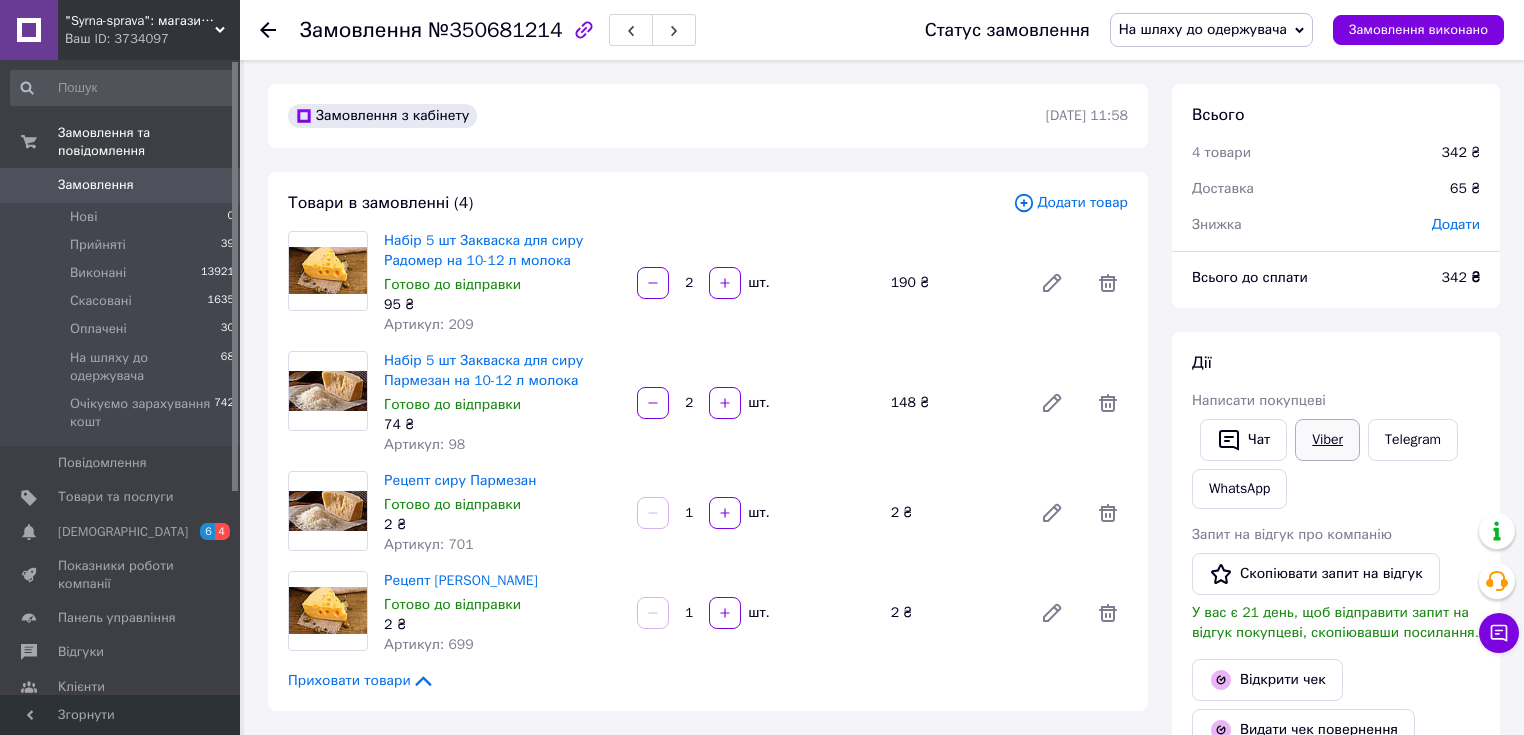 click on "Viber" at bounding box center [1327, 440] 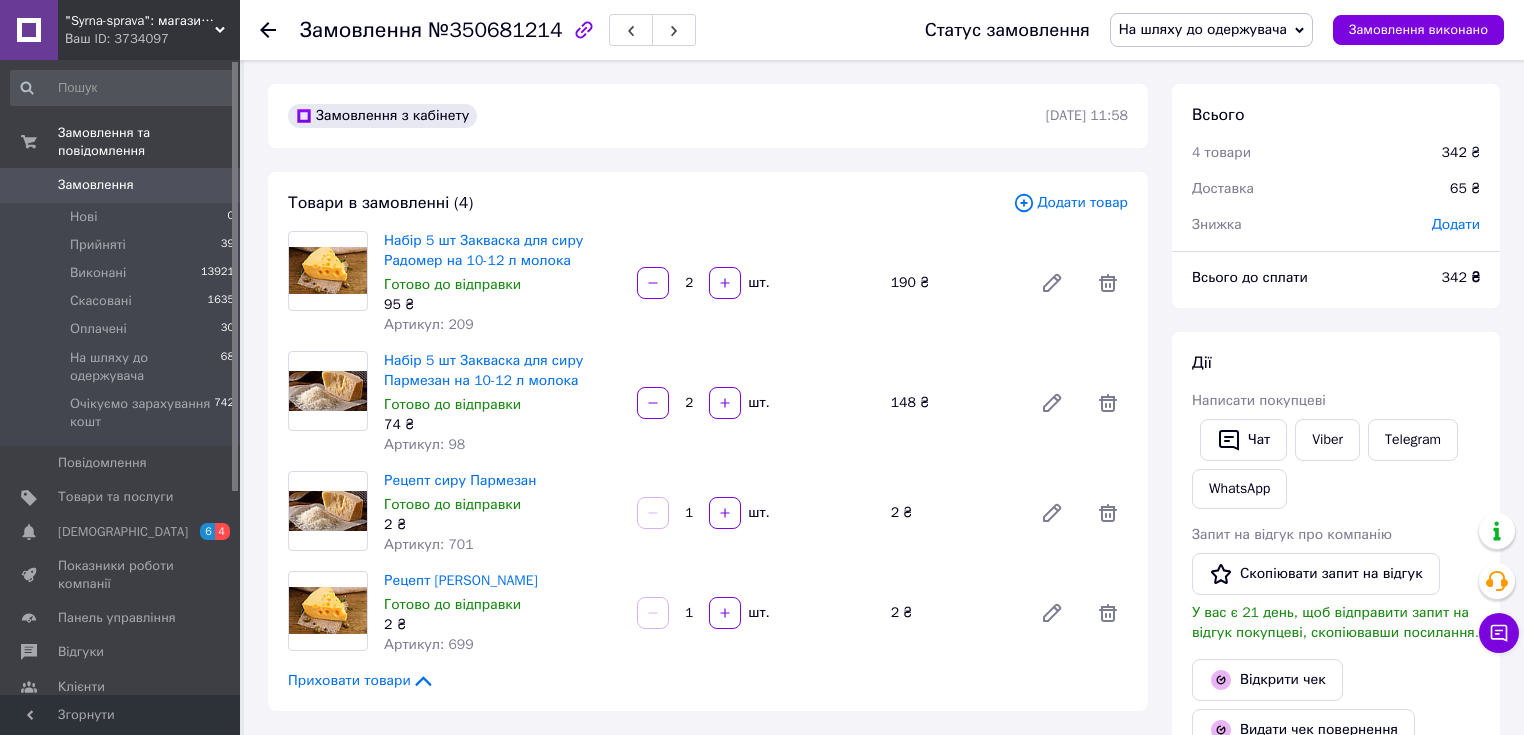 click on "Всього 4 товари 342 ₴ Доставка 65 ₴ Знижка Додати Всього до сплати 342 ₴ Дії Написати покупцеві   Чат Viber Telegram WhatsApp Запит на відгук про компанію   Скопіювати запит на відгук У вас є 21 день, щоб відправити запит на відгук покупцеві, скопіювавши посилання.   Відкрити чек   Видати чек повернення   Завантажити PDF   Друк PDF   Дублювати замовлення Мітки Особисті нотатки, які бачите лише ви. З їх допомогою можна фільтрувати замовлення Примітки Залишилося 300 символів Очистити Зберегти" at bounding box center [1336, 988] 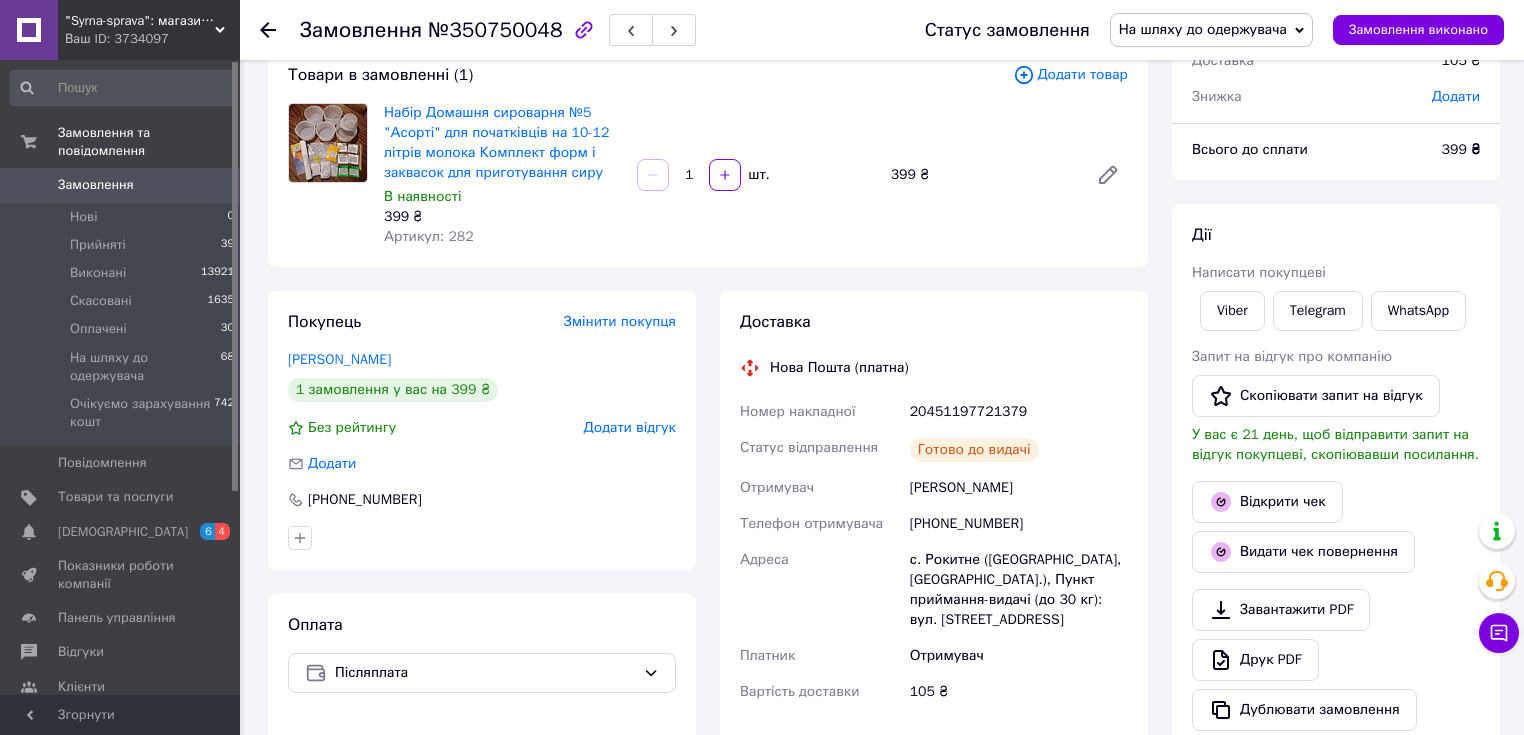 scroll, scrollTop: 80, scrollLeft: 0, axis: vertical 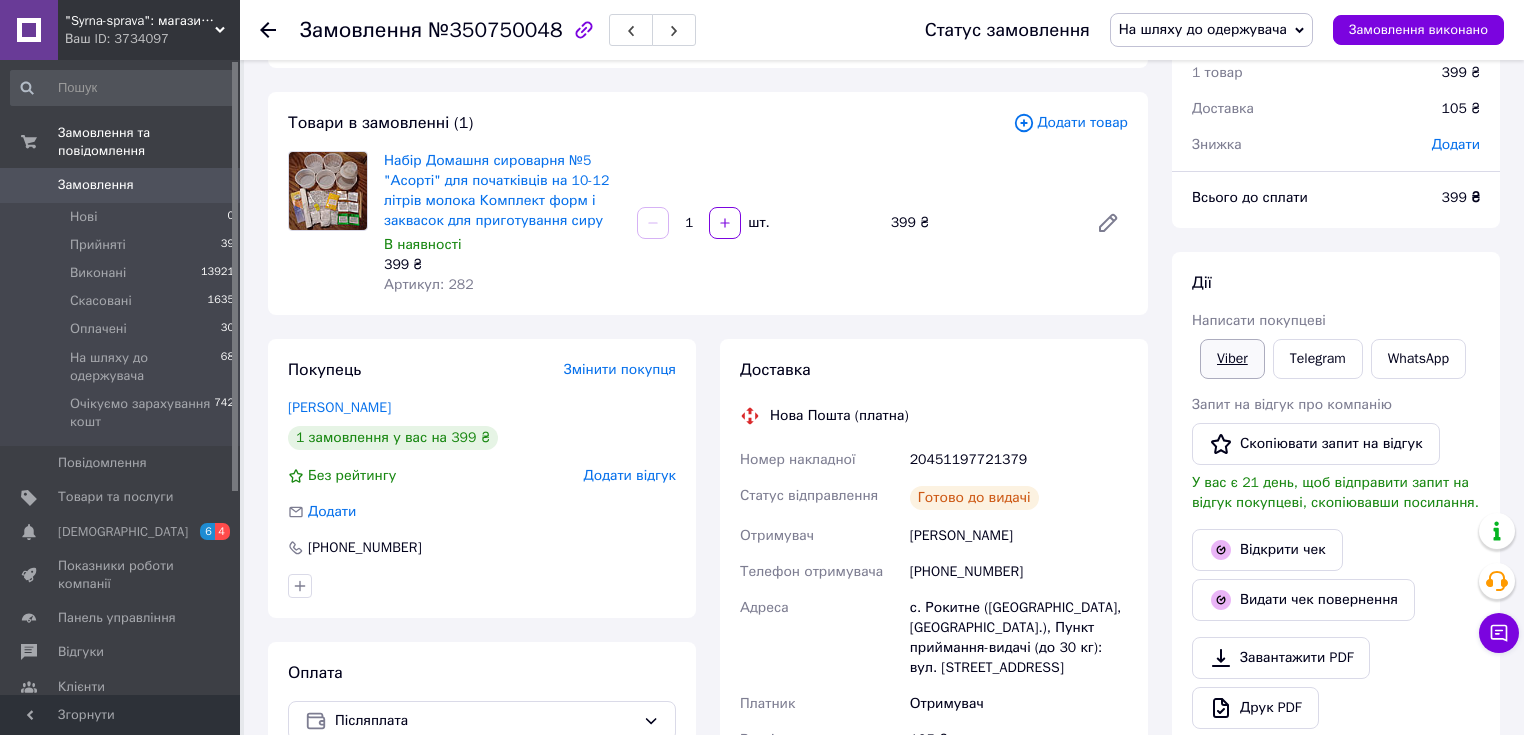 click on "Viber" at bounding box center (1232, 359) 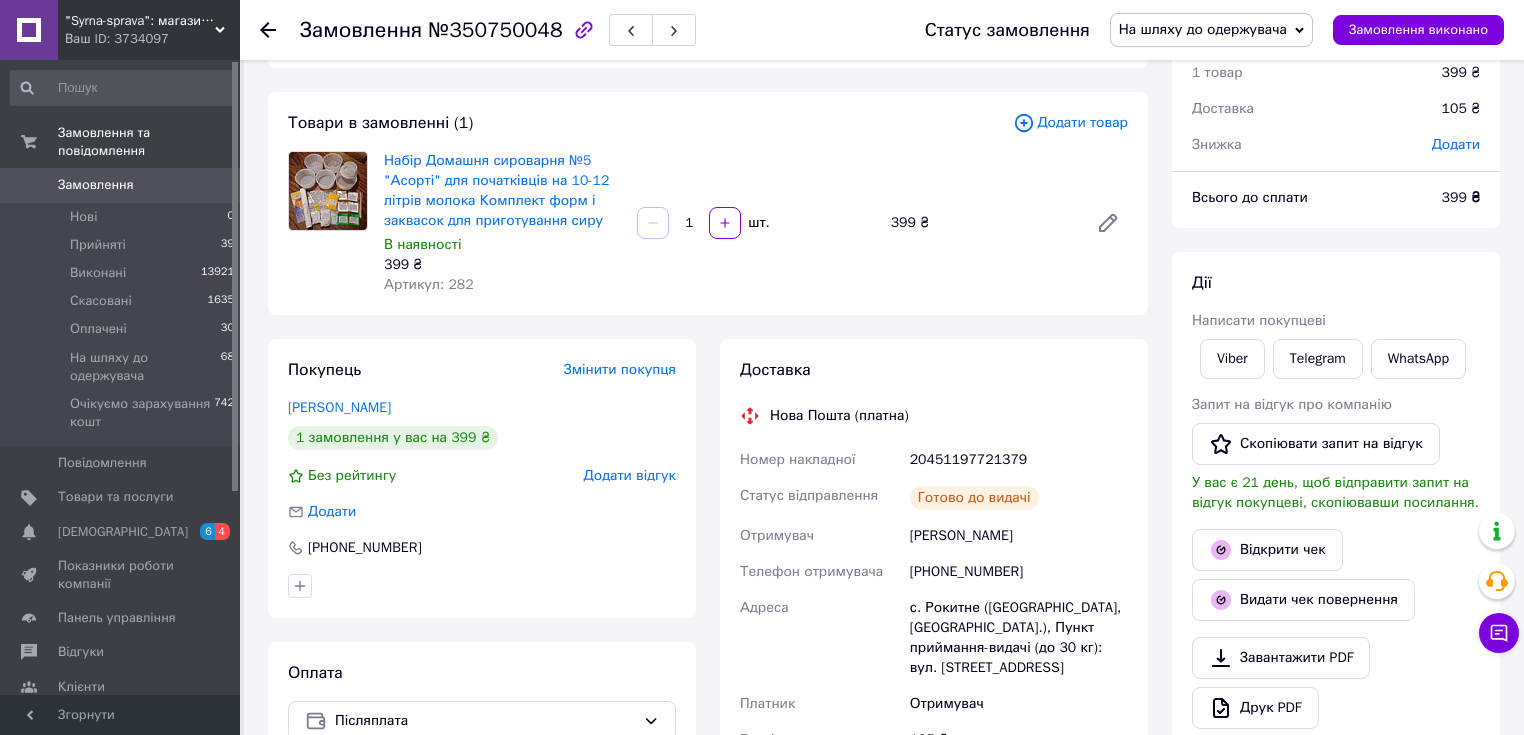 click on "Замовлення №350750048 Статус замовлення На шляху до одержувача Прийнято Виконано Скасовано Оплачено Очікуємо зарахування кошт Замовлення виконано Замовлення з сайту [DATE] 18:26 Товари в замовленні (1) Додати товар Набір Домашня сироварня №5 "Асорті" для початківців на 10-12 літрів молока Комплект форм і заквасок для приготування сиру В наявності 399 ₴ Артикул: 282 1   шт. 399 ₴ Покупець Змінити покупця [PERSON_NAME] 1 замовлення у вас на 399 ₴ Без рейтингу   Додати відгук Додати [PHONE_NUMBER] Оплата Післяплата Доставка Нова Пошта (платна) Номер накладної 20451197721379 399 < >" at bounding box center [884, 643] 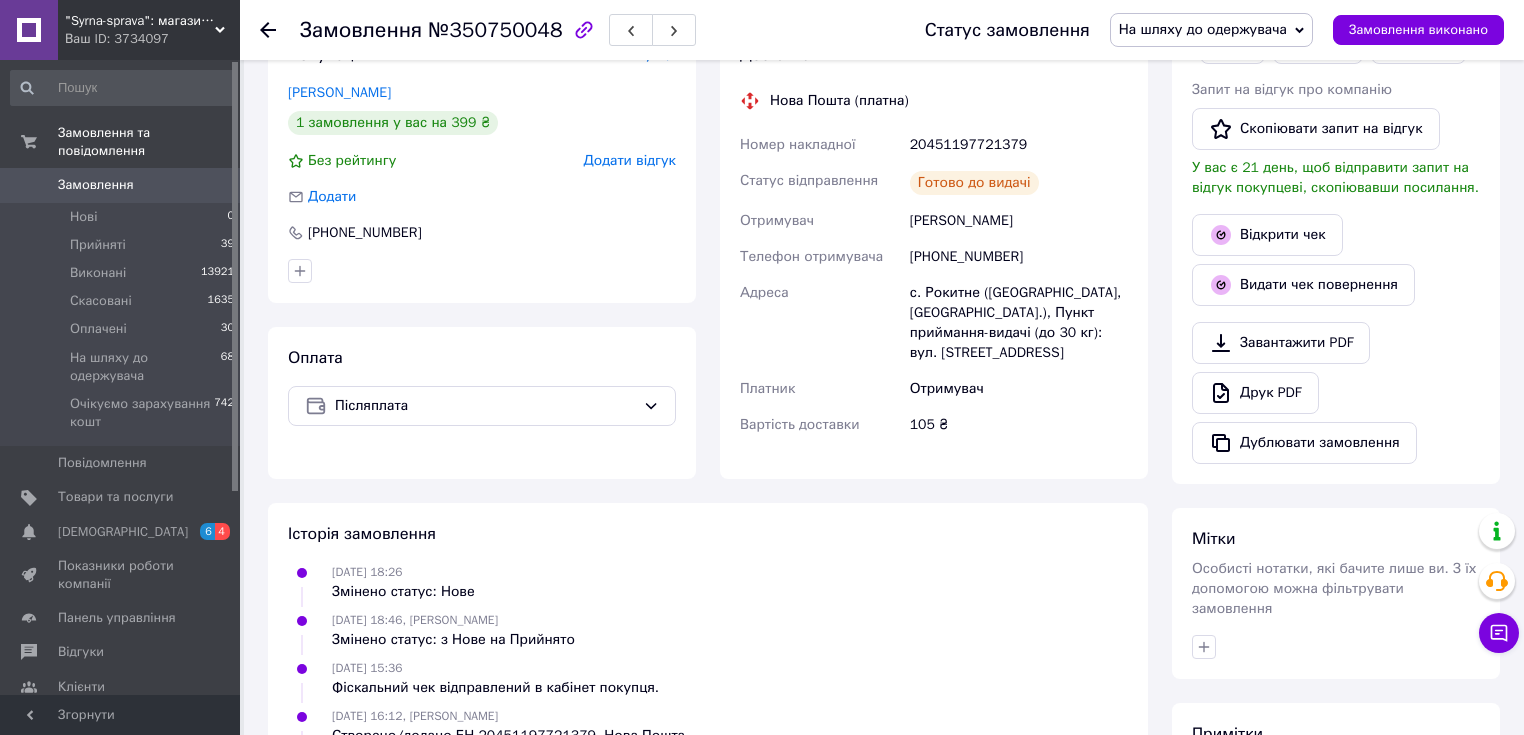 scroll, scrollTop: 400, scrollLeft: 0, axis: vertical 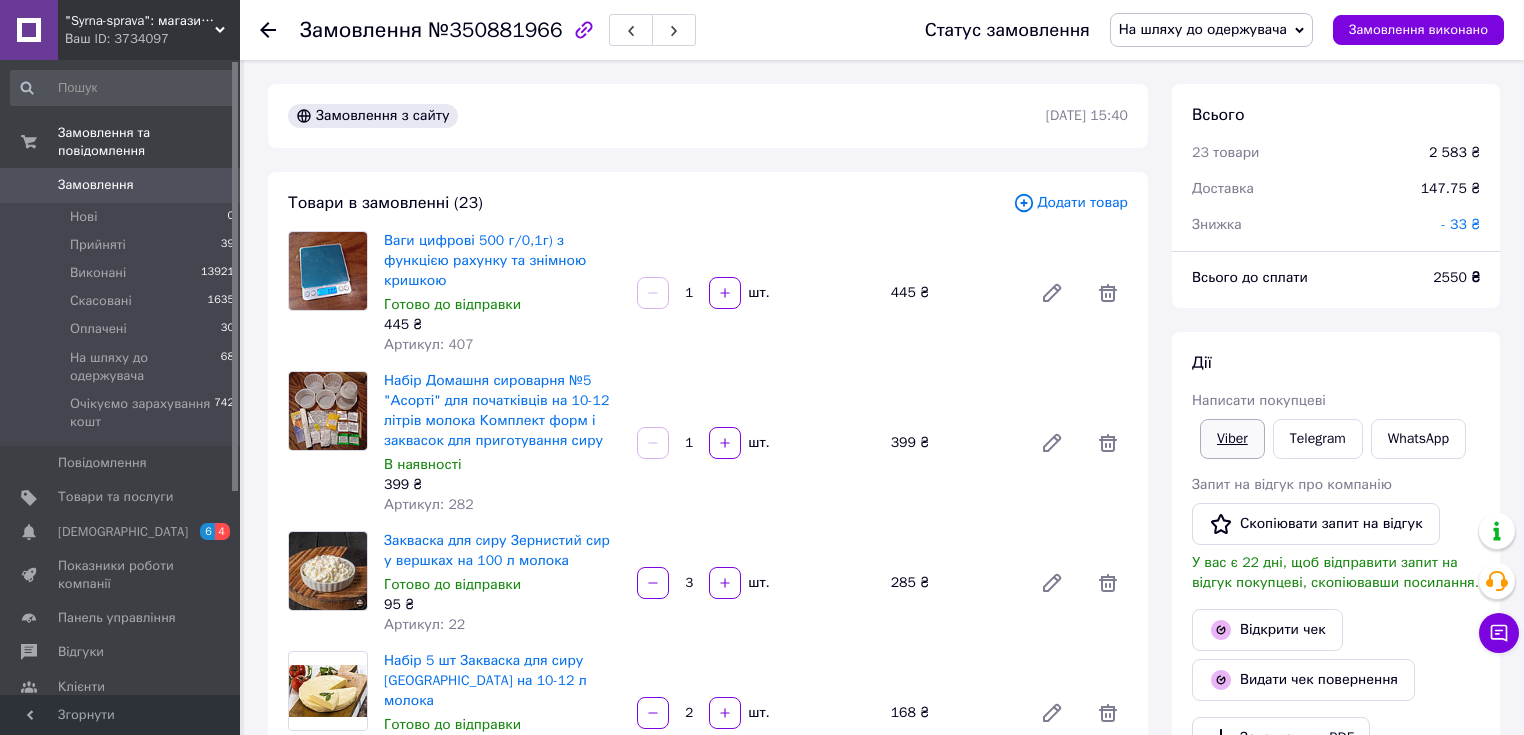 click on "Viber" at bounding box center (1232, 439) 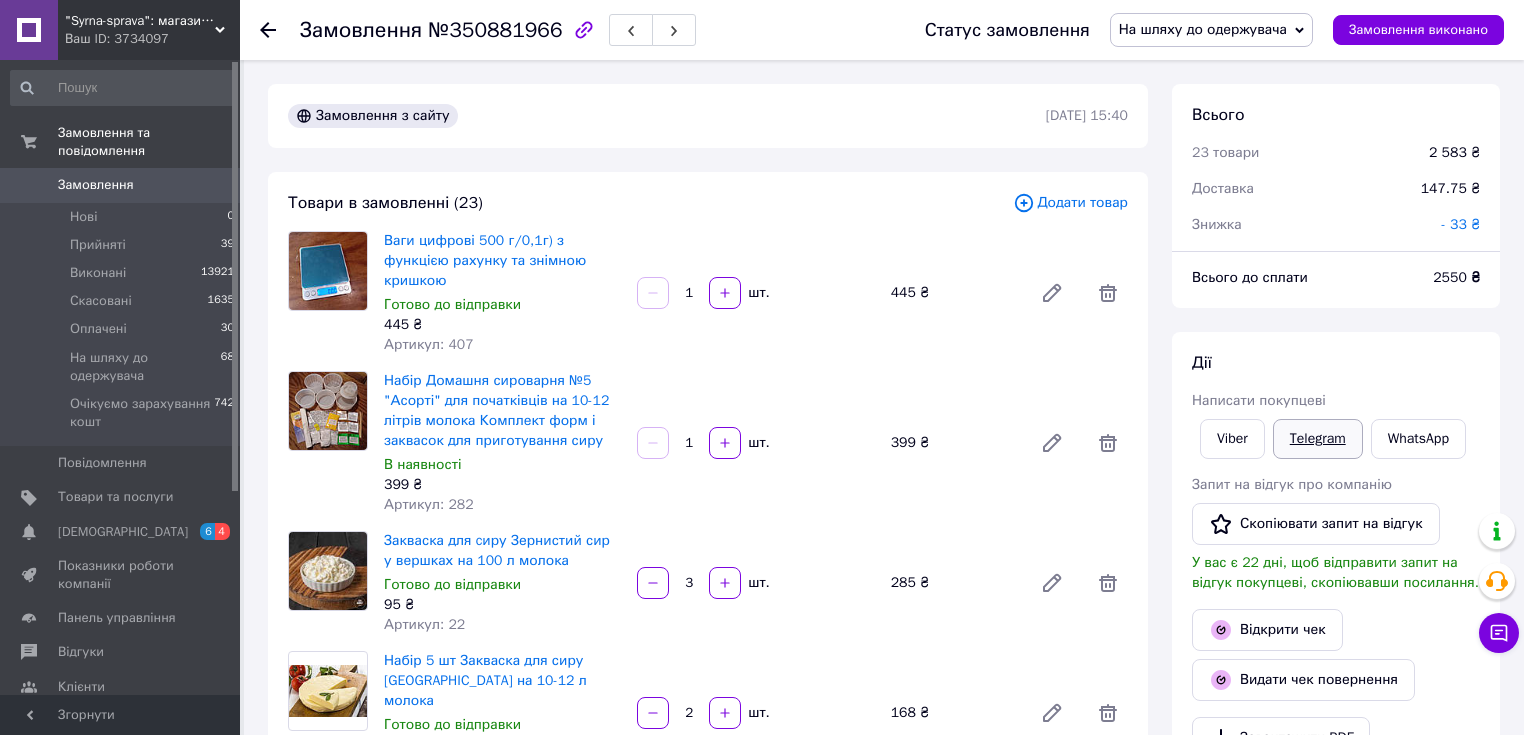 click on "Telegram" at bounding box center (1318, 439) 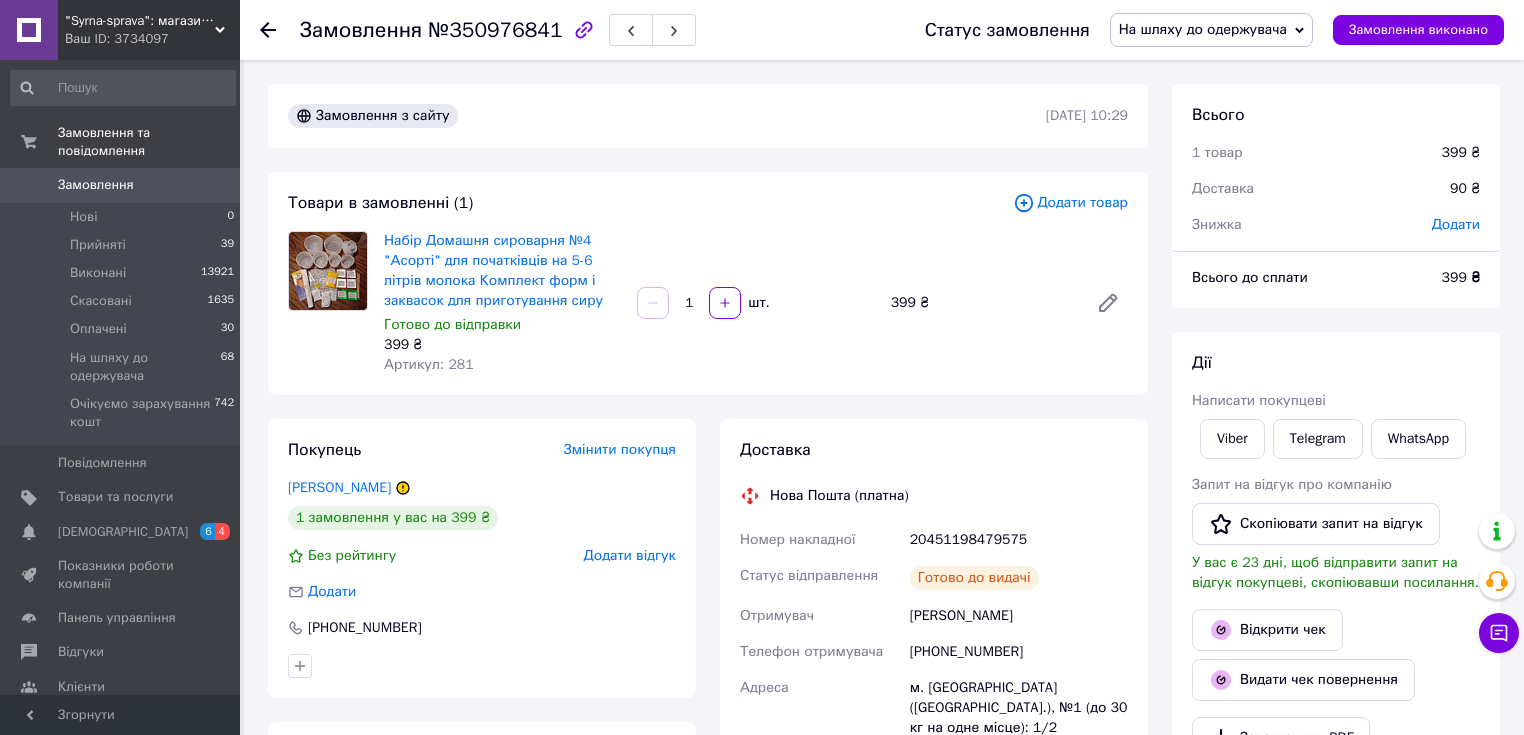 scroll, scrollTop: 0, scrollLeft: 0, axis: both 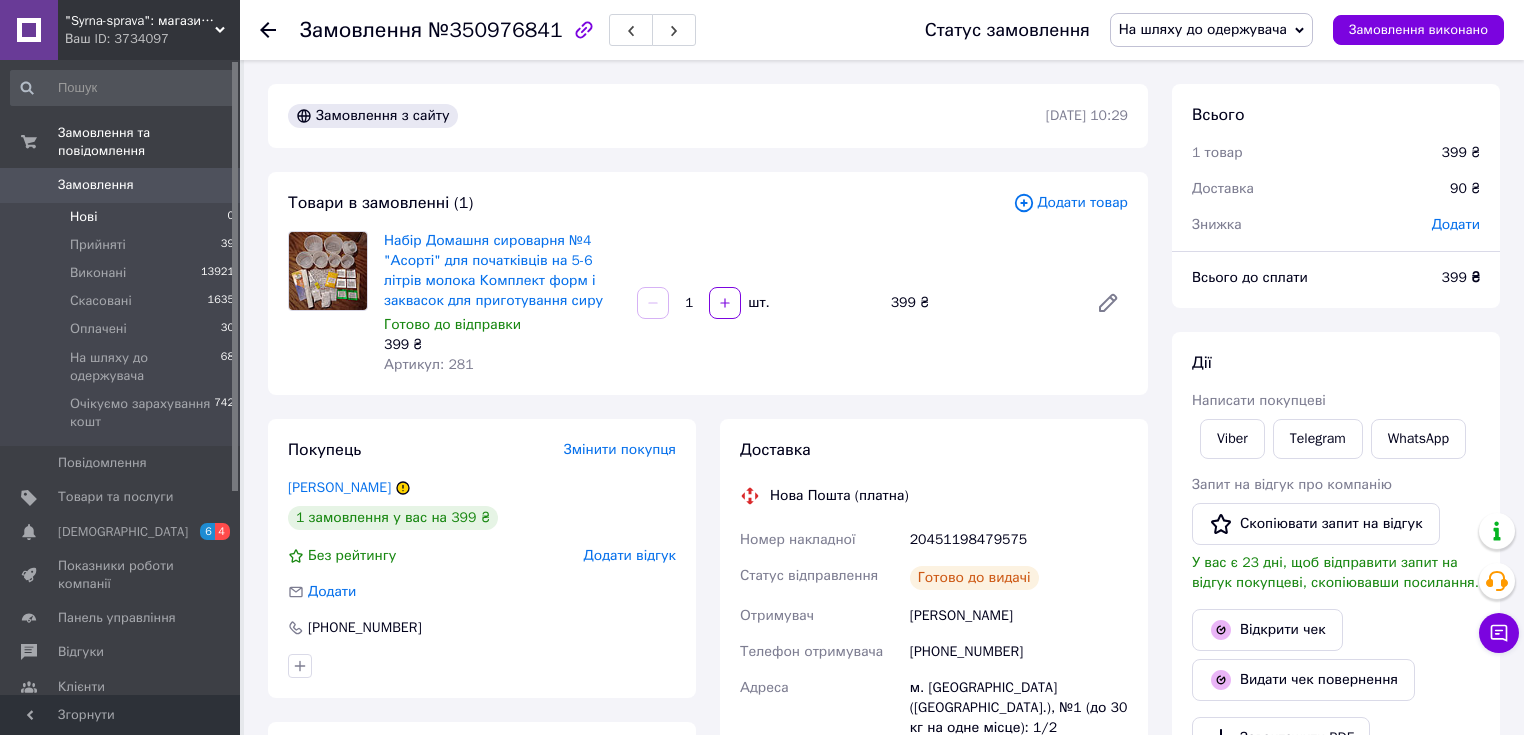 click on "Нові" at bounding box center (83, 217) 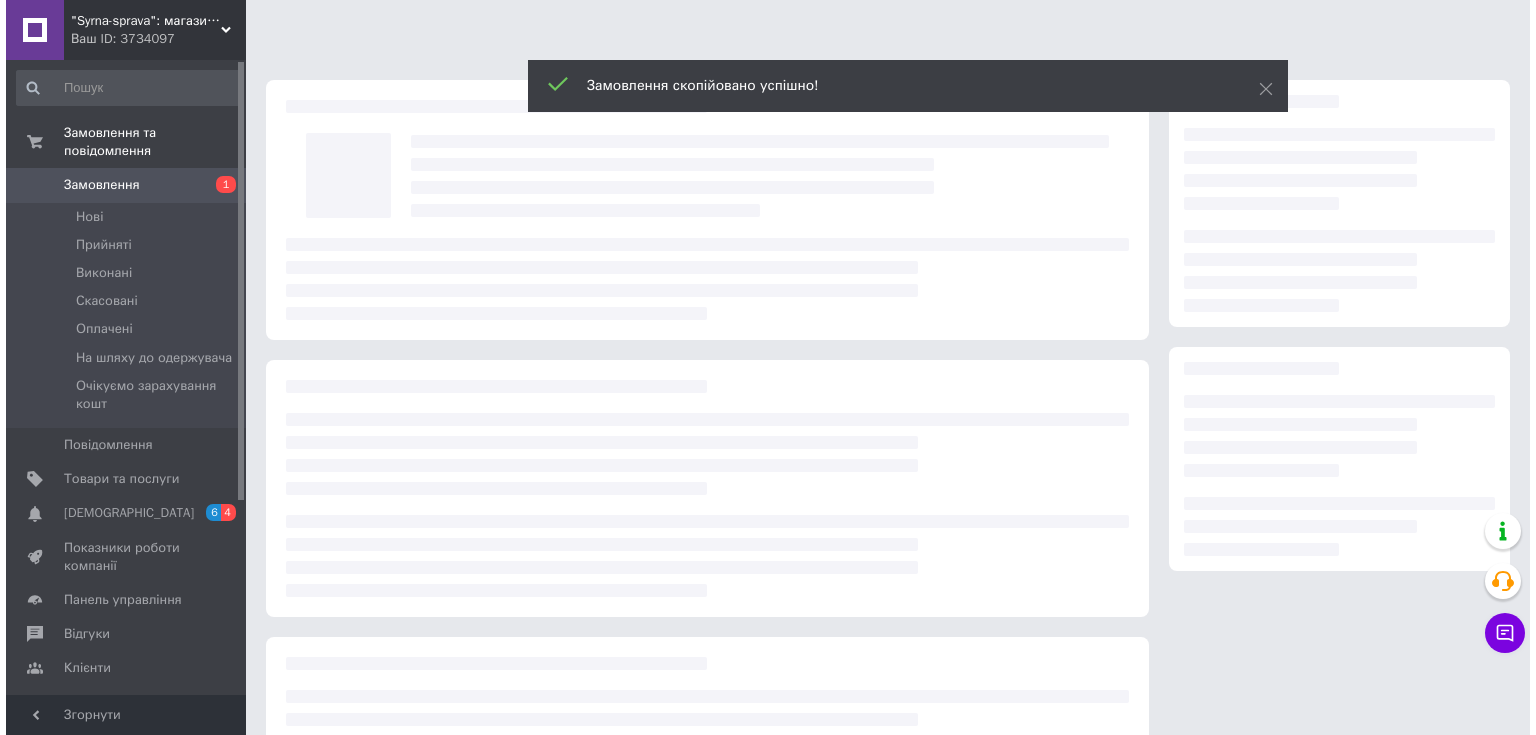 scroll, scrollTop: 0, scrollLeft: 0, axis: both 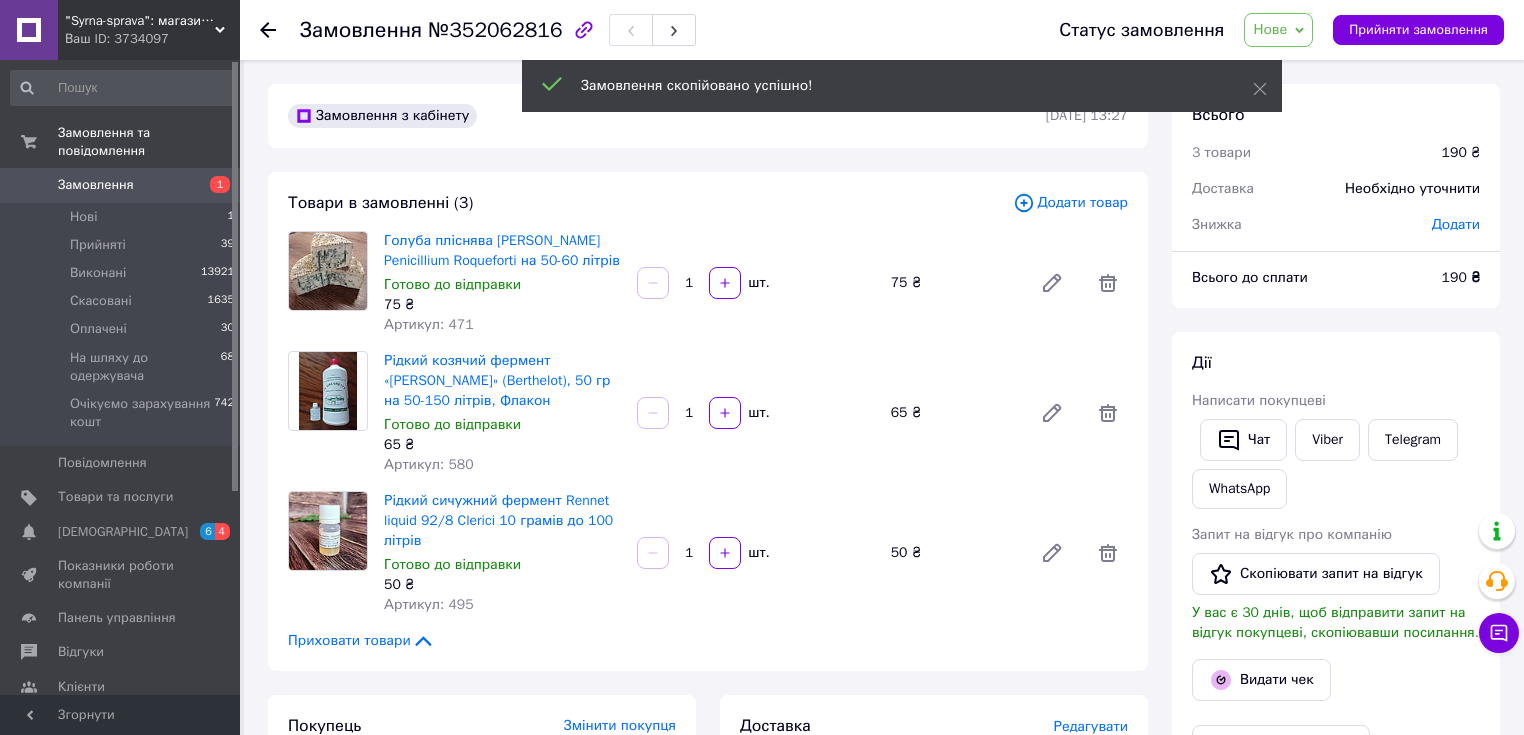 click on "Додати товар" at bounding box center (1070, 203) 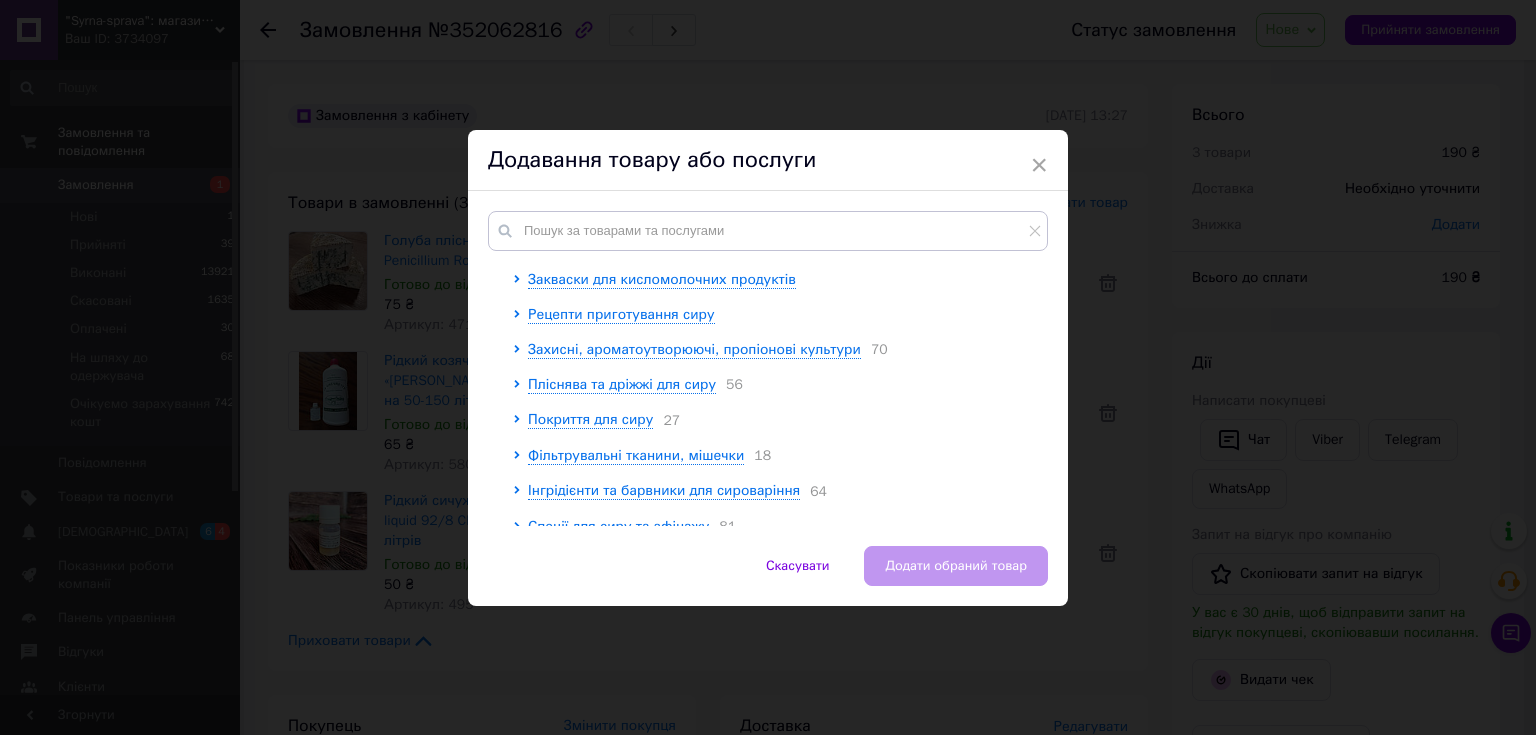 scroll, scrollTop: 160, scrollLeft: 0, axis: vertical 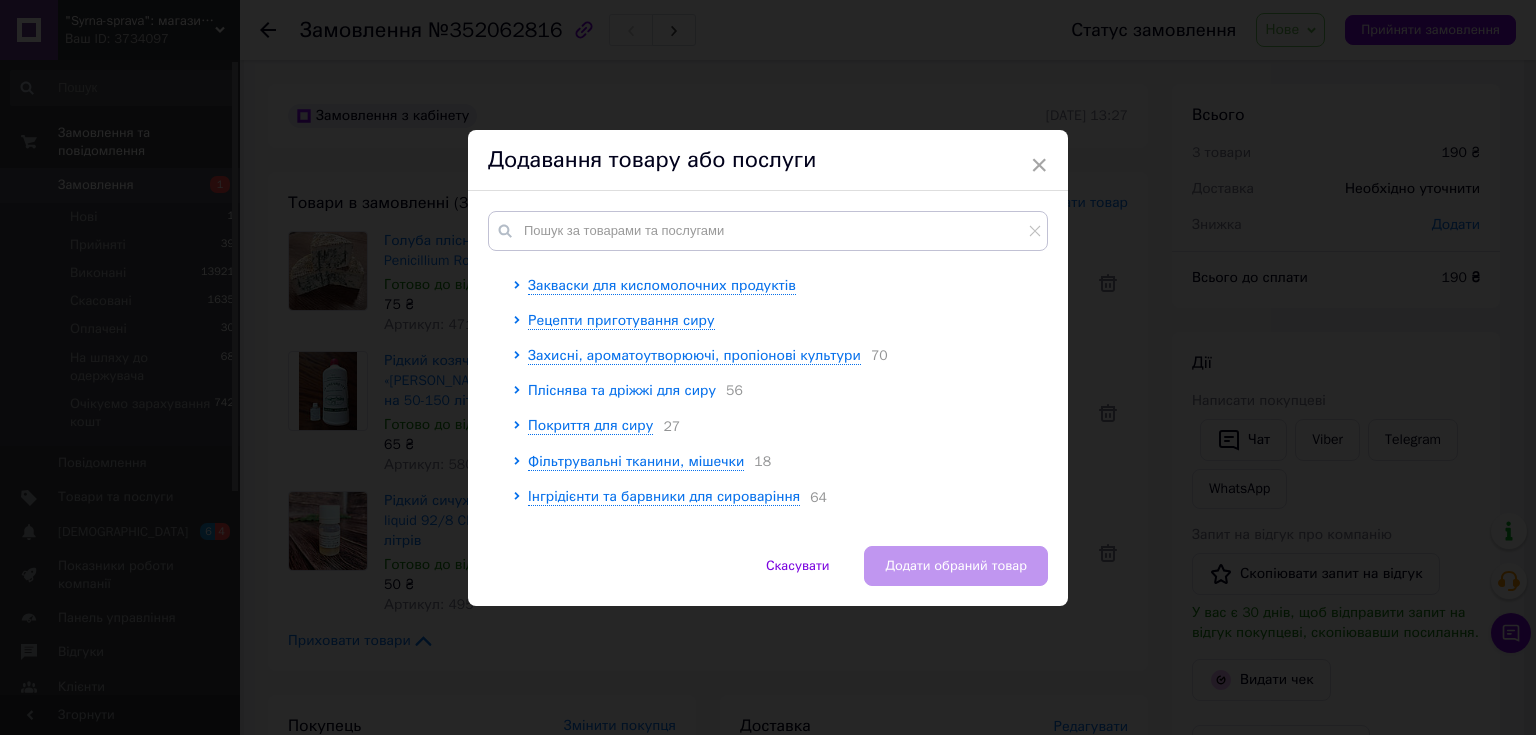 click on "Пліснява та дріжжі для сиру" at bounding box center (622, 390) 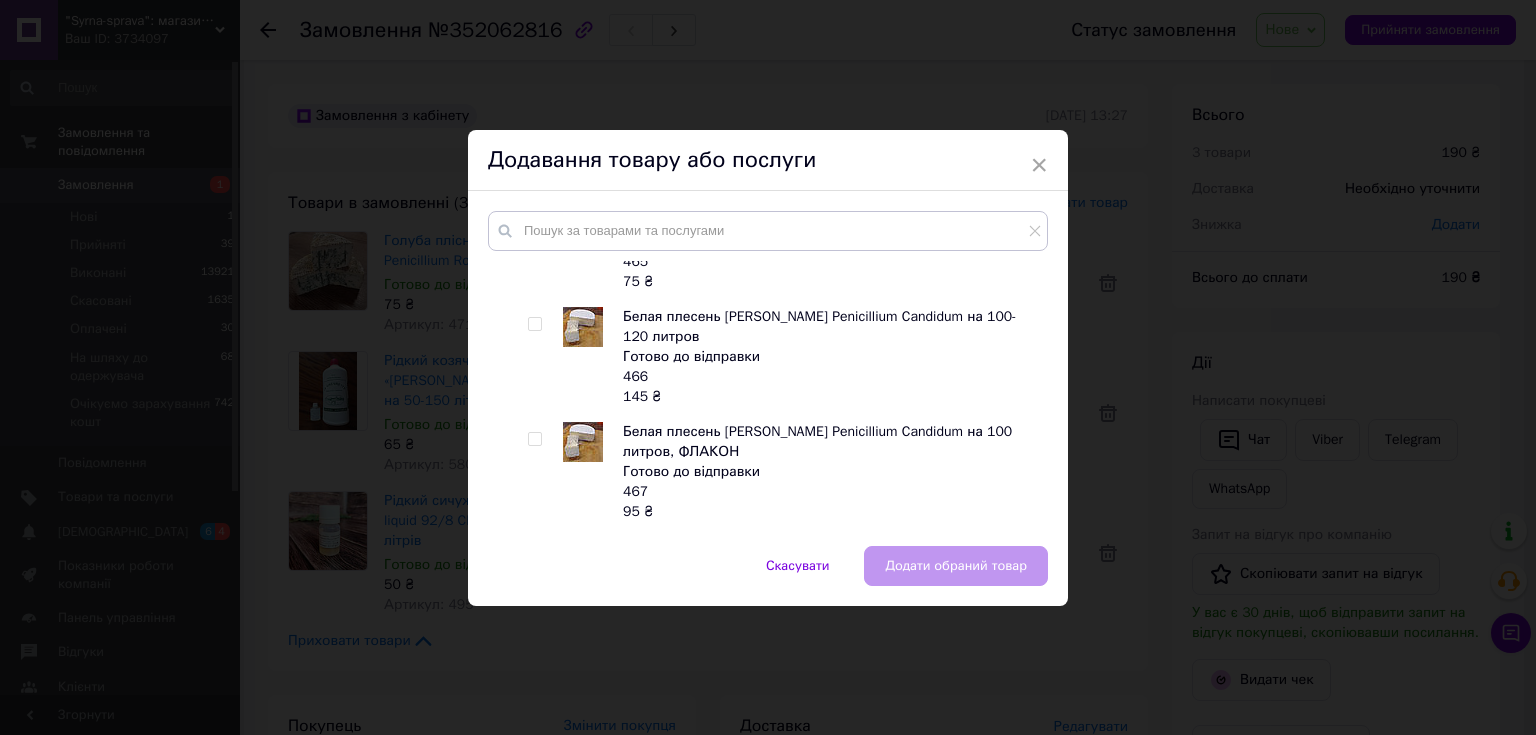 scroll, scrollTop: 1360, scrollLeft: 0, axis: vertical 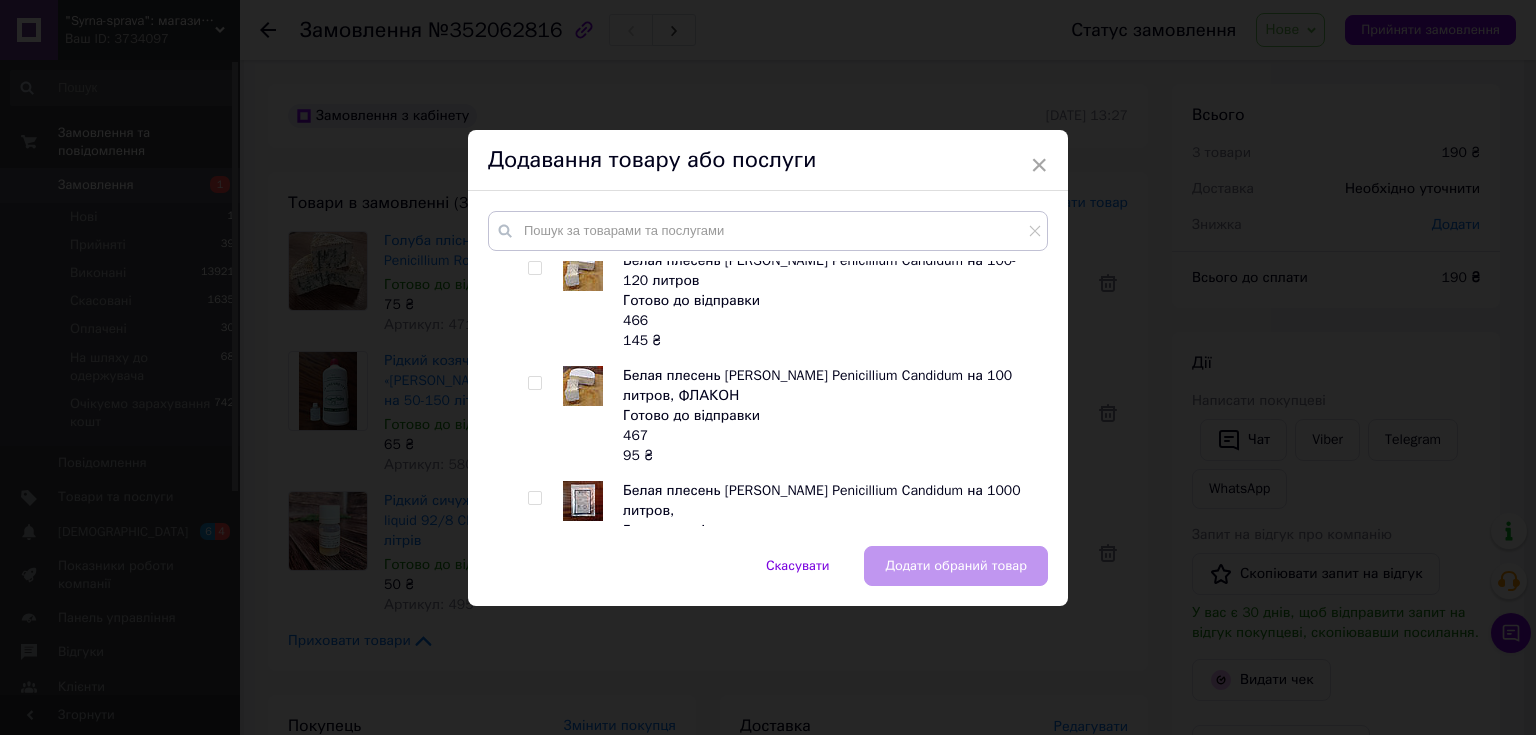 click at bounding box center (534, 383) 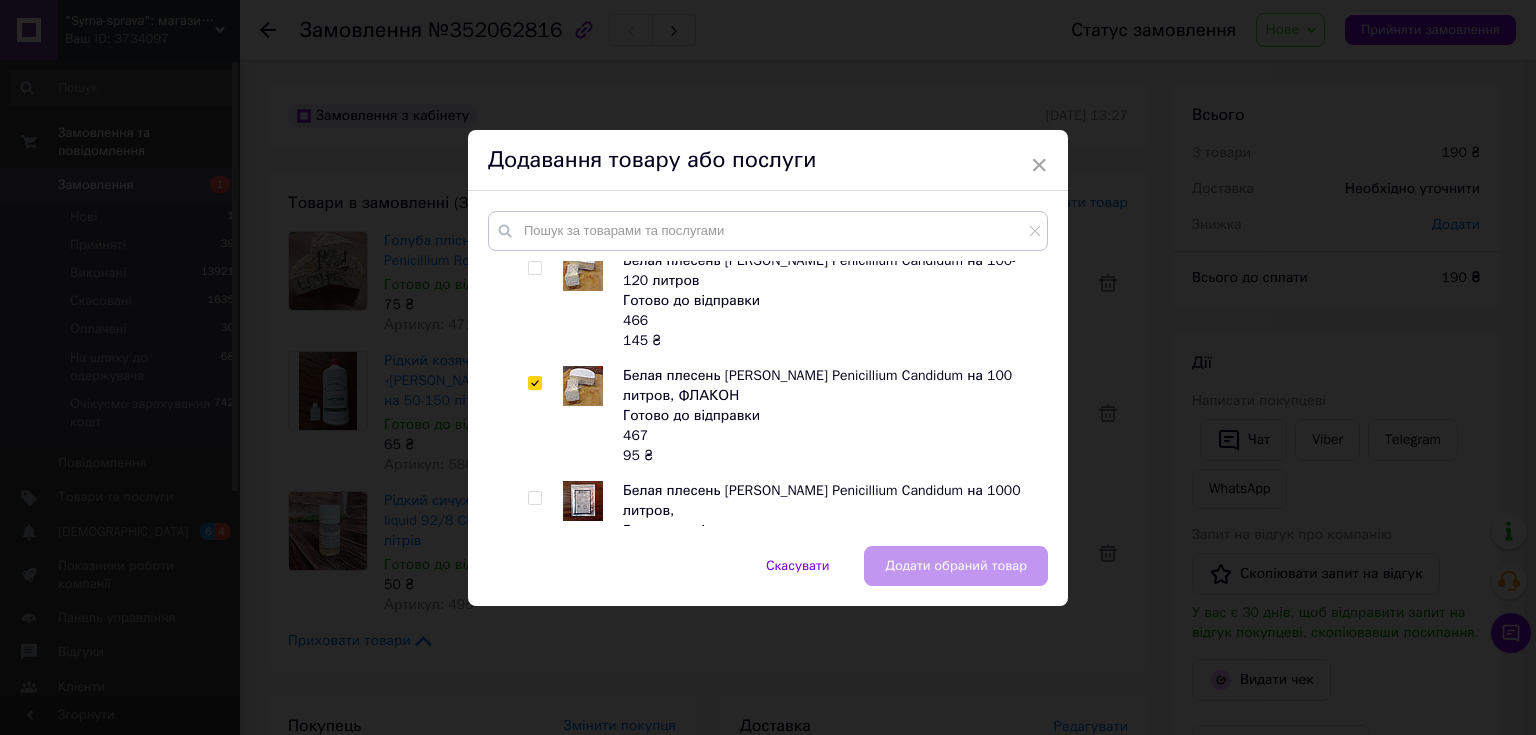 checkbox on "true" 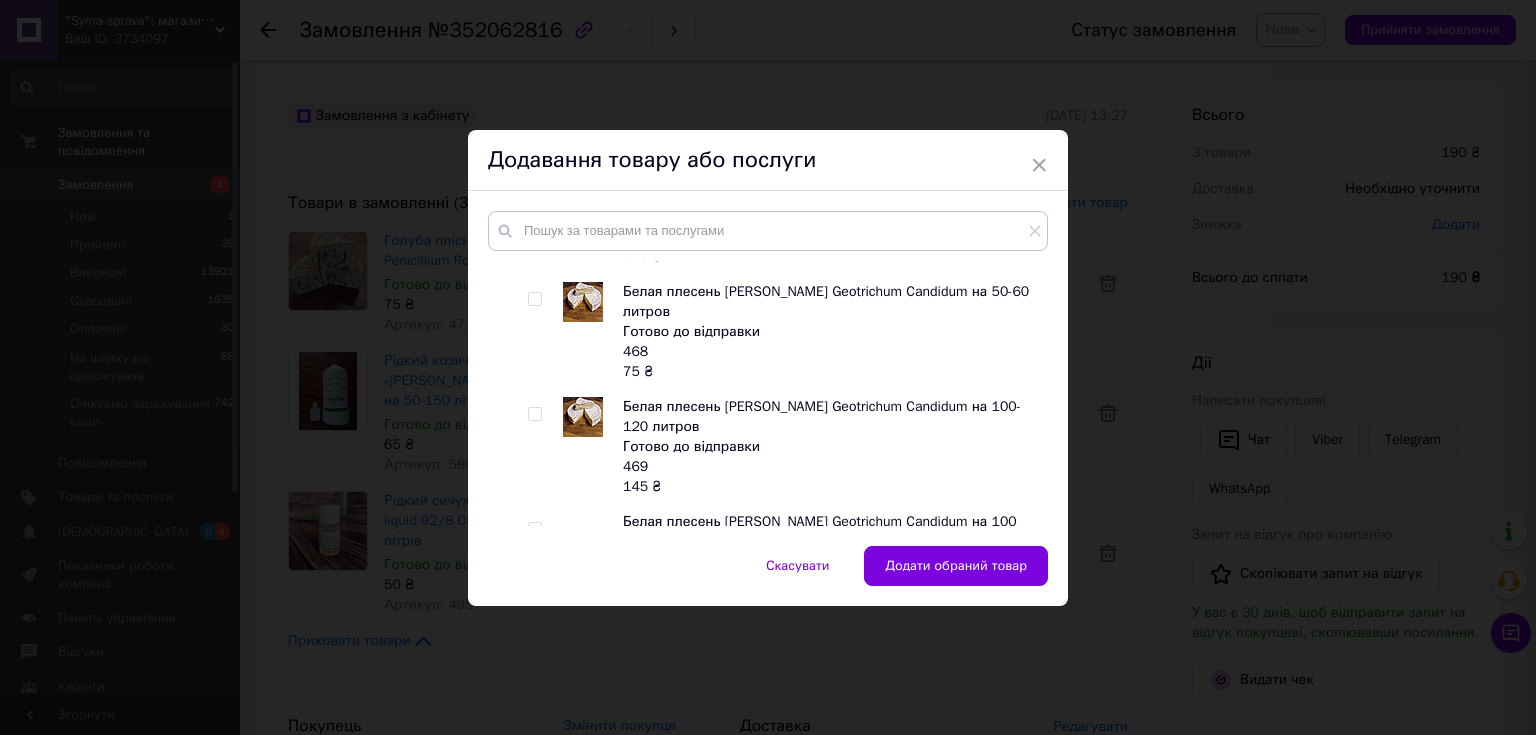 scroll, scrollTop: 1680, scrollLeft: 0, axis: vertical 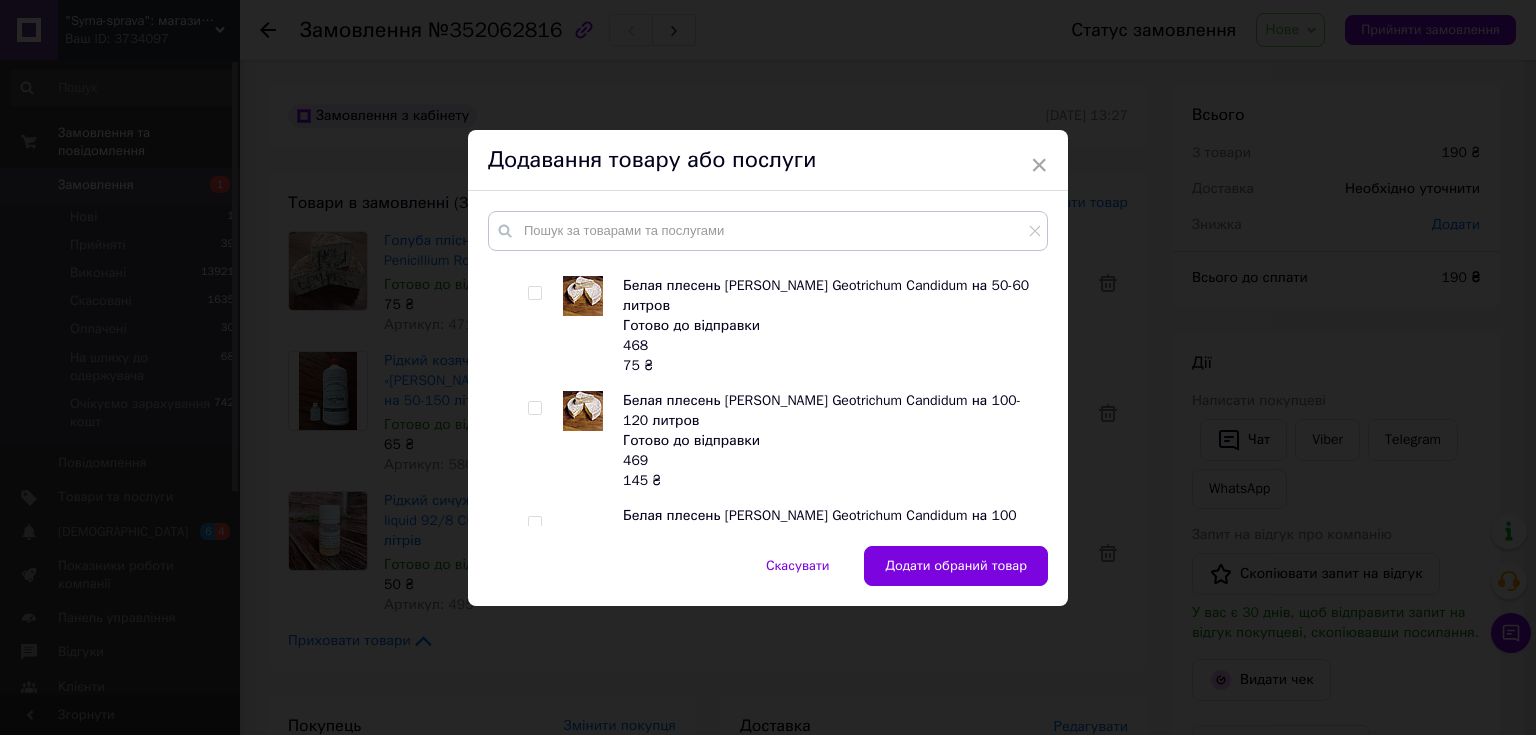 click at bounding box center [534, 523] 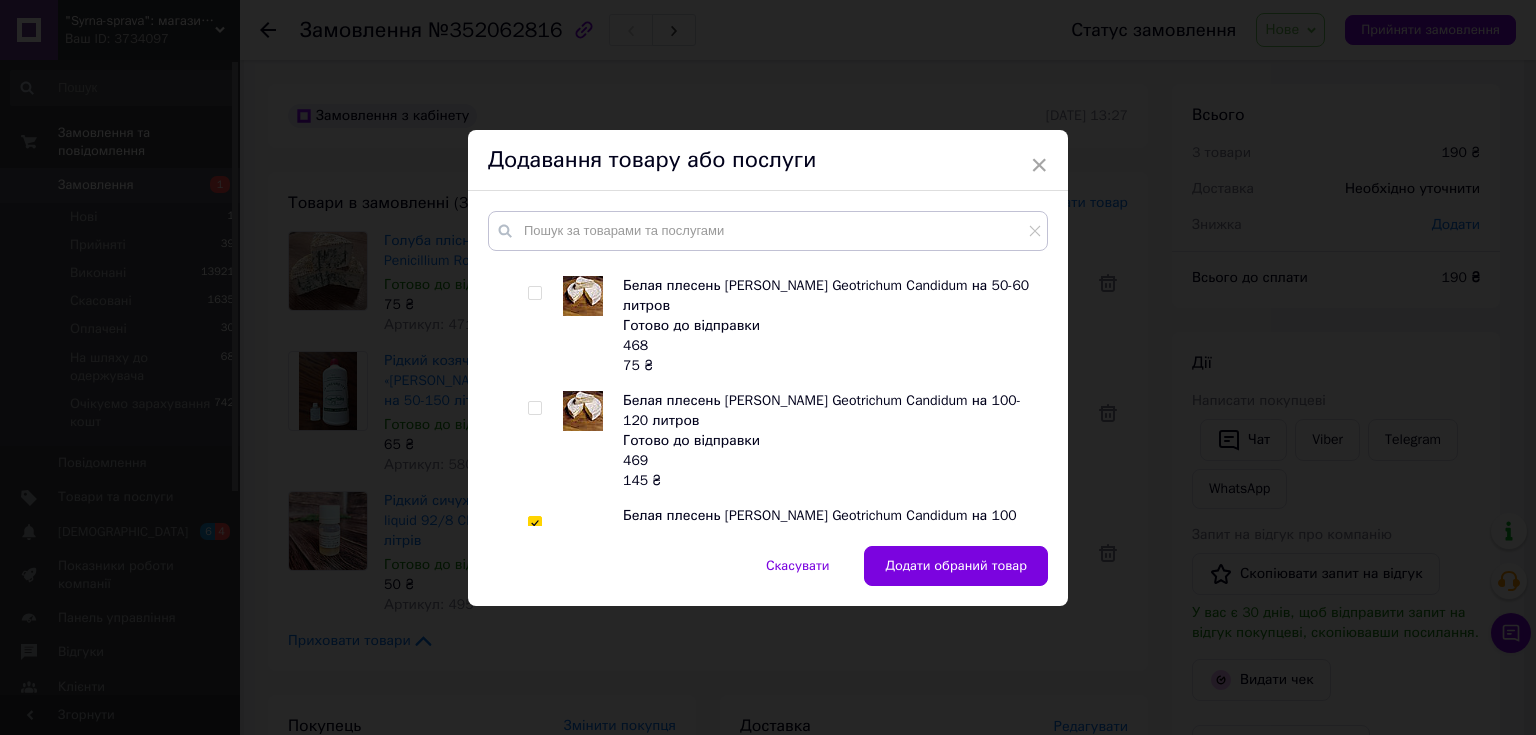 checkbox on "true" 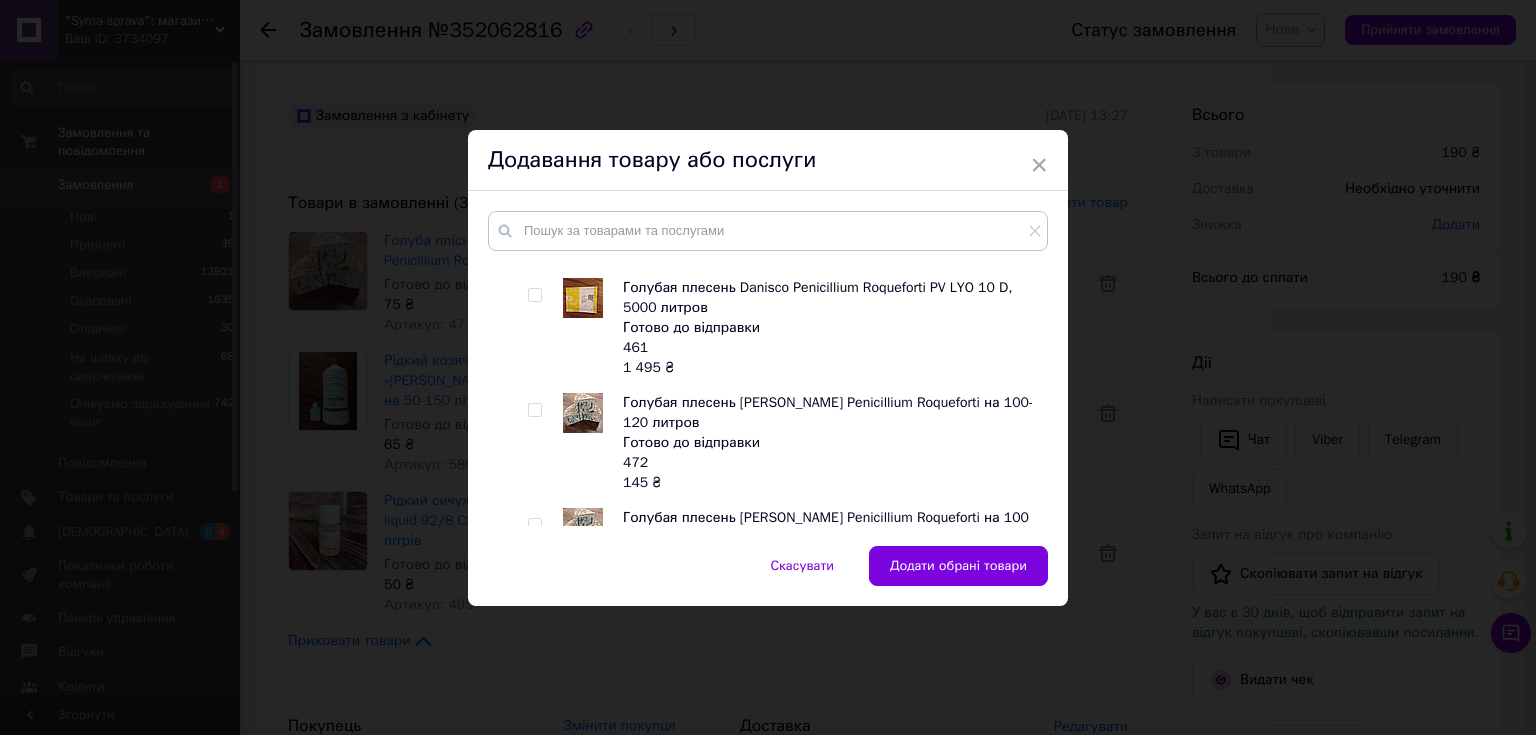 scroll, scrollTop: 3120, scrollLeft: 0, axis: vertical 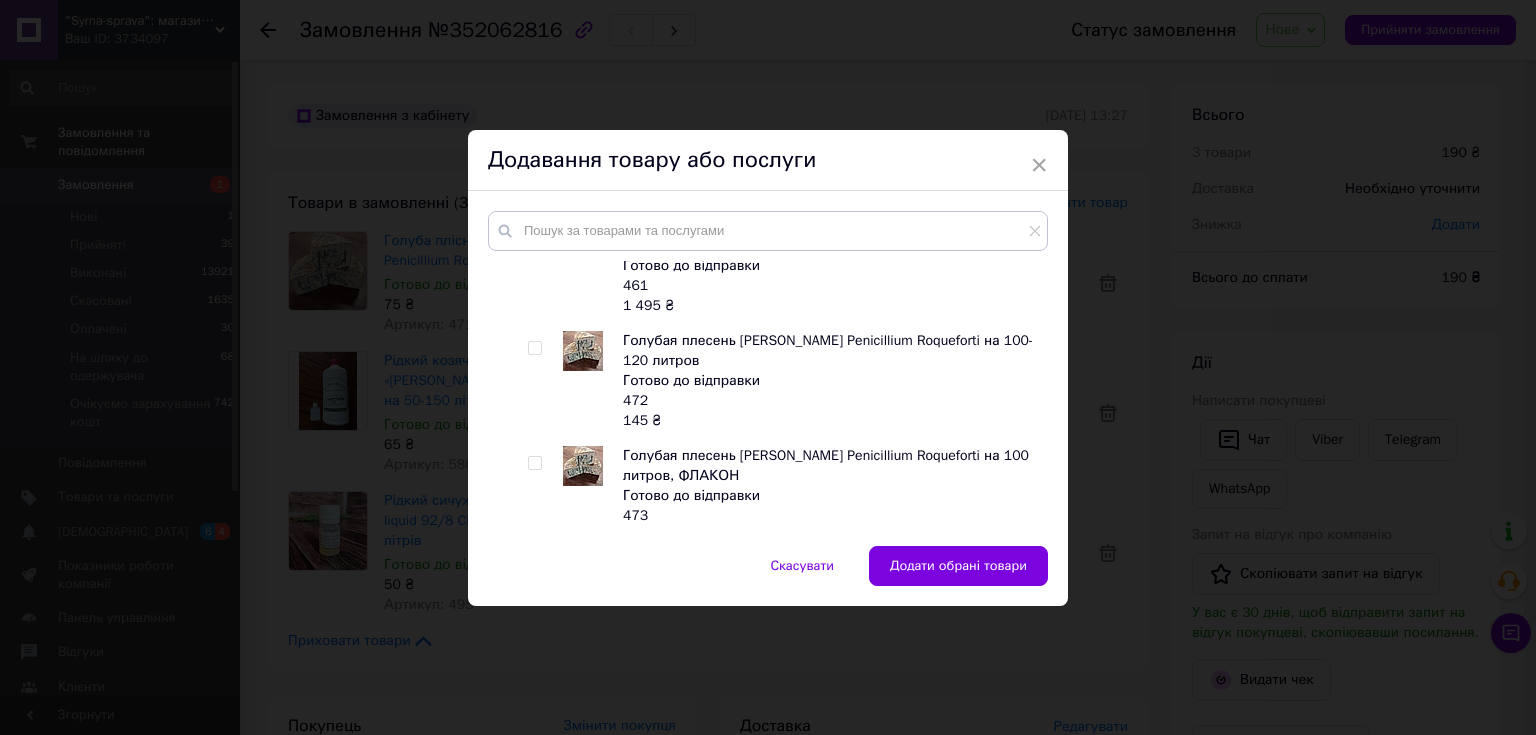 click at bounding box center (534, 463) 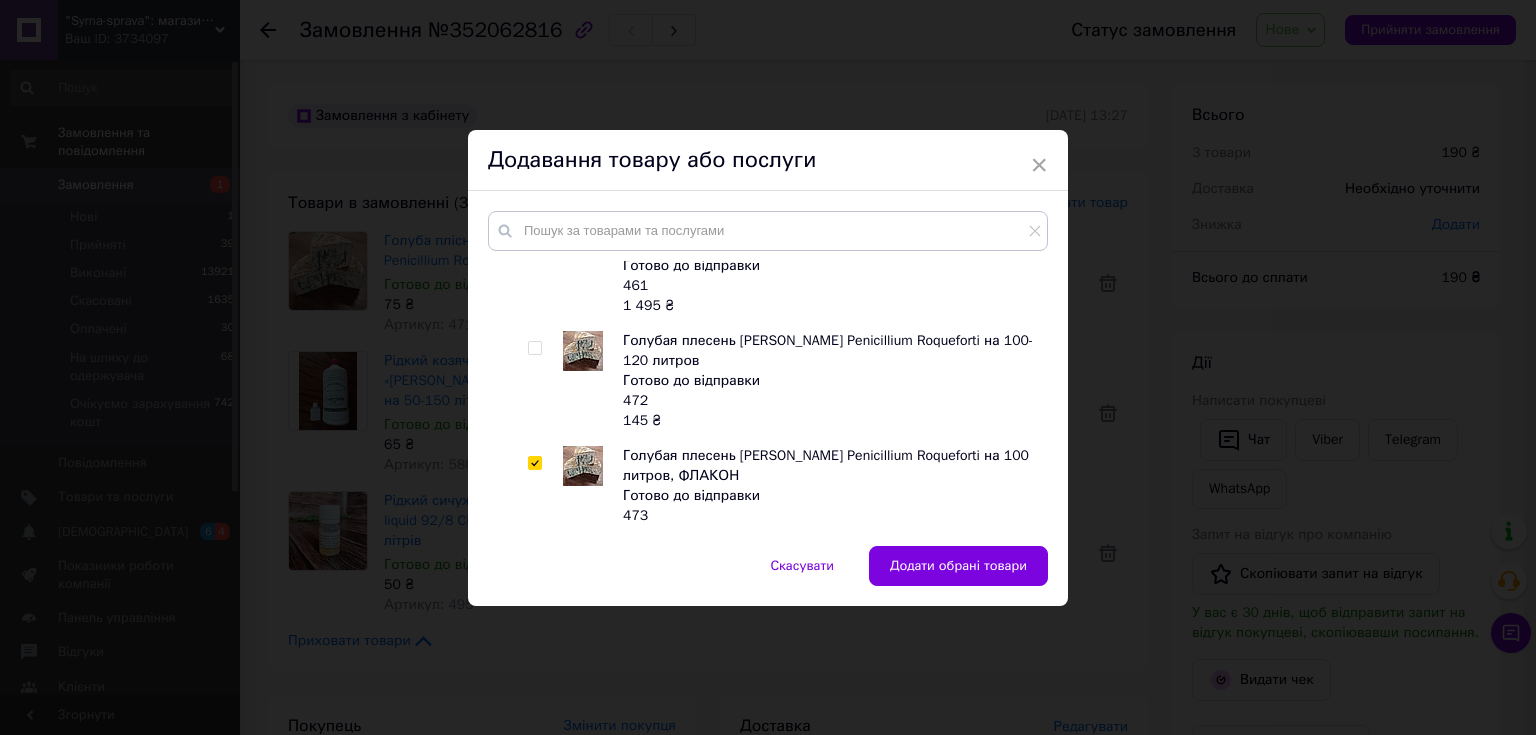 checkbox on "true" 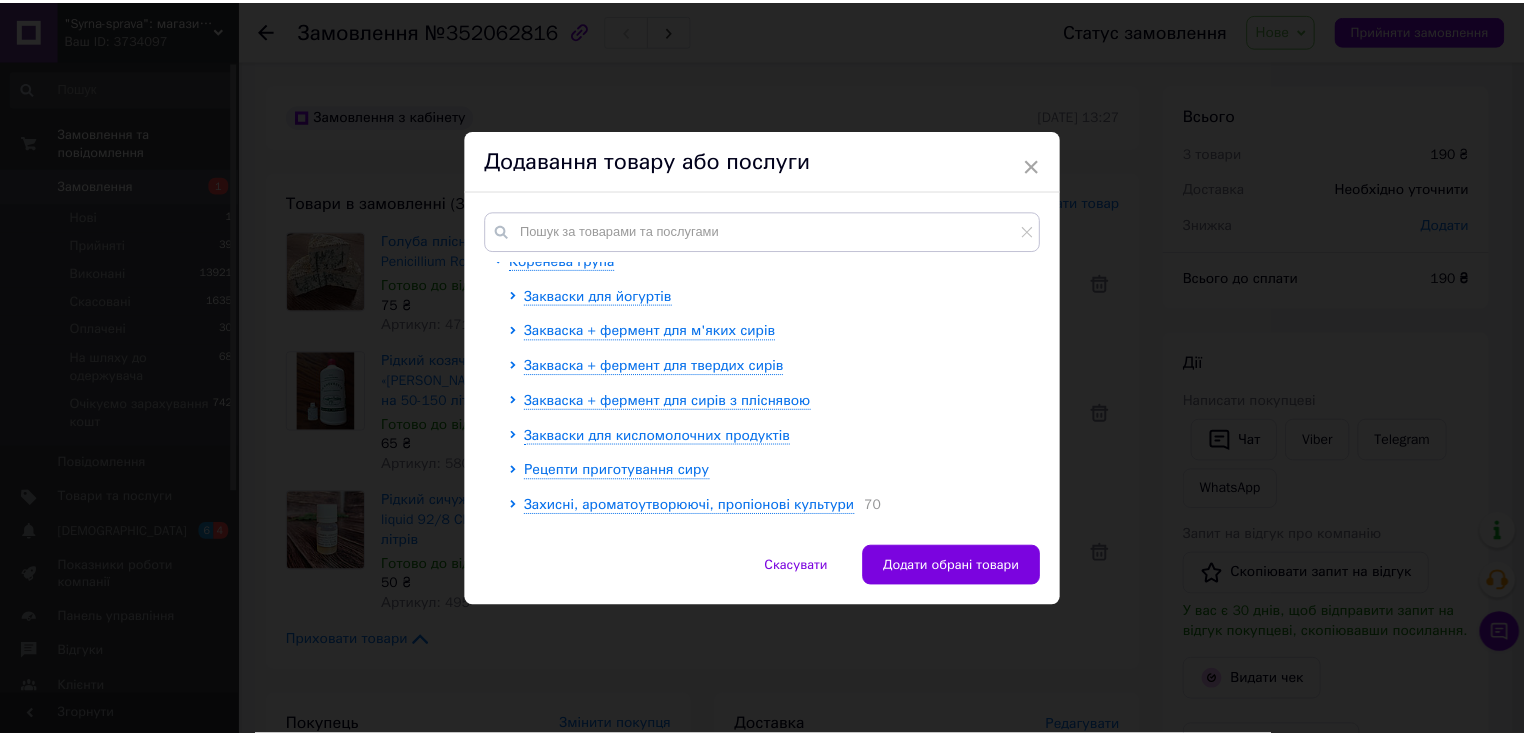 scroll, scrollTop: 0, scrollLeft: 0, axis: both 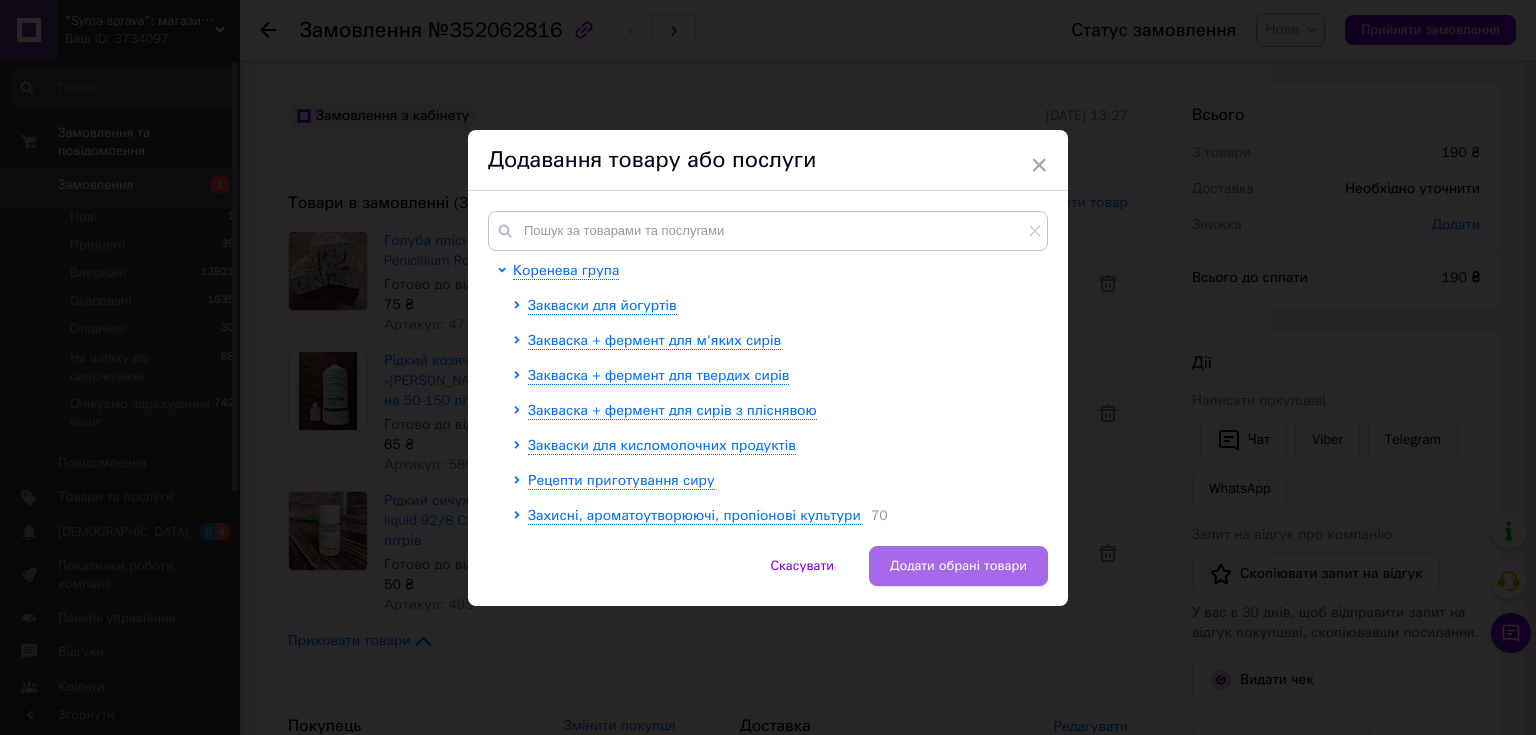 click on "Додати обрані товари" at bounding box center (958, 566) 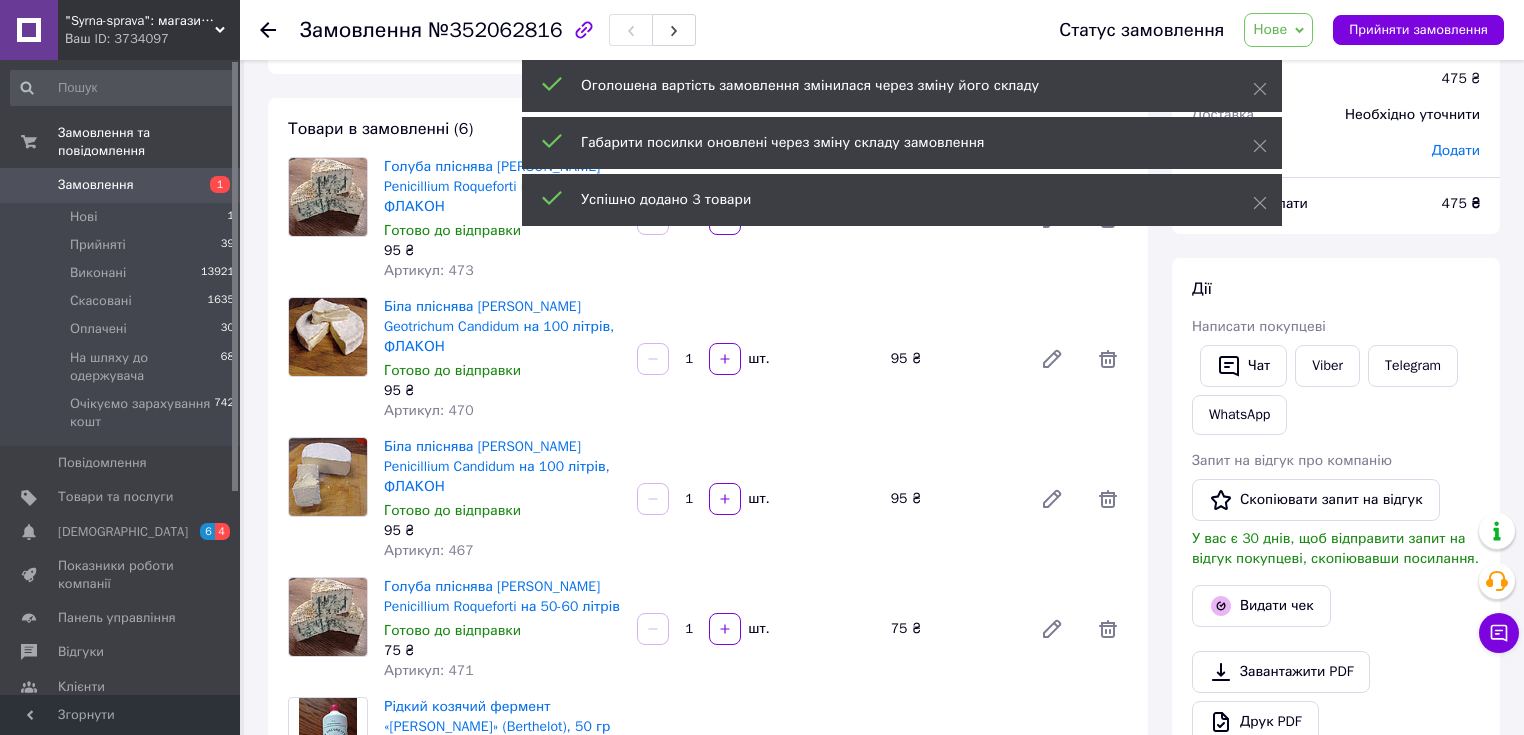 scroll, scrollTop: 80, scrollLeft: 0, axis: vertical 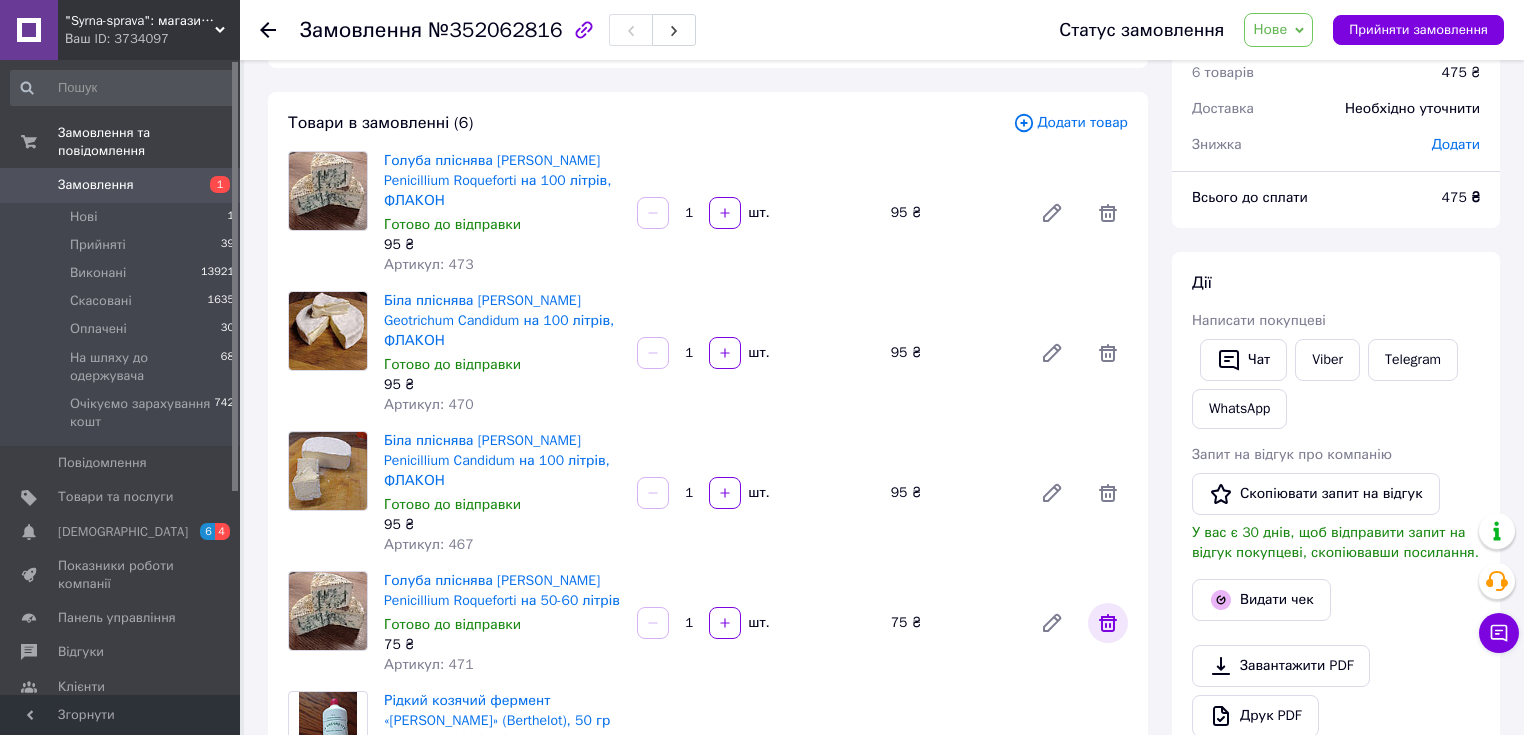 click 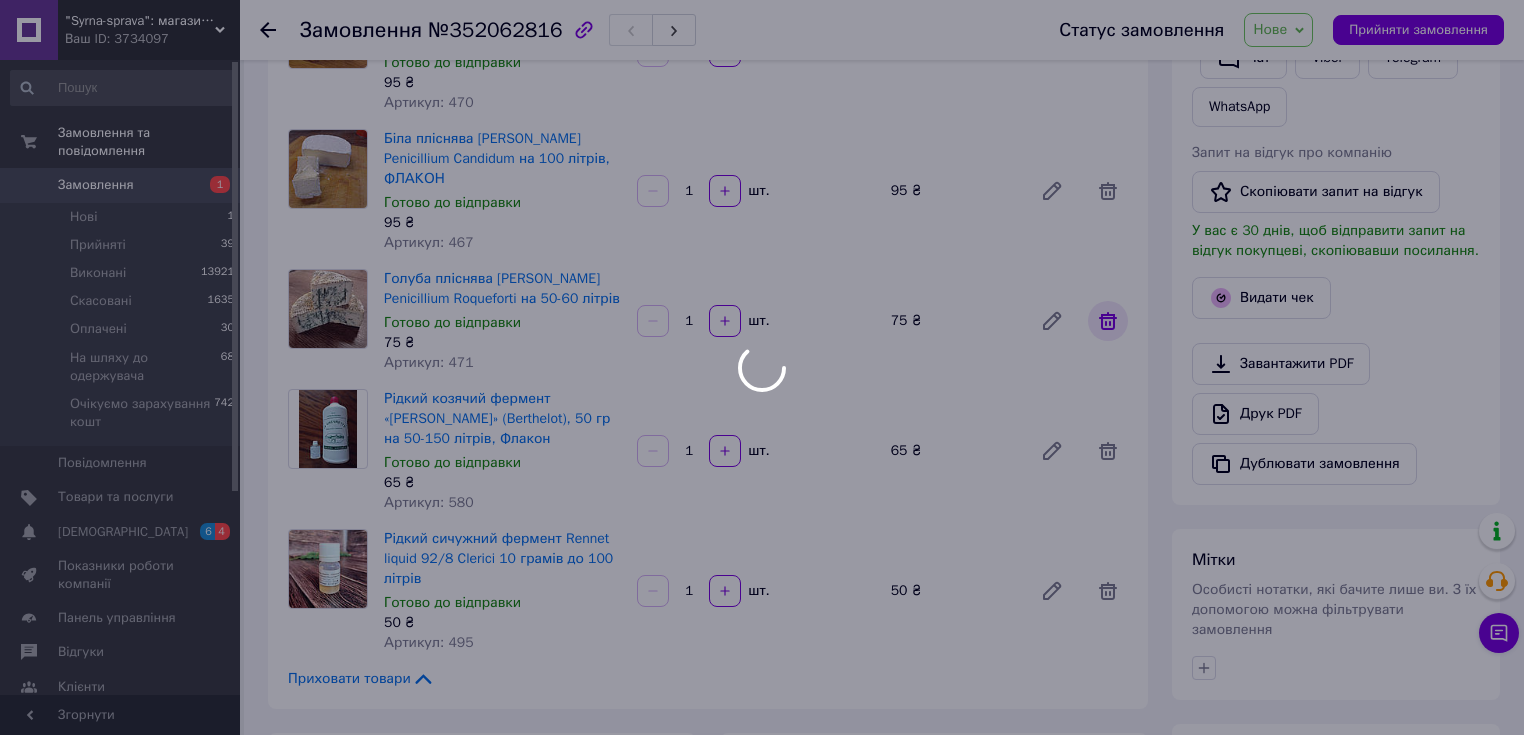 scroll, scrollTop: 400, scrollLeft: 0, axis: vertical 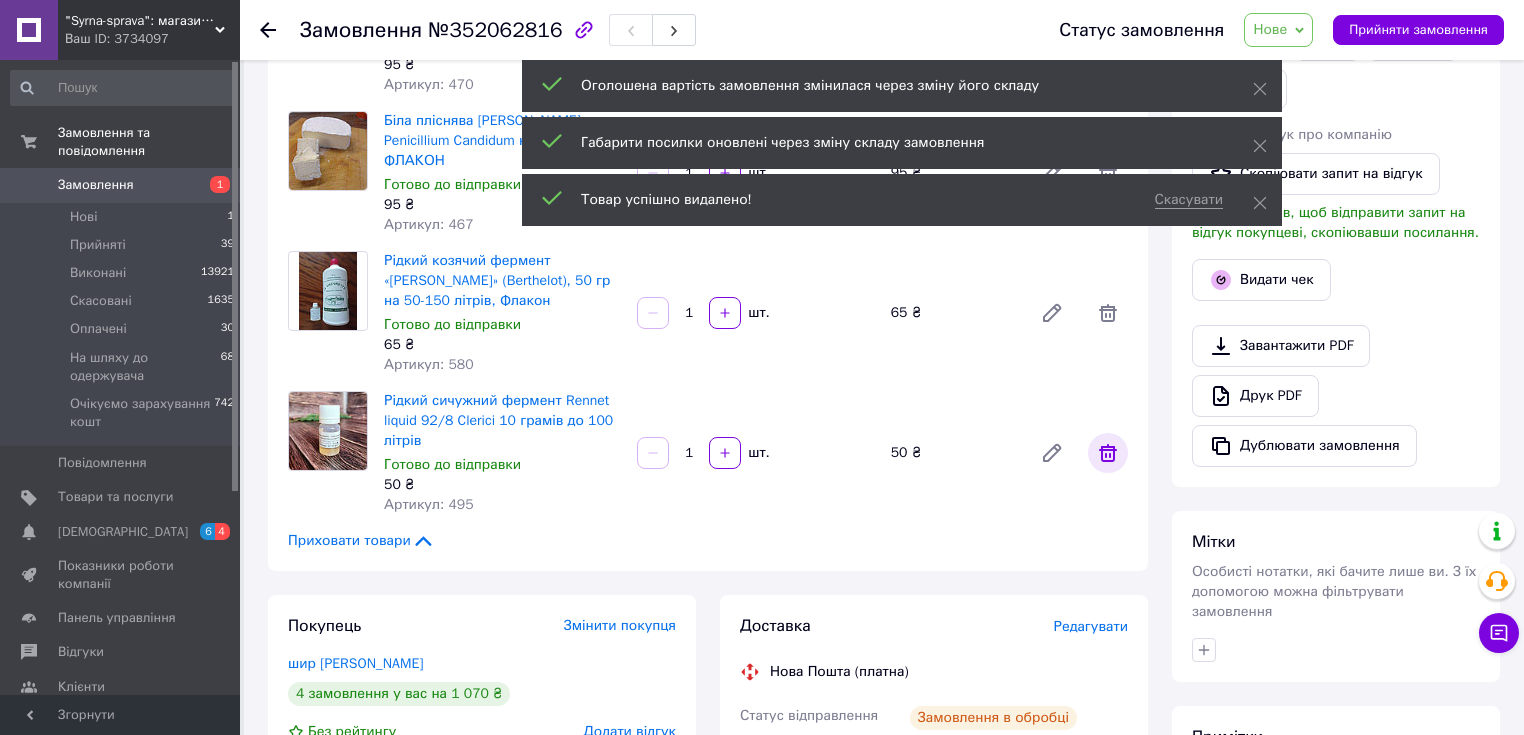 click 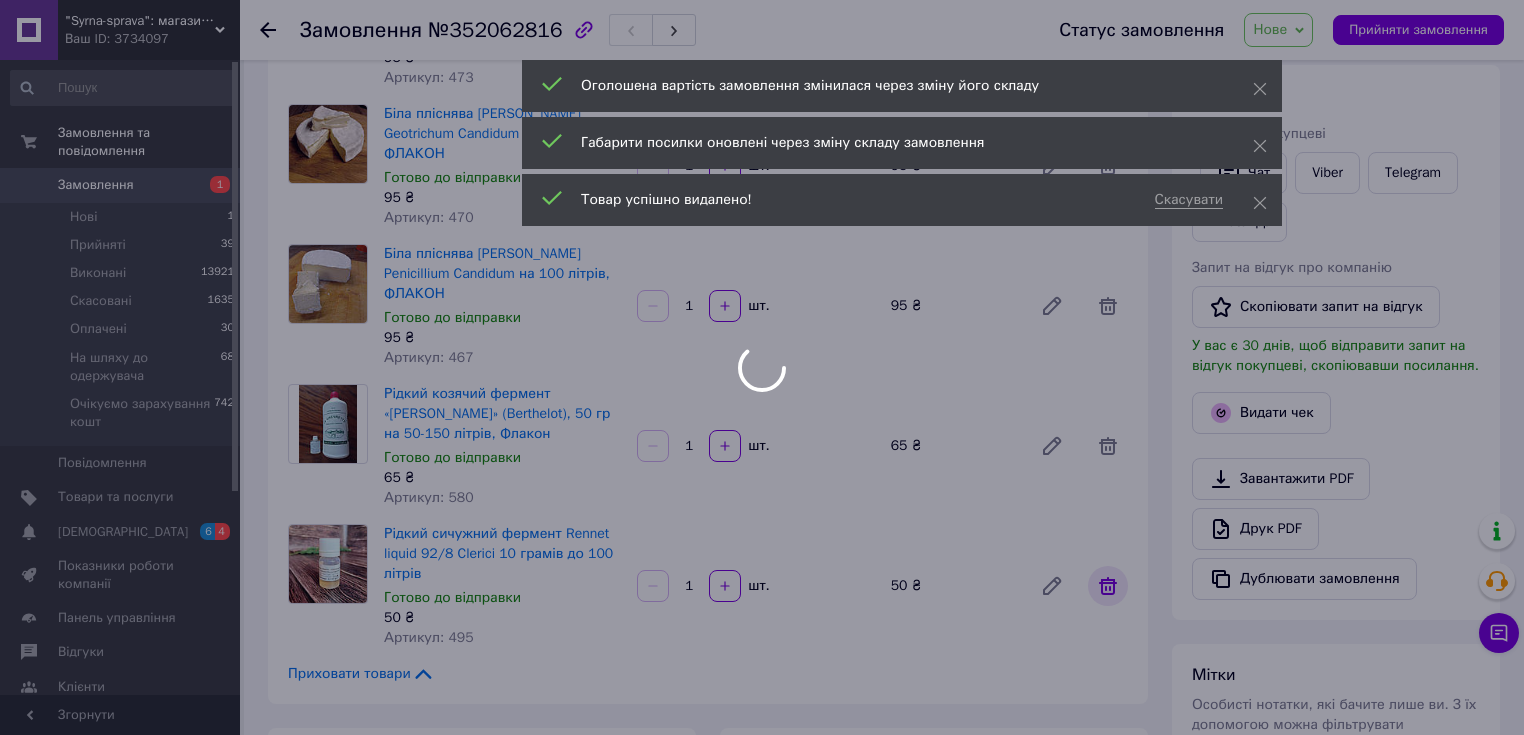 scroll, scrollTop: 240, scrollLeft: 0, axis: vertical 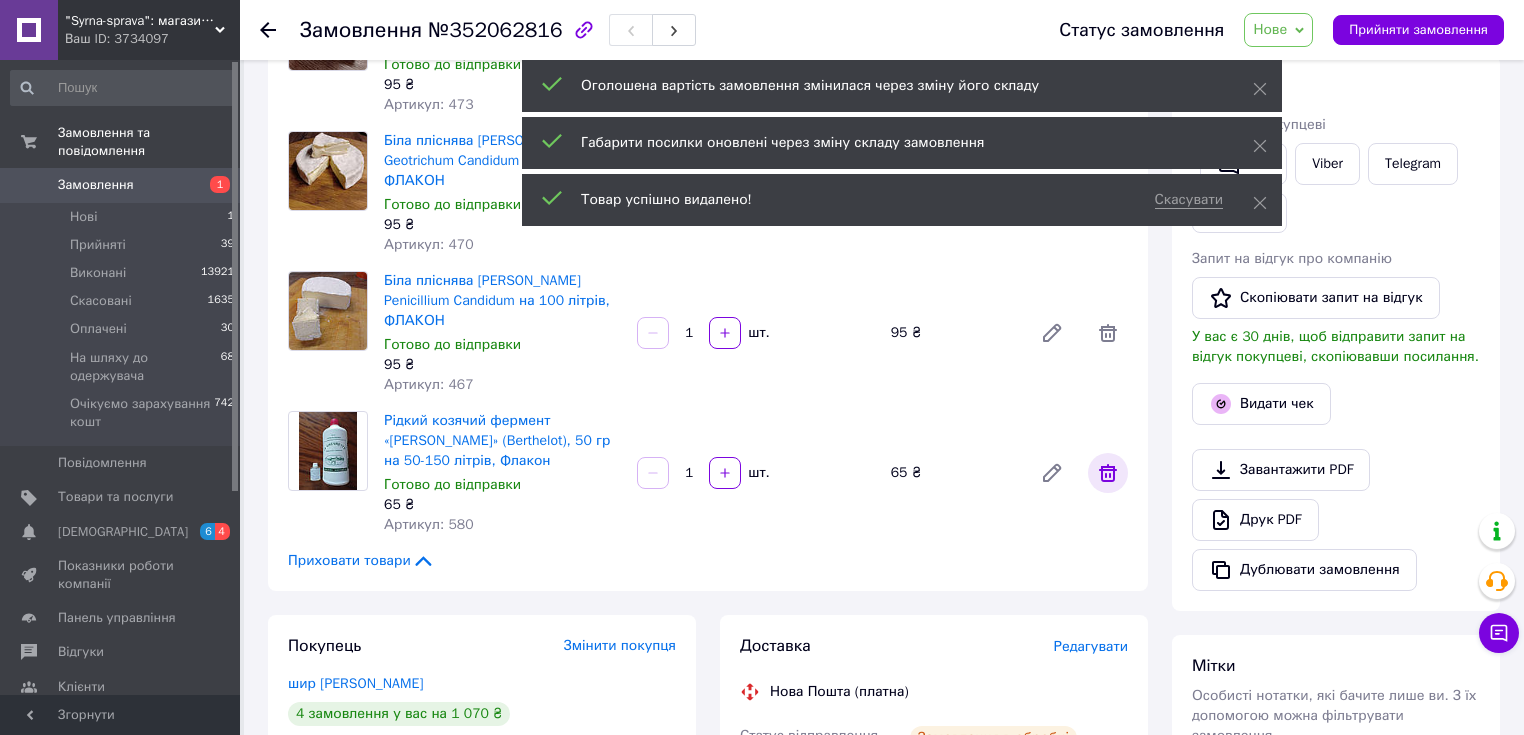 click 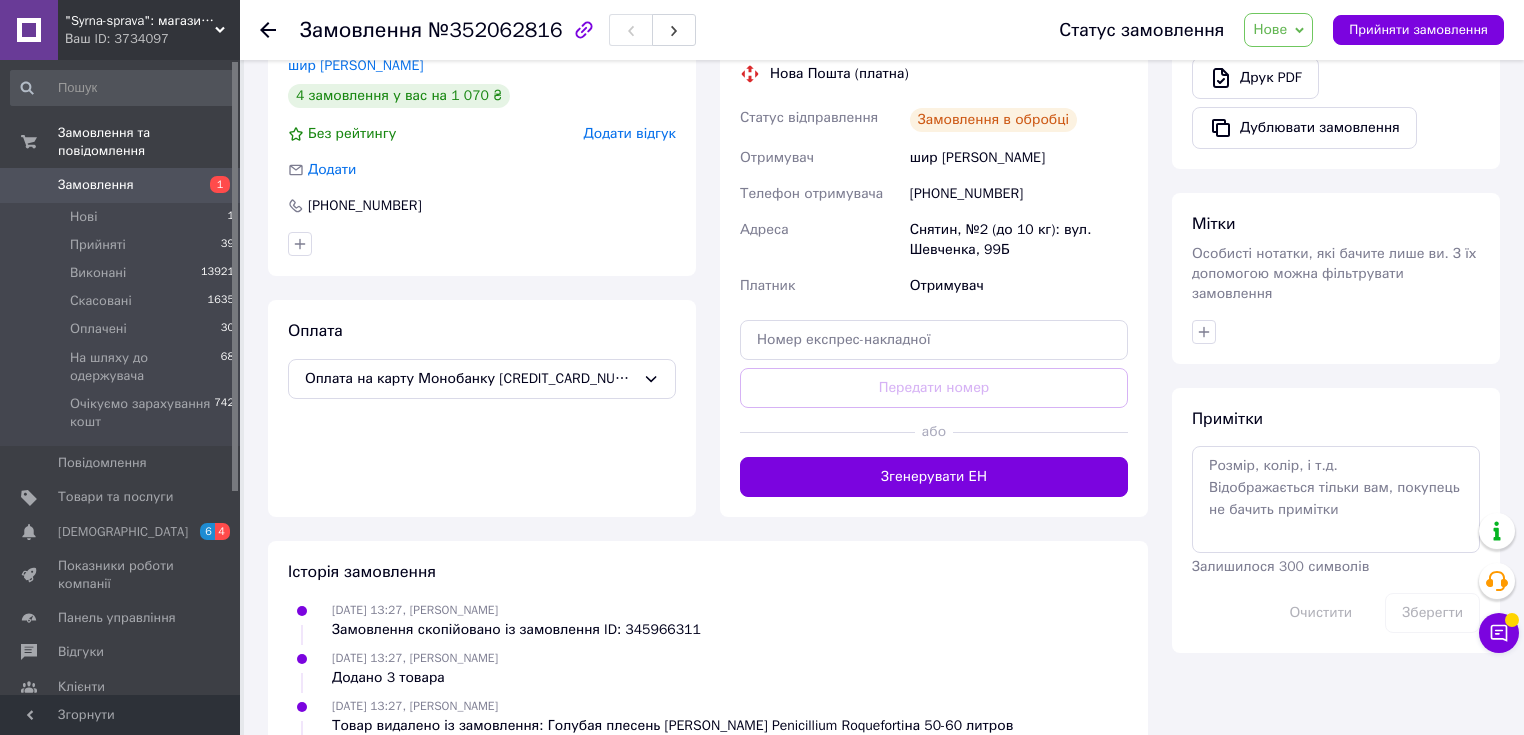 scroll, scrollTop: 720, scrollLeft: 0, axis: vertical 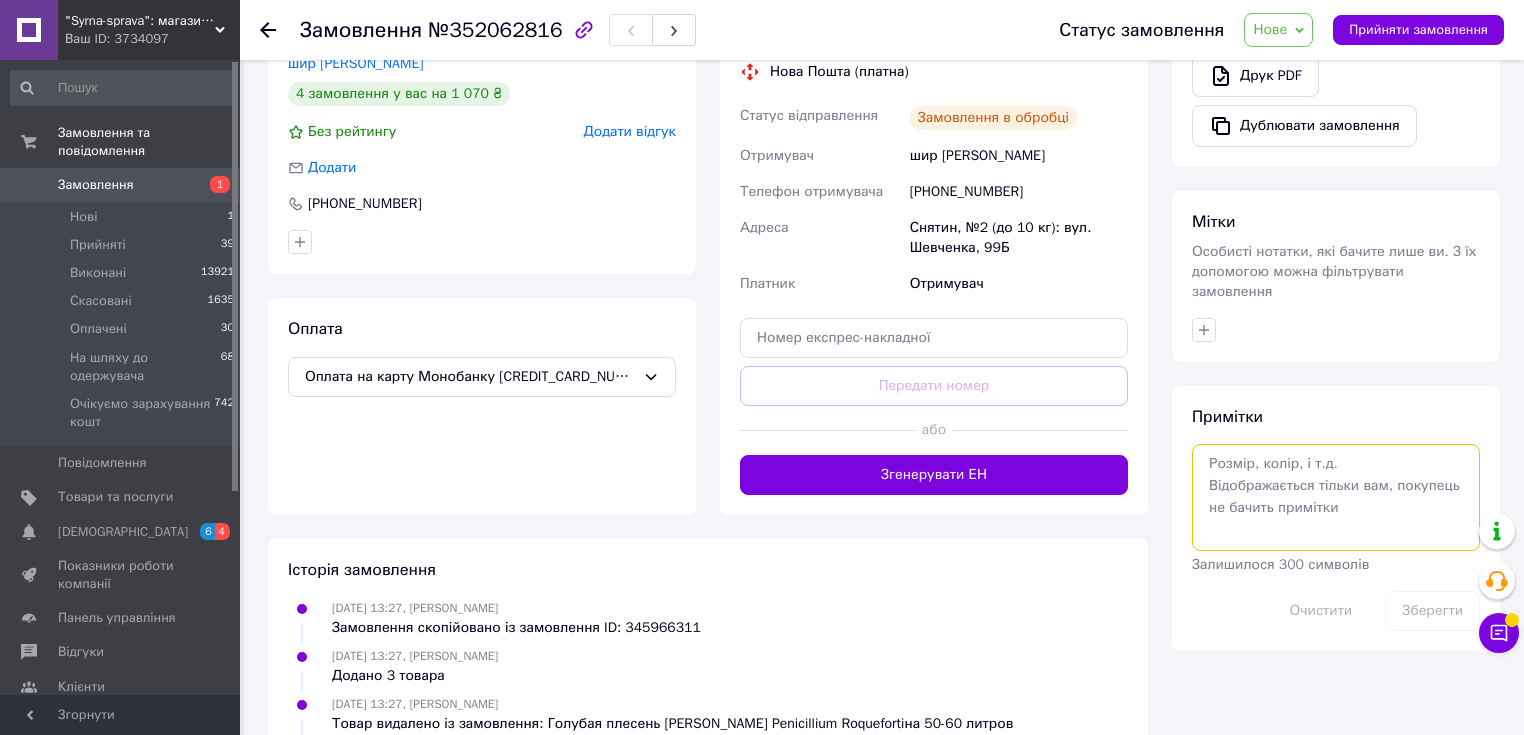 click at bounding box center [1336, 497] 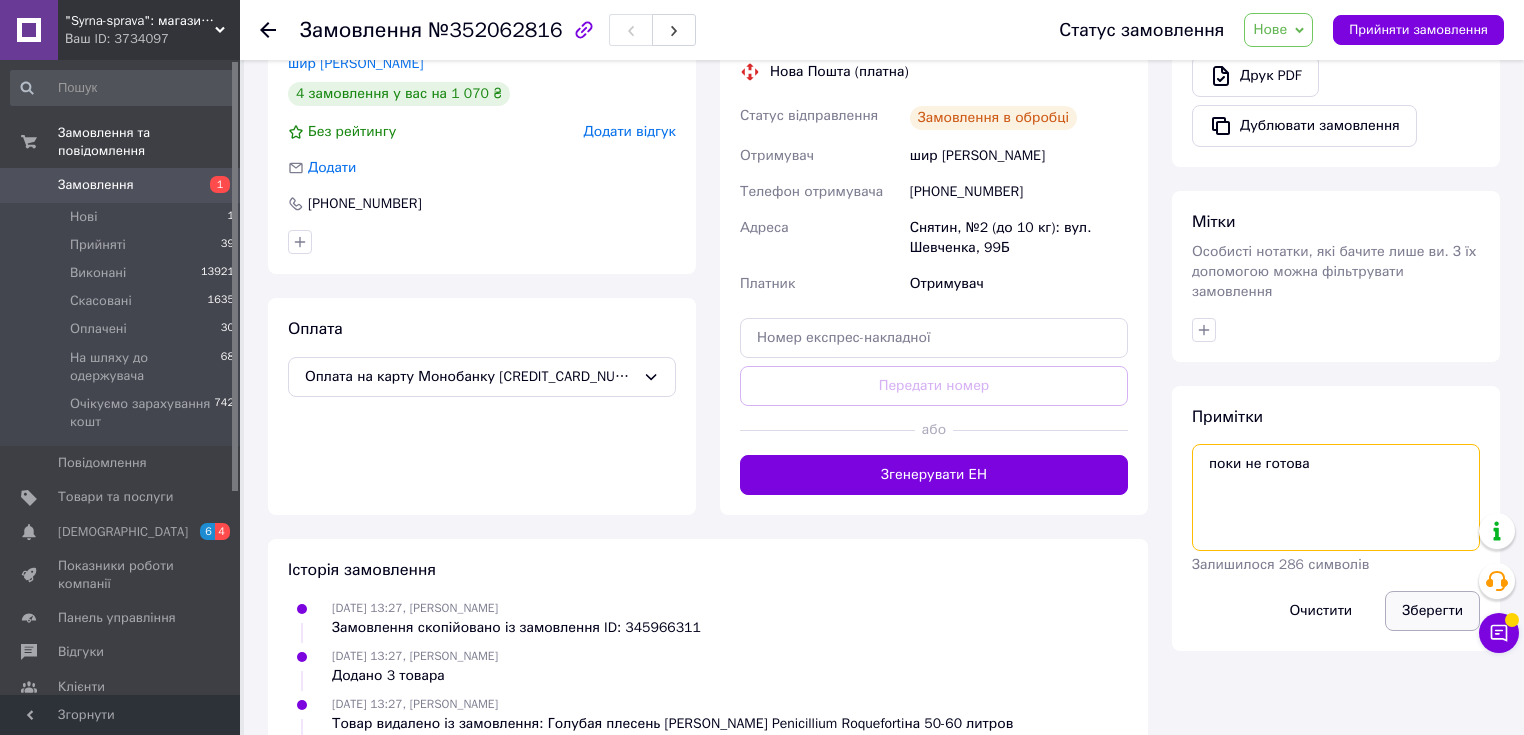 type on "поки не готова" 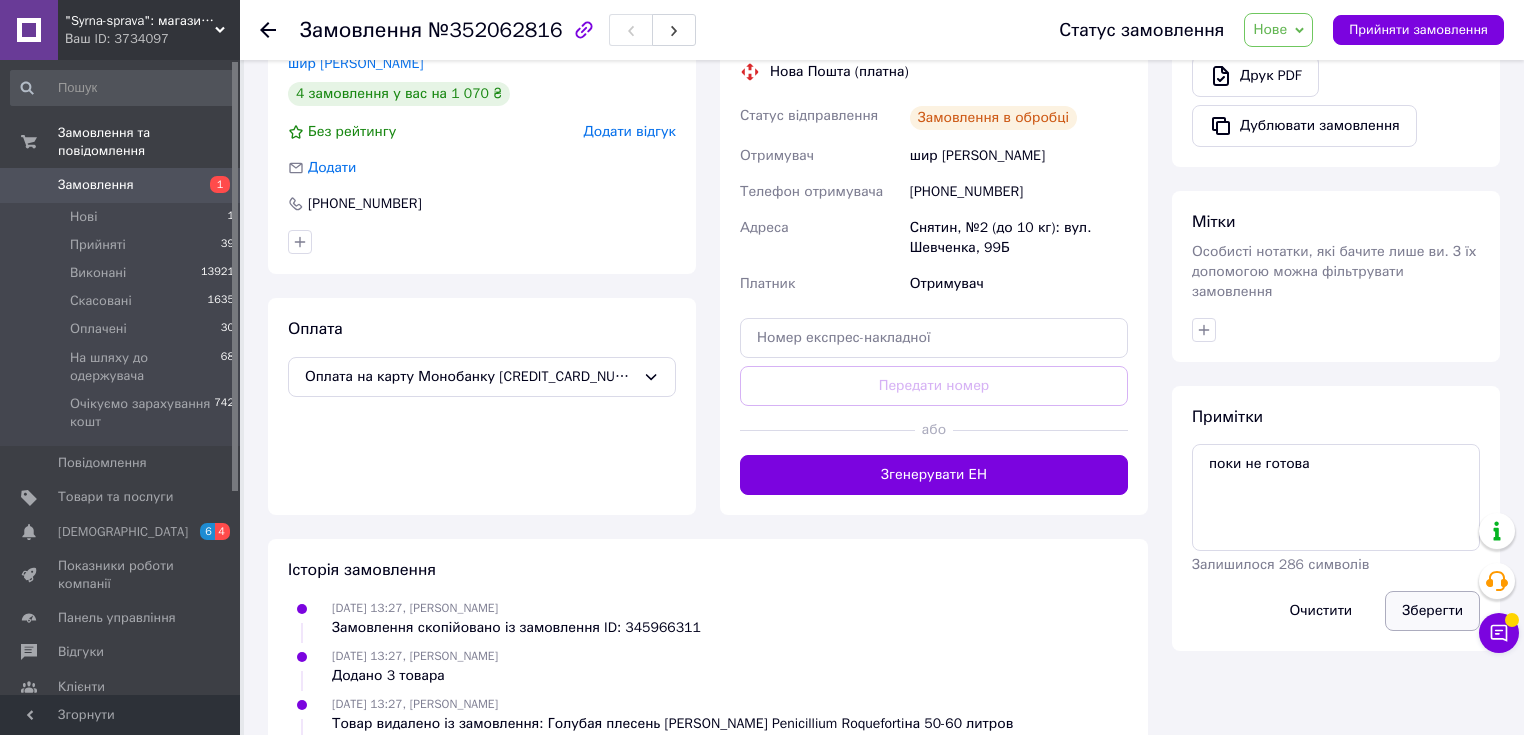 click on "Зберегти" at bounding box center [1432, 611] 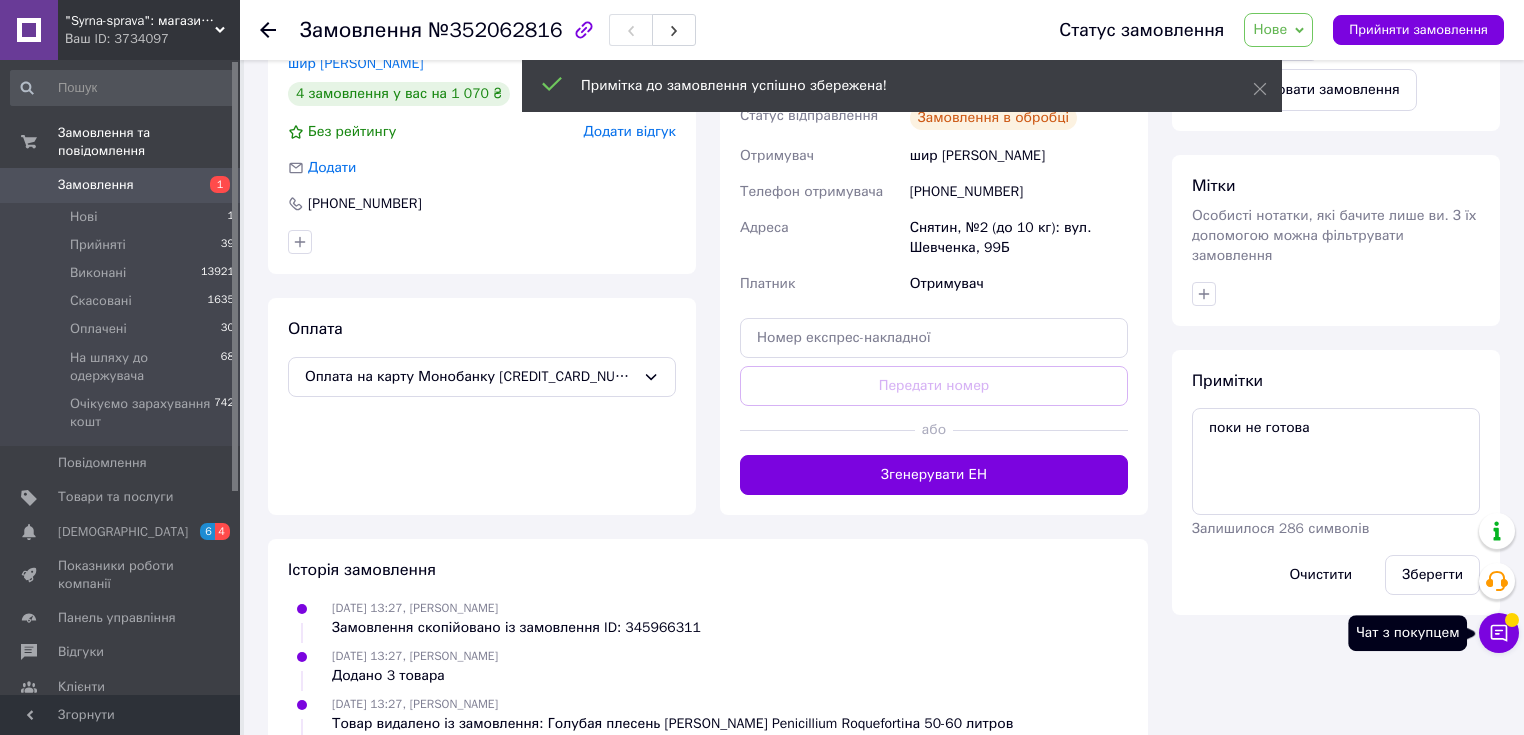 click 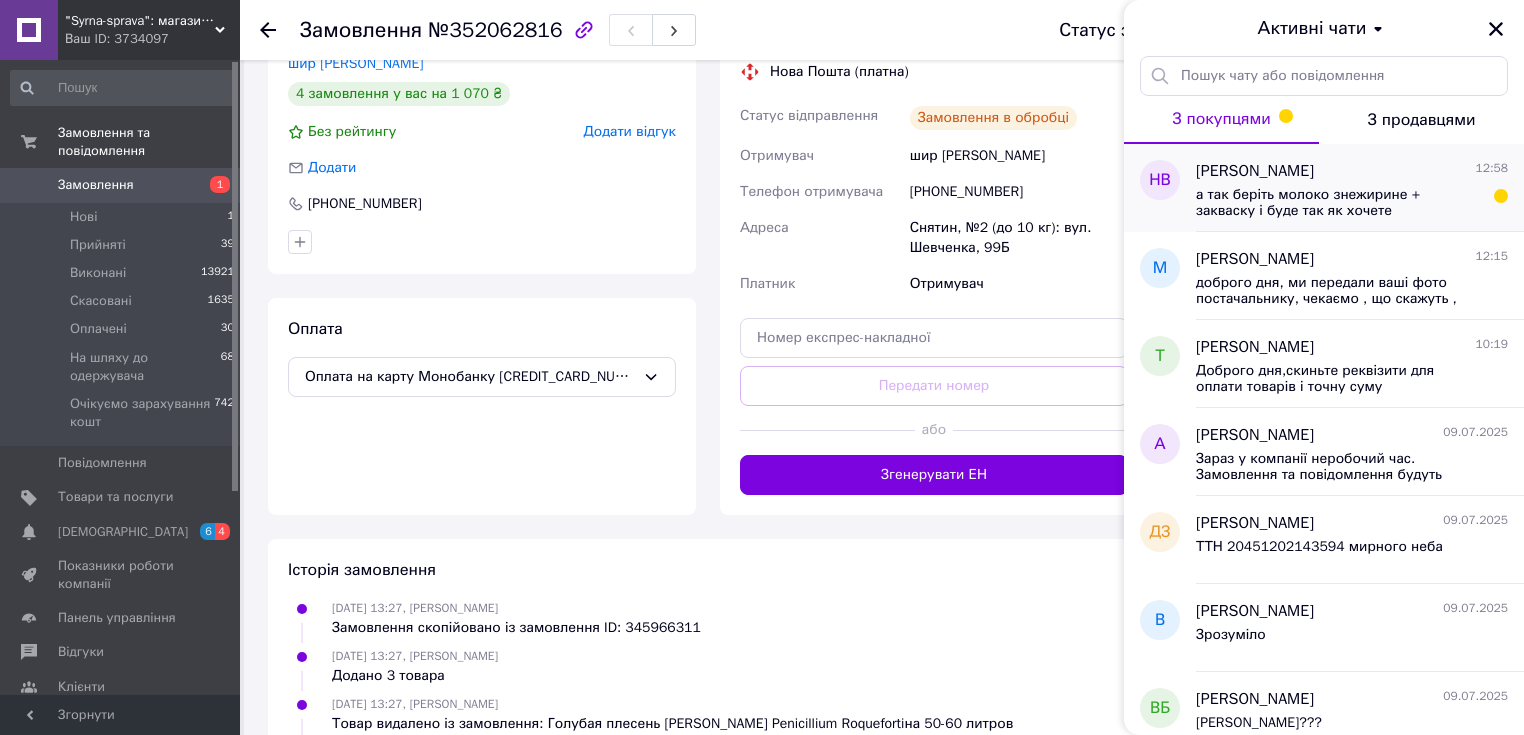 click on "а так беріть молоко знежирине + закваску і буде так як хочете" at bounding box center (1338, 203) 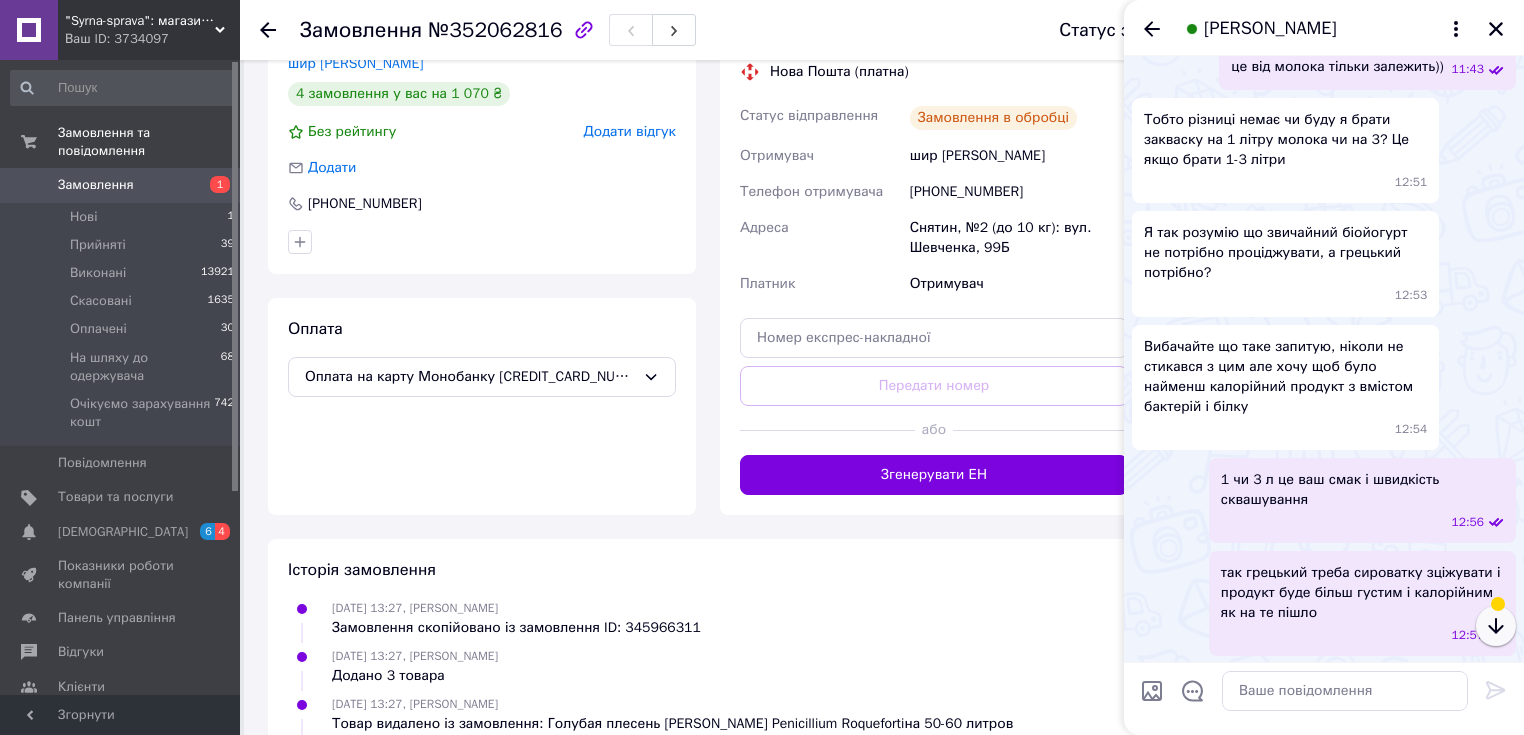 click 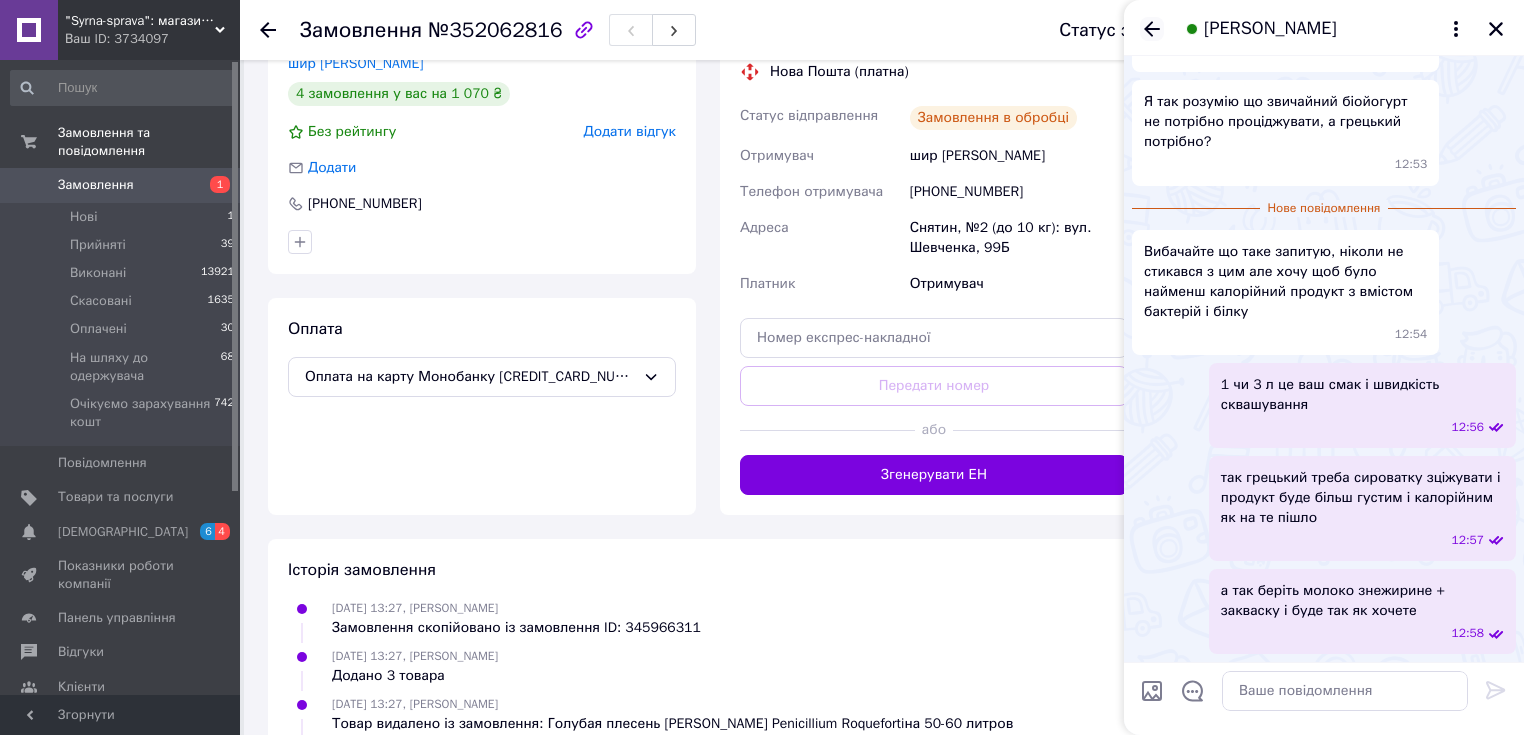 click 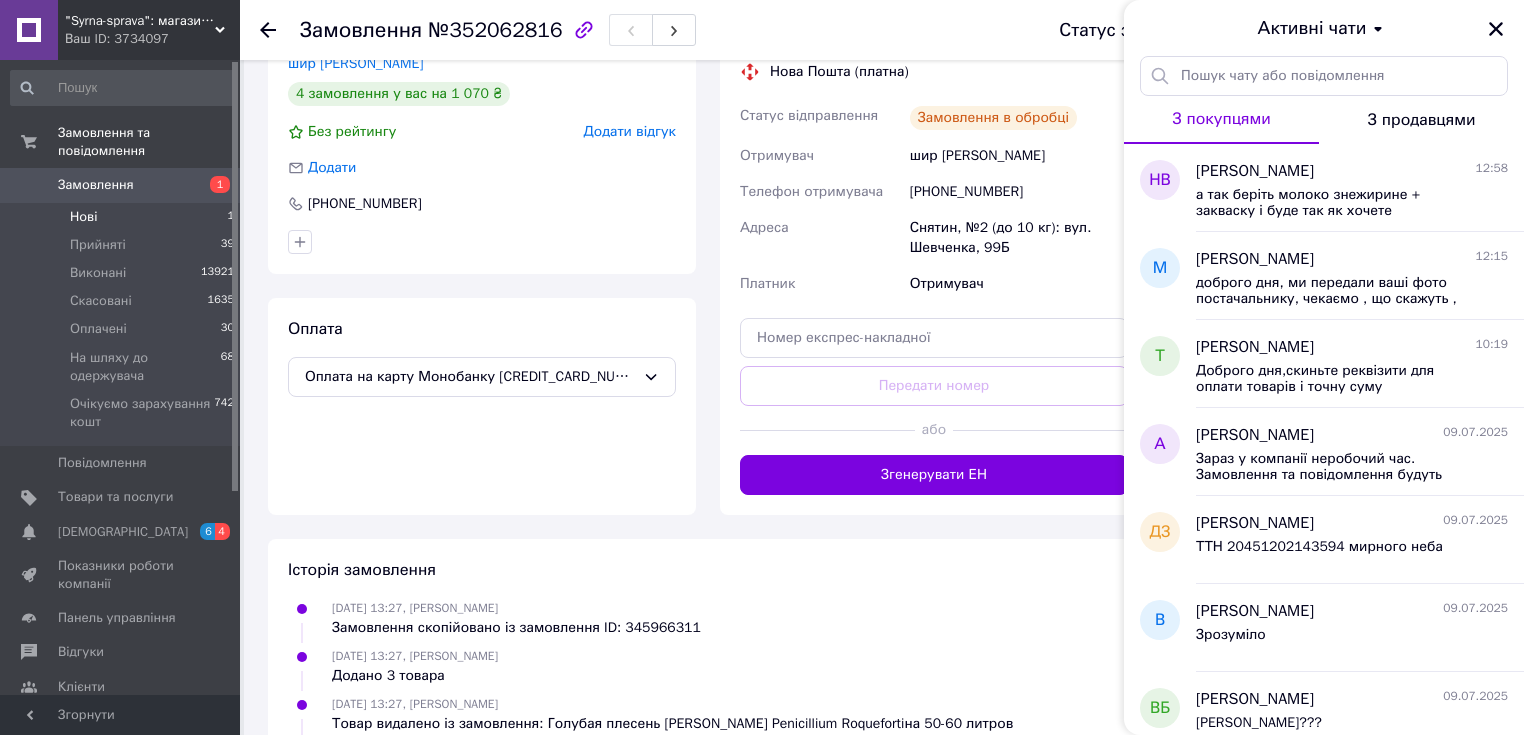 click on "Нові" at bounding box center (83, 217) 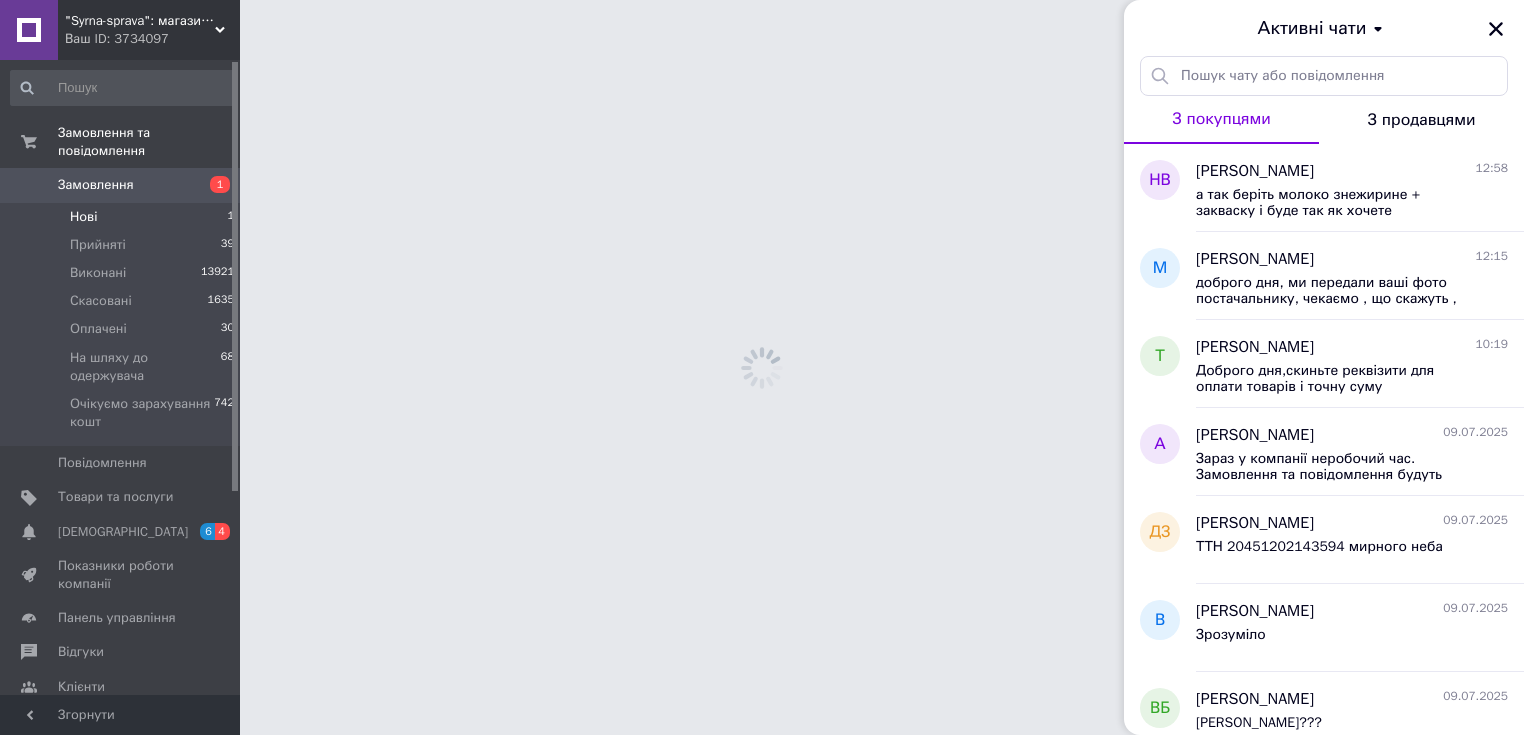scroll, scrollTop: 0, scrollLeft: 0, axis: both 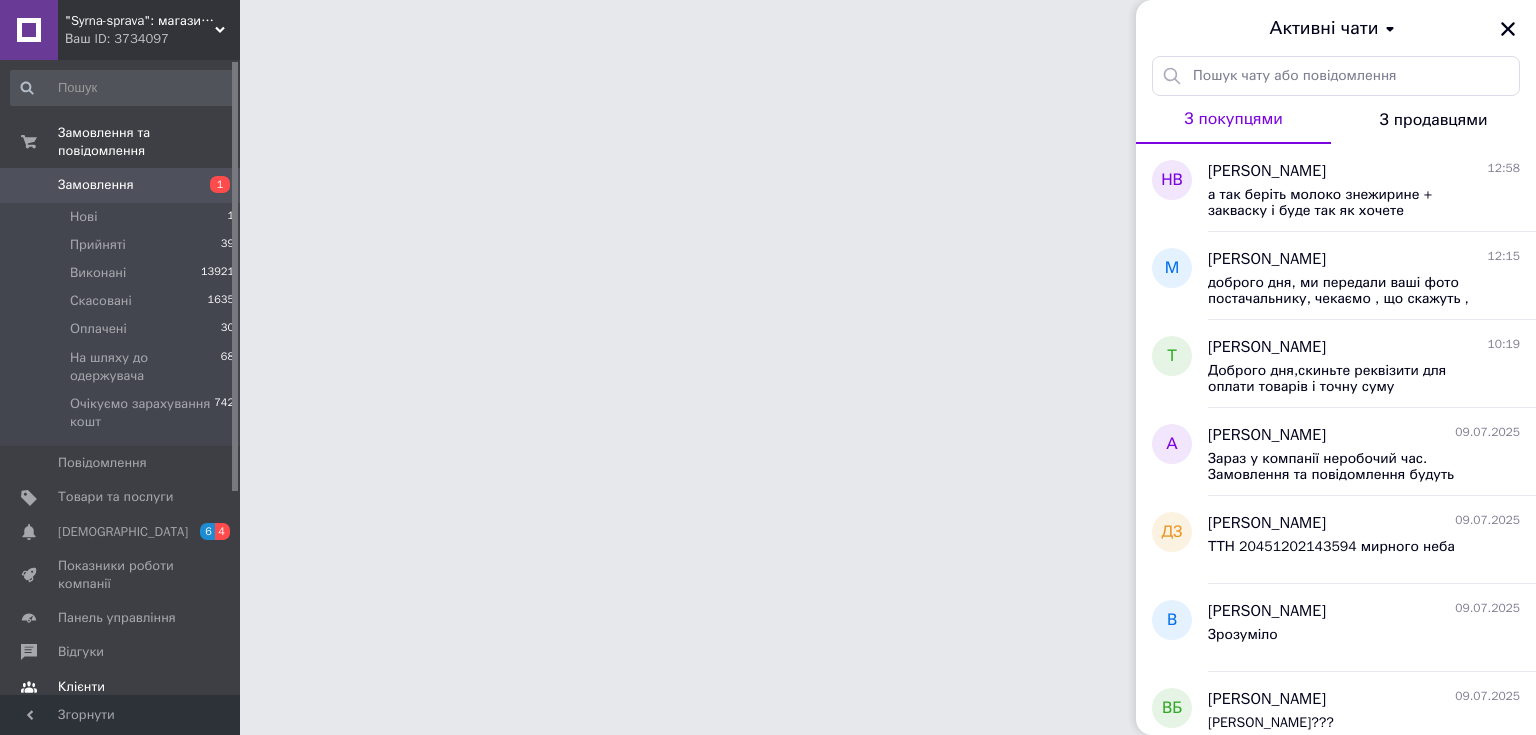 click on "Клієнти" at bounding box center [81, 687] 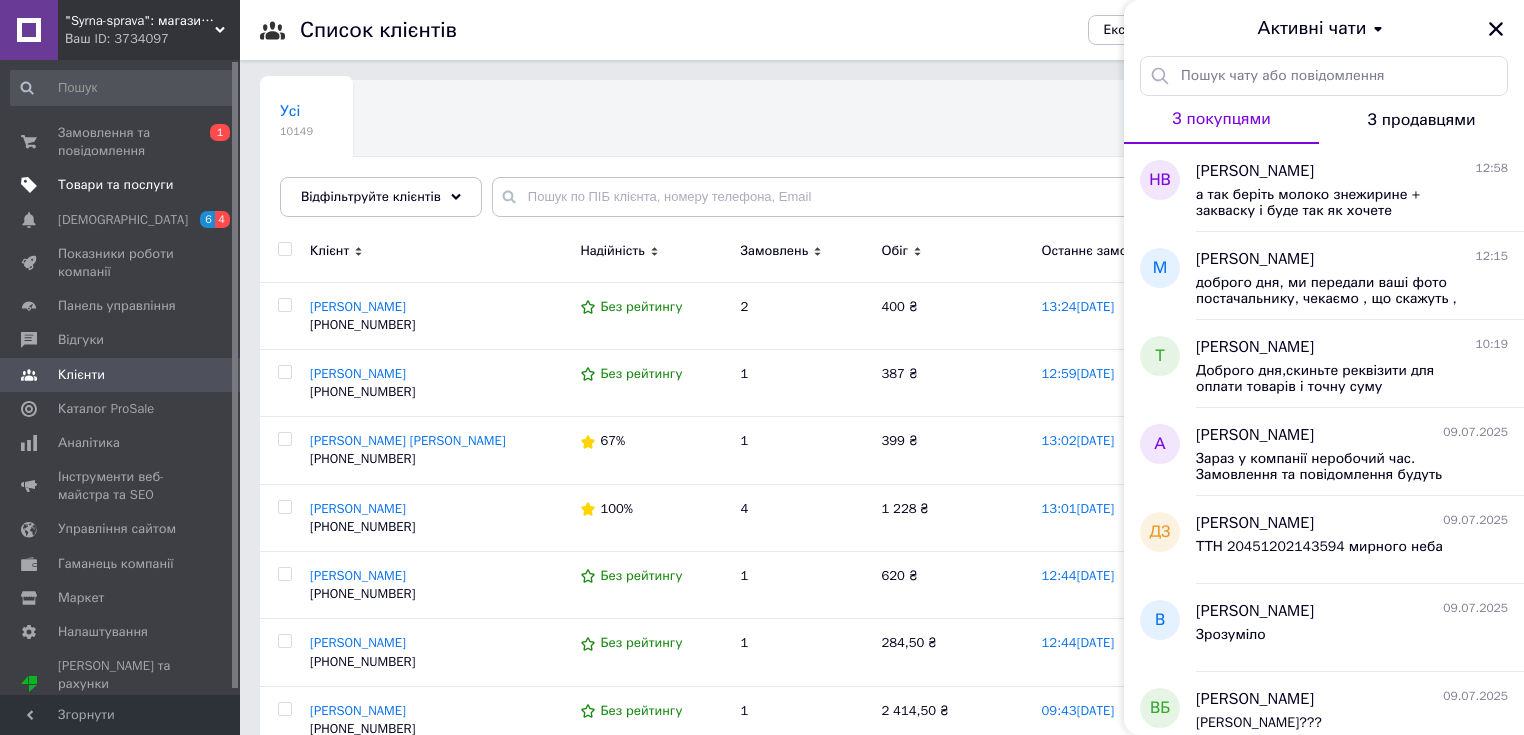 click on "Товари та послуги" at bounding box center (123, 185) 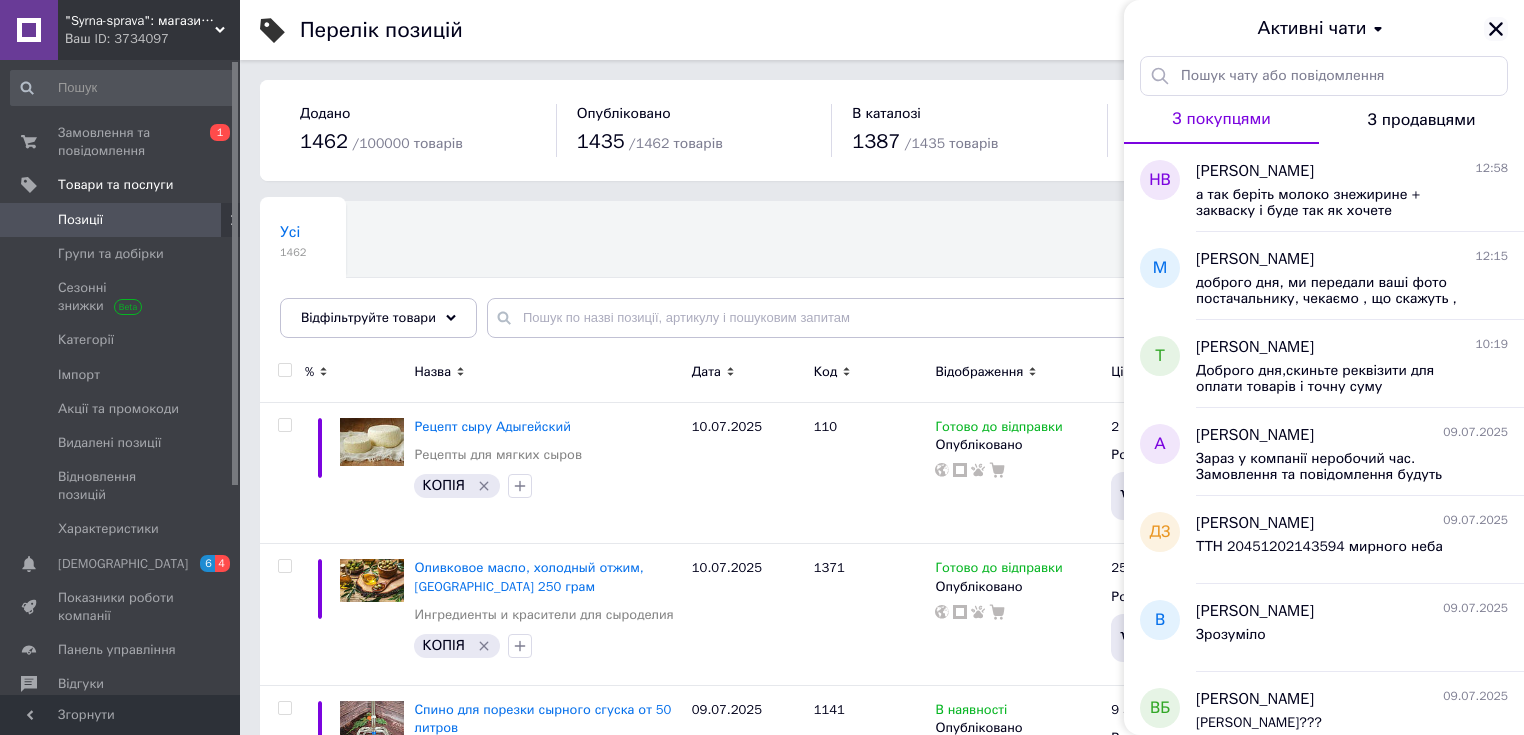 click 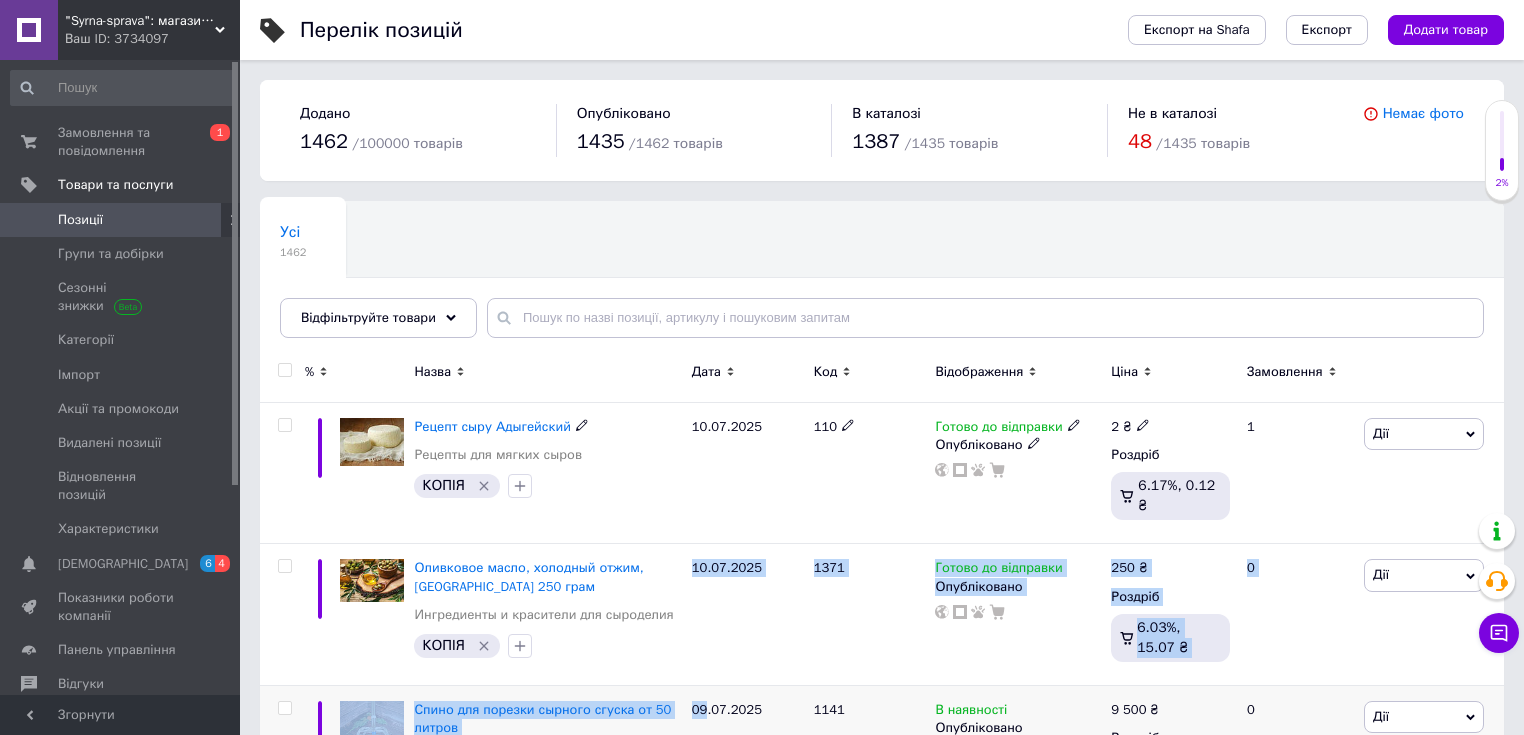 click on "% Назва Дата Код Відображення Ціна Замовлення Рецепт сыру Адыгейский Рецепты для мягких сыров КОПІЯ   [DATE] 110 Готово до відправки Опубліковано 2   ₴ Роздріб 6.17%, 0.12 ₴ 1 Дії Редагувати Підняти на початок групи Копіювати Знижка Подарунок Супутні Приховати Ярлик Додати на вітрину Додати в кампанію Каталог ProSale Видалити Оливковое масло, холодный отжим, [GEOGRAPHIC_DATA] 250 грам Ингредиенты и красители для сыроделия КОПІЯ   [DATE] [DEMOGRAPHIC_DATA] Готово до відправки Опубліковано 250   ₴ Роздріб 6.03%, 15.07 ₴ 0 Дії Редагувати Підняти на початок групи Копіювати Знижка Подарунок Супутні   1141" at bounding box center (882, 8298) 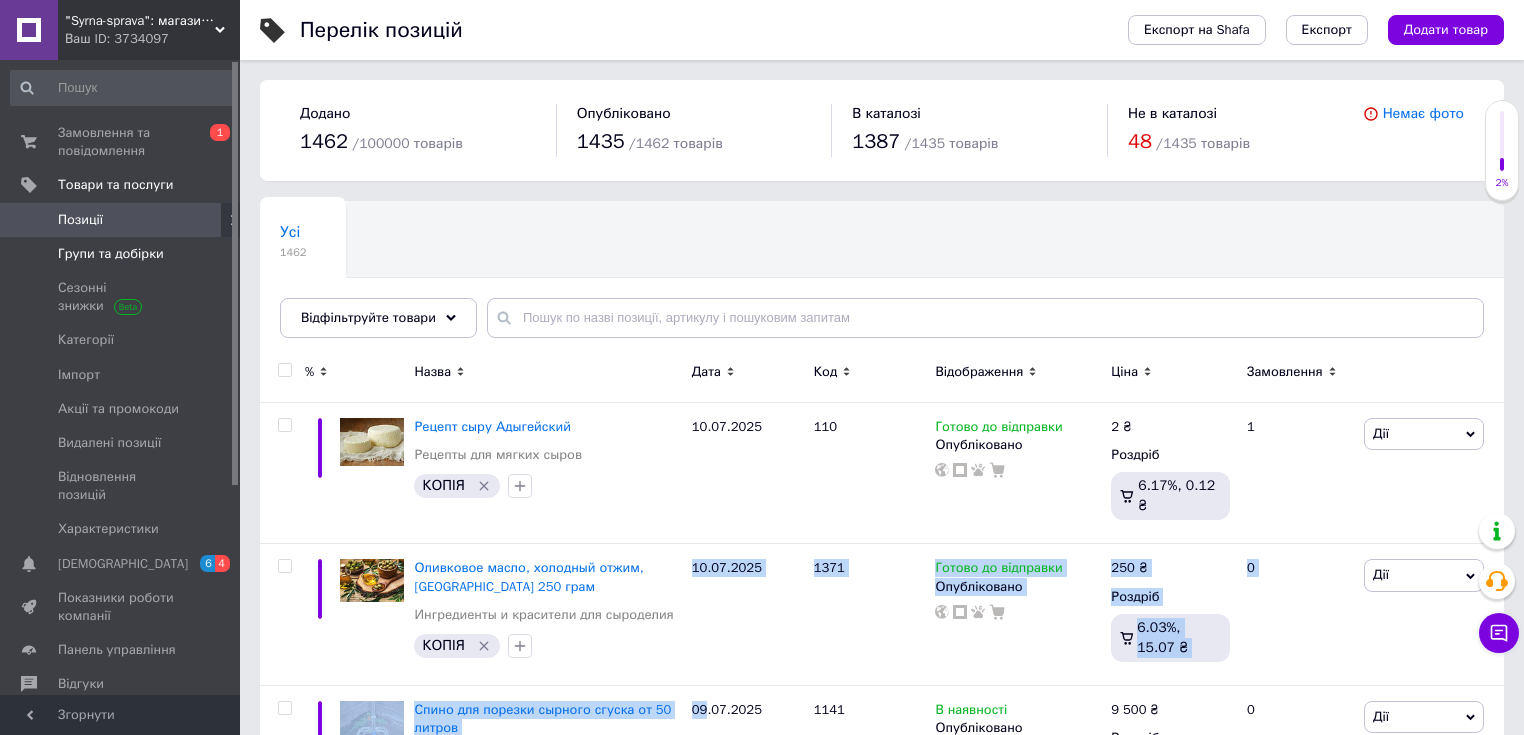 click on "Групи та добірки" at bounding box center [111, 254] 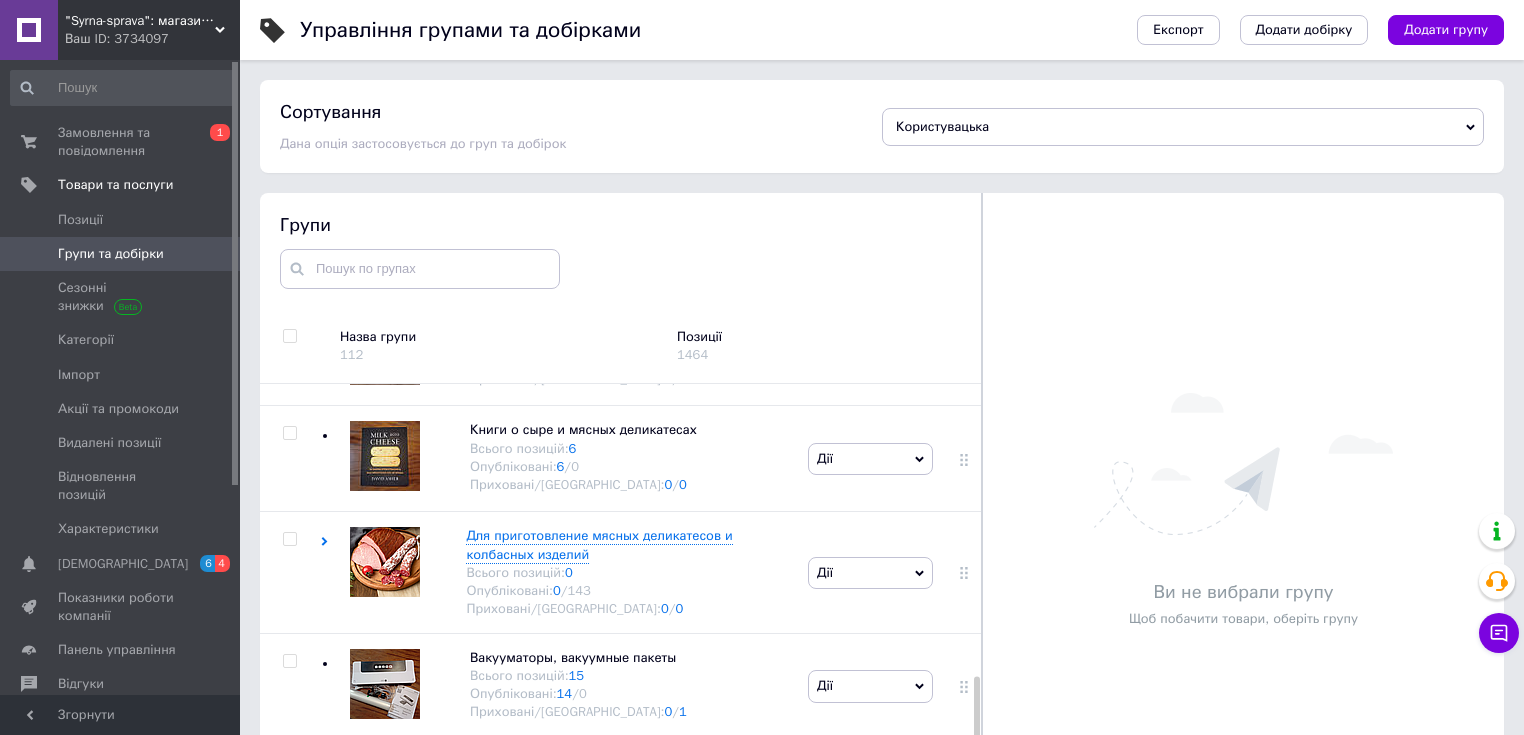 scroll, scrollTop: 2239, scrollLeft: 0, axis: vertical 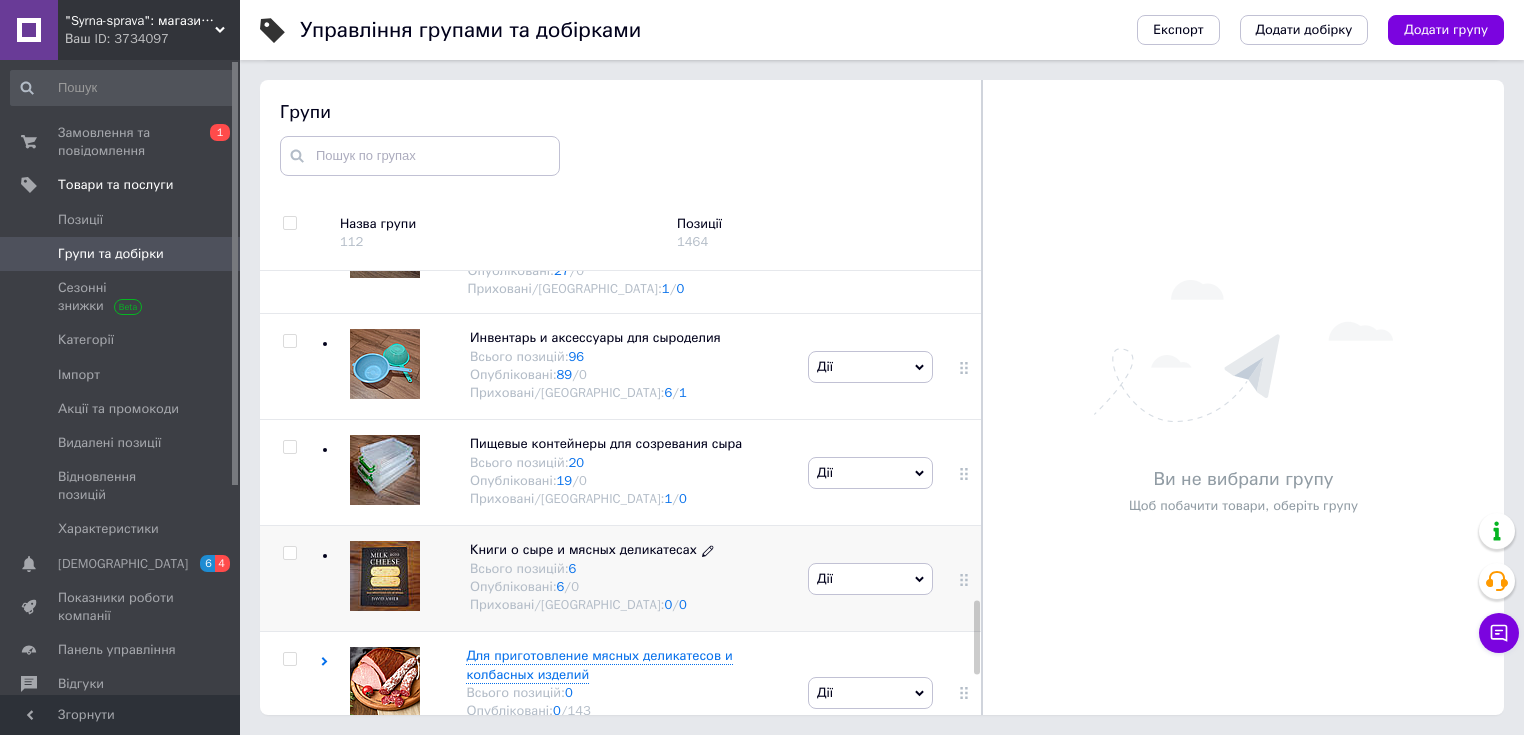 click on "Книги о сыре и мясных деликатесах" at bounding box center (583, 549) 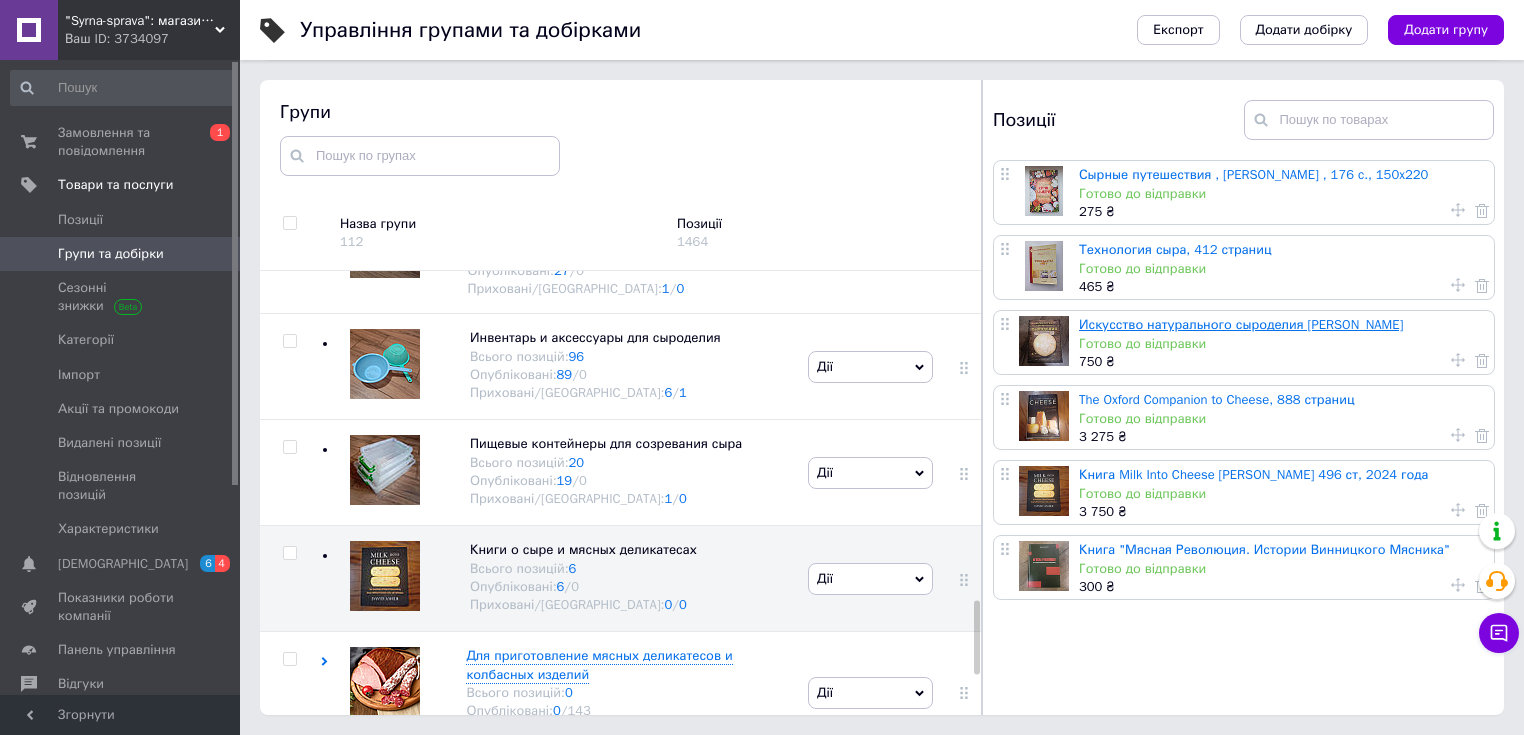 click on "Искусство натурального сыроделия [PERSON_NAME]" at bounding box center [1241, 324] 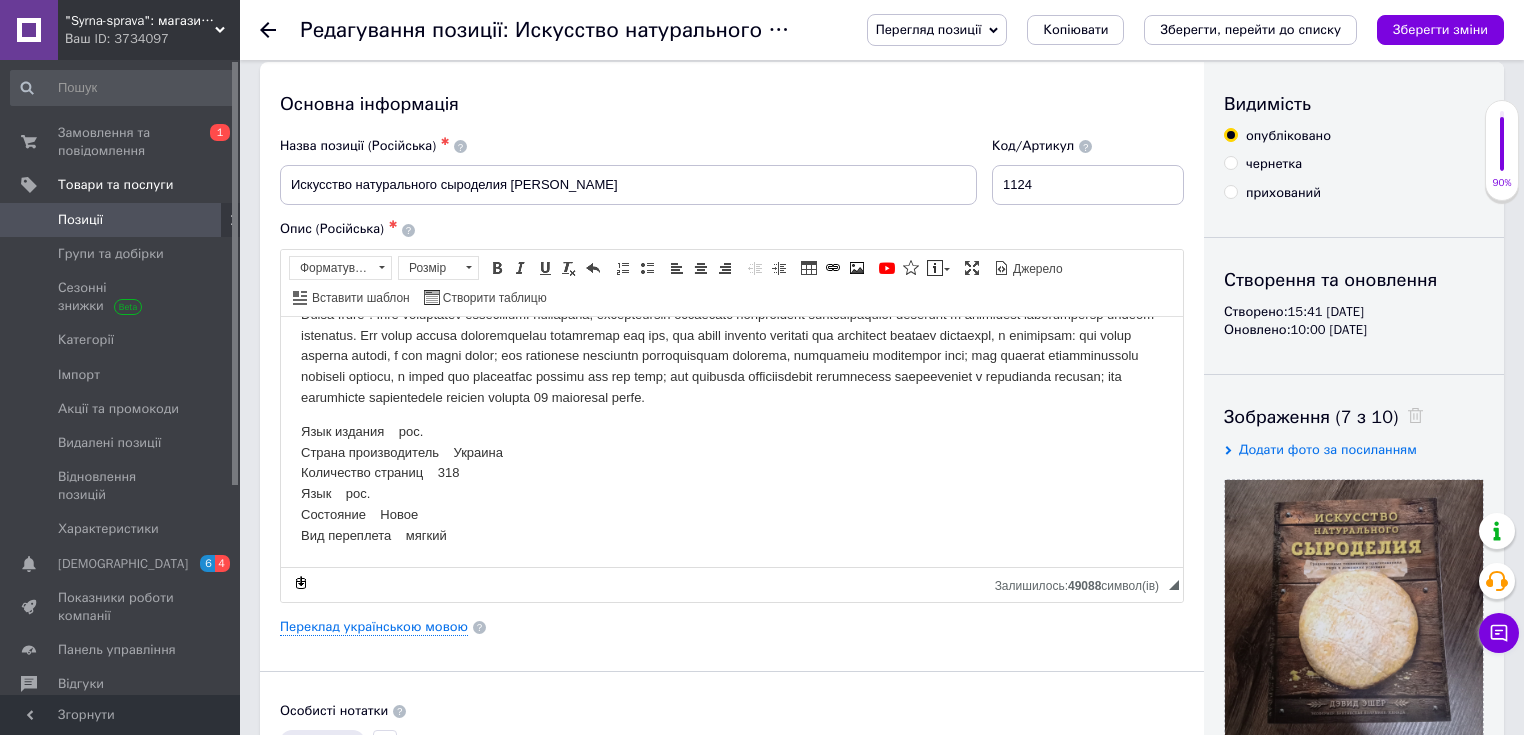 scroll, scrollTop: 0, scrollLeft: 0, axis: both 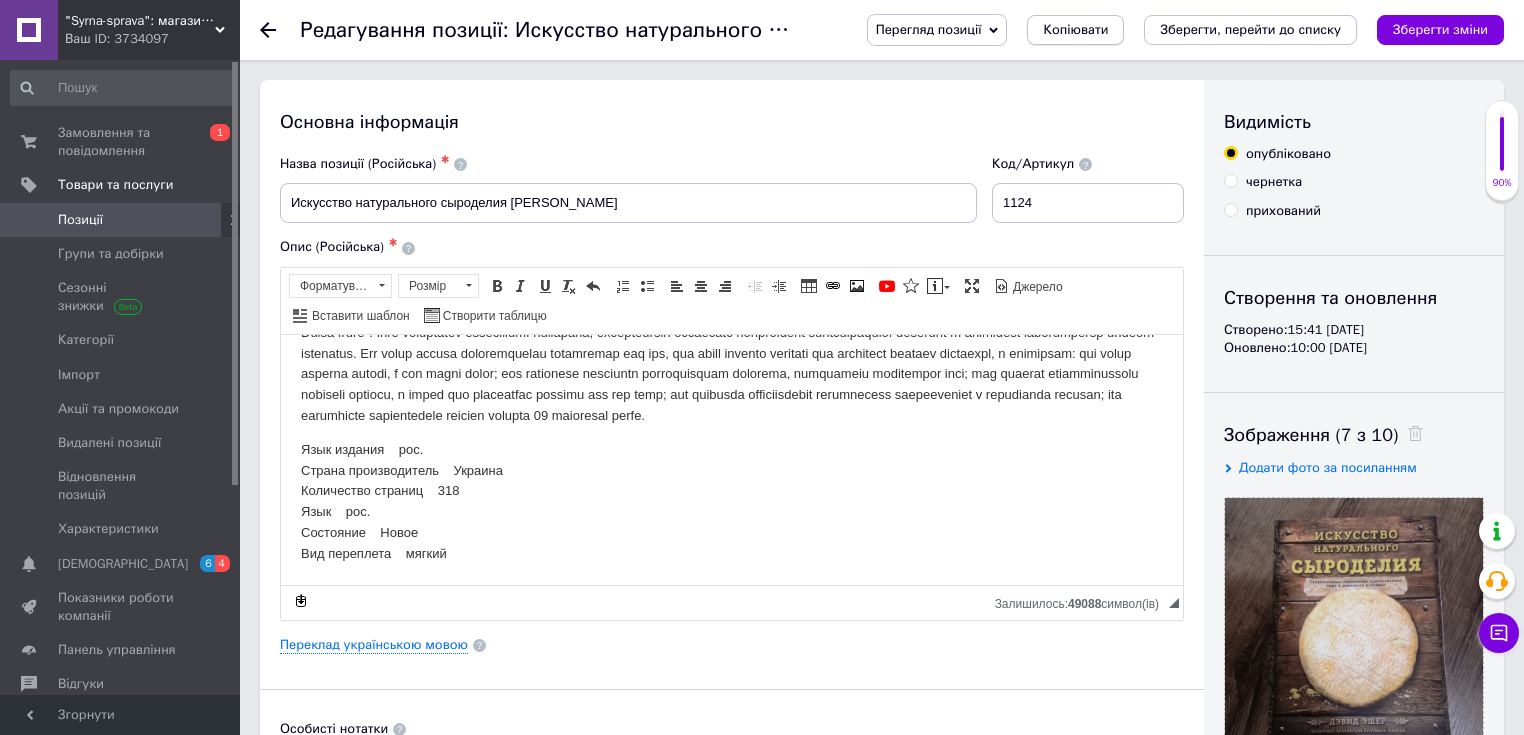 click on "Копіювати" at bounding box center [1075, 30] 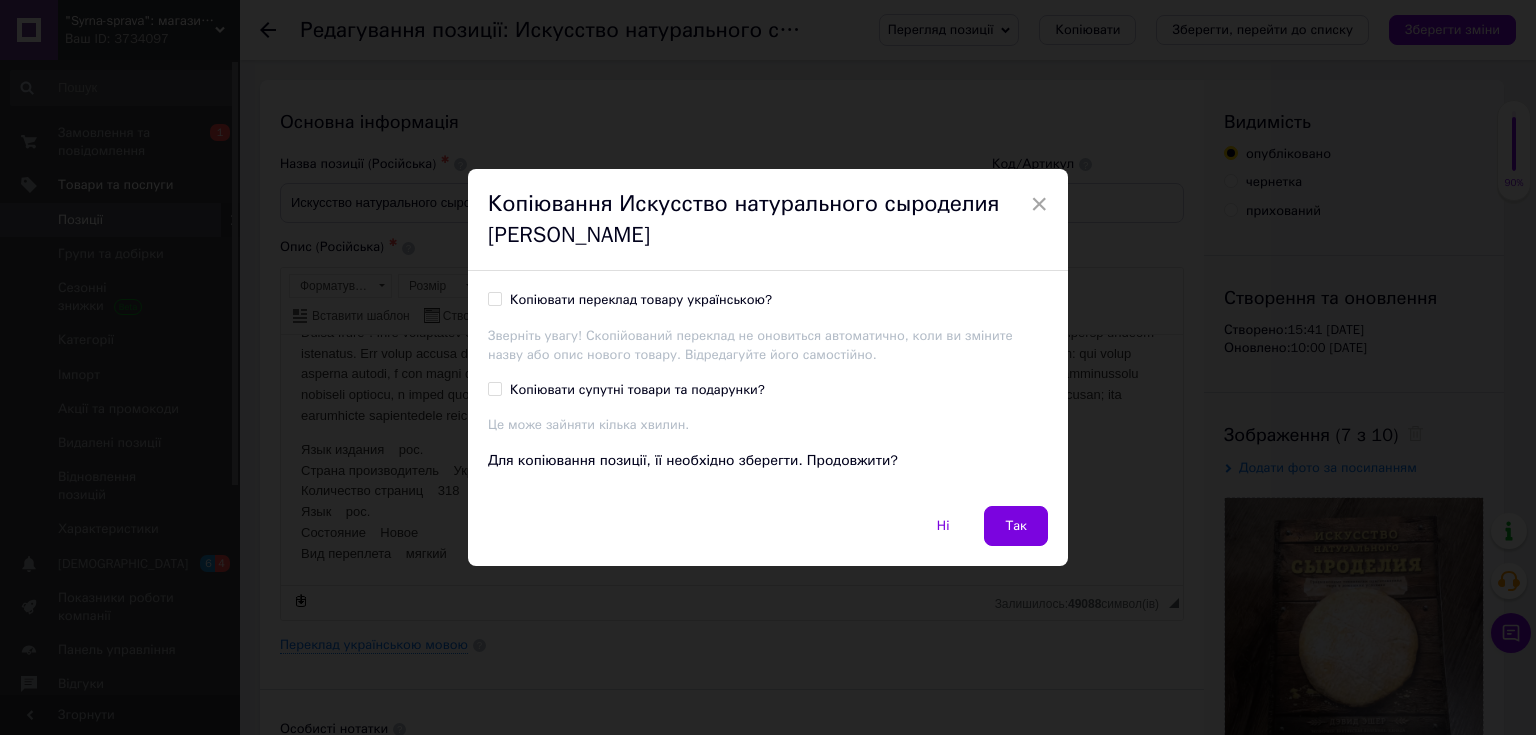 click on "Копіювати переклад товару українською?" at bounding box center [494, 298] 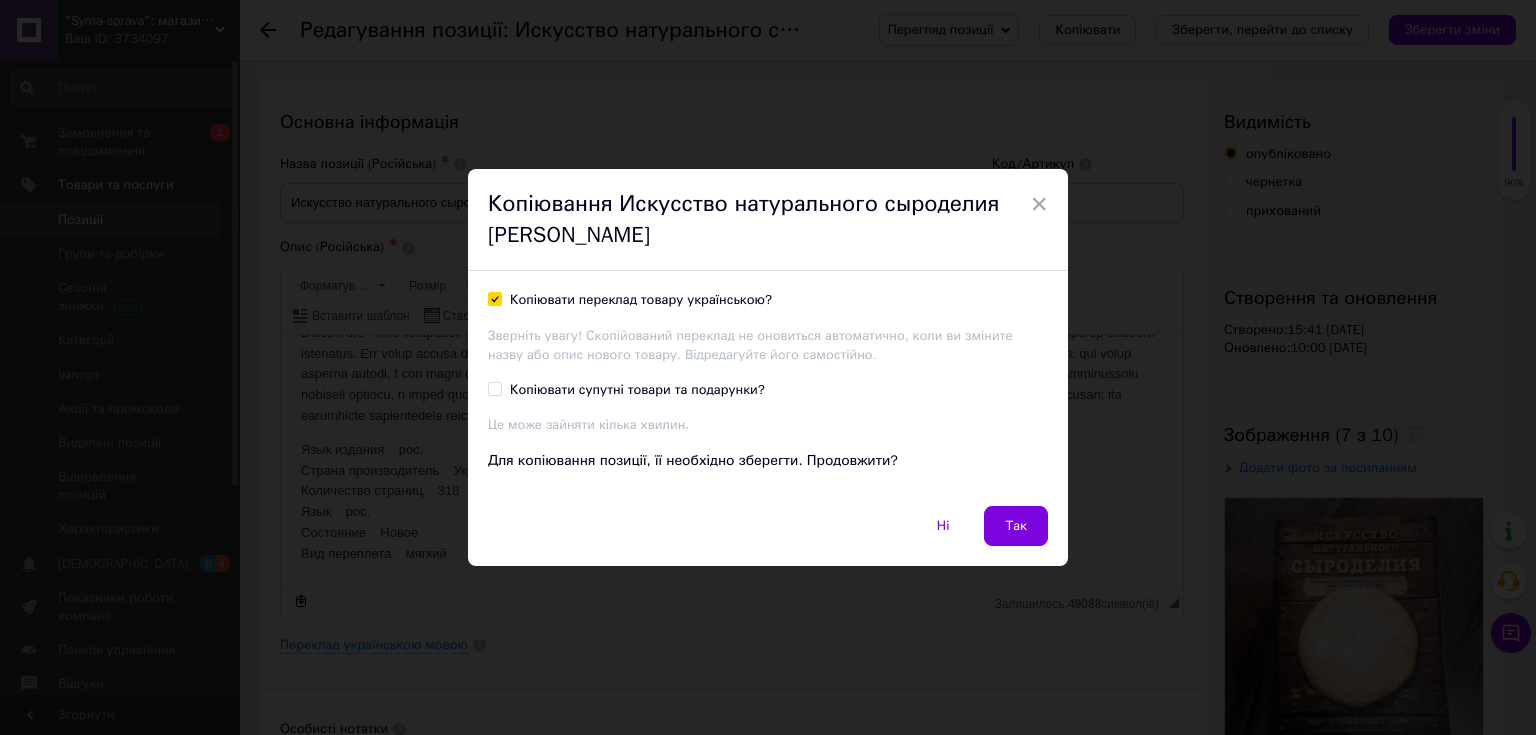 checkbox on "true" 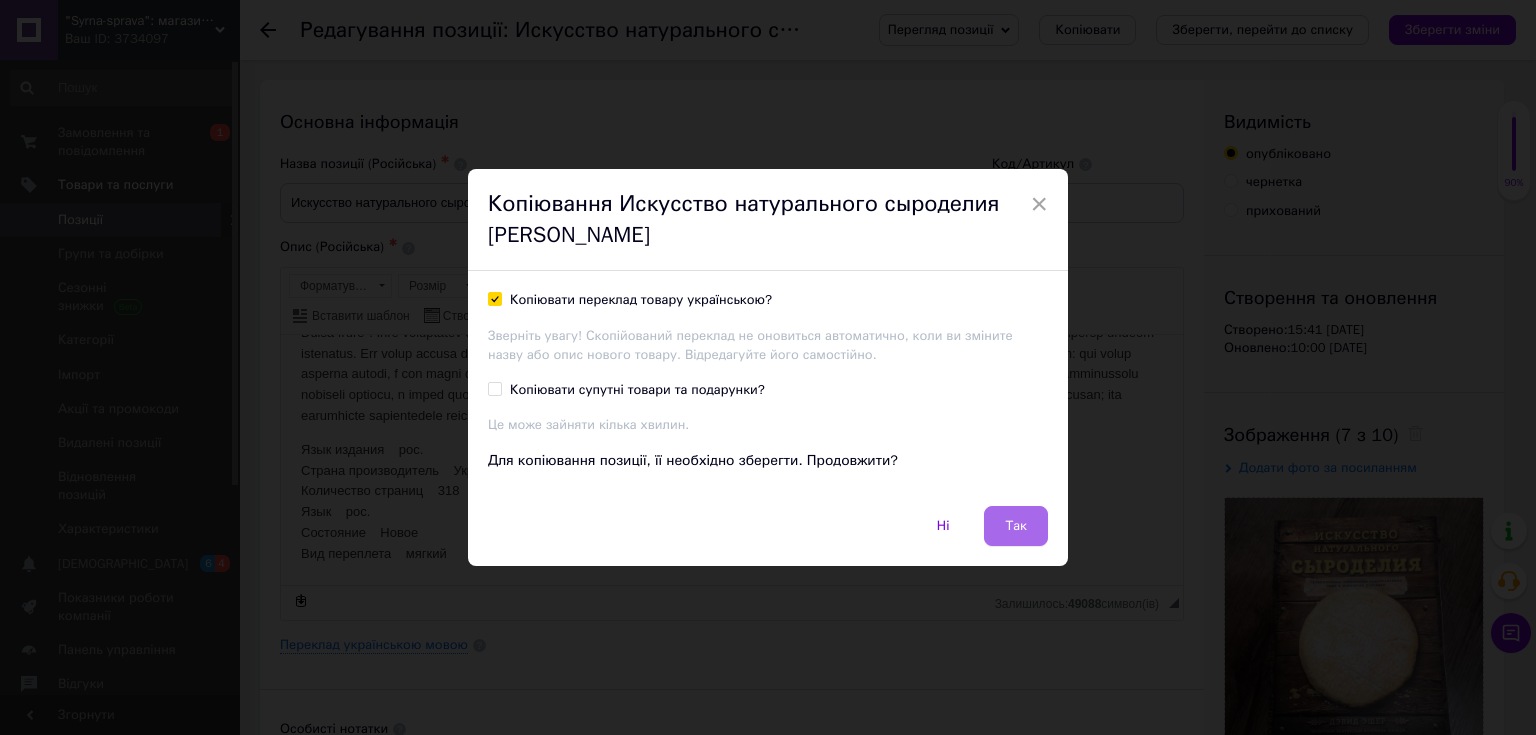 click on "Так" at bounding box center [1016, 526] 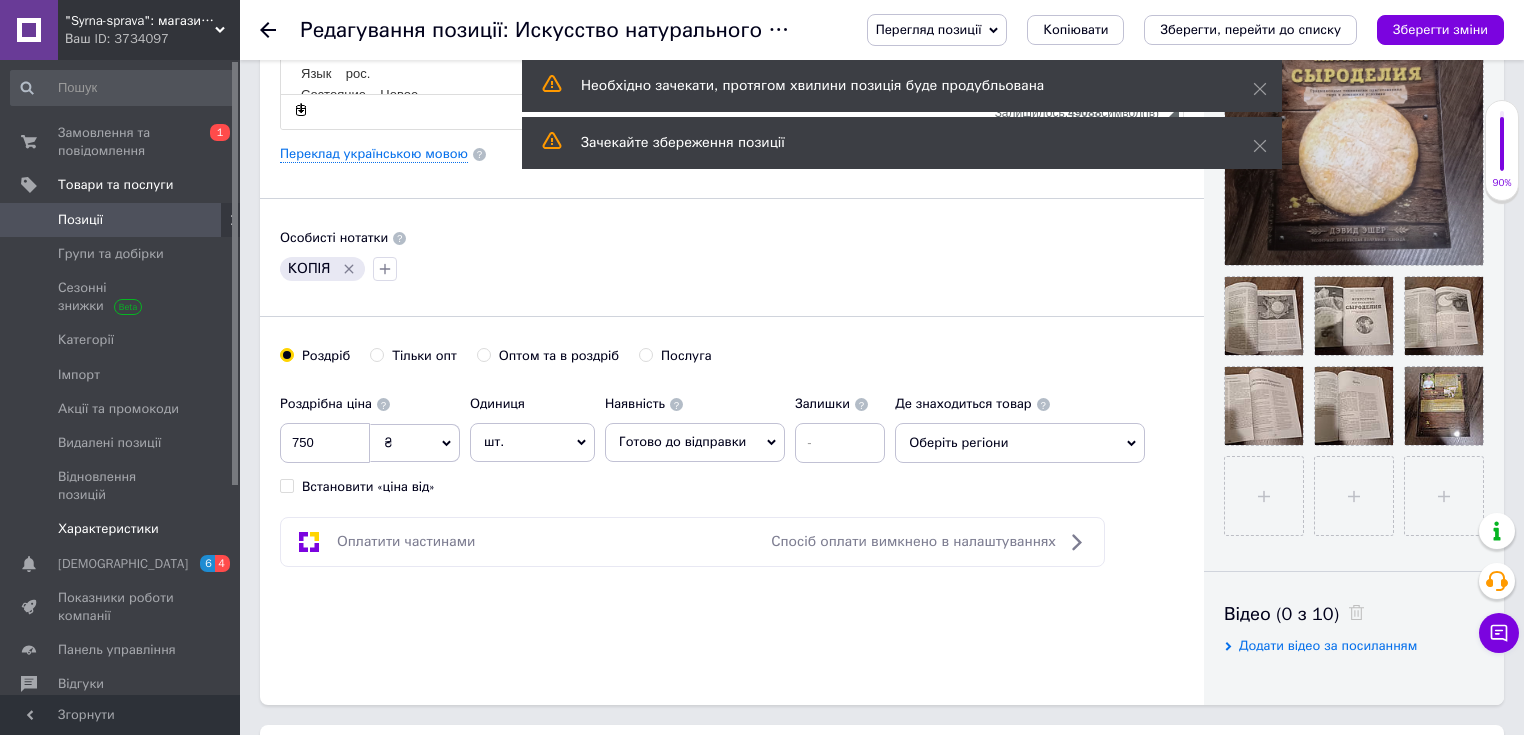 scroll, scrollTop: 480, scrollLeft: 0, axis: vertical 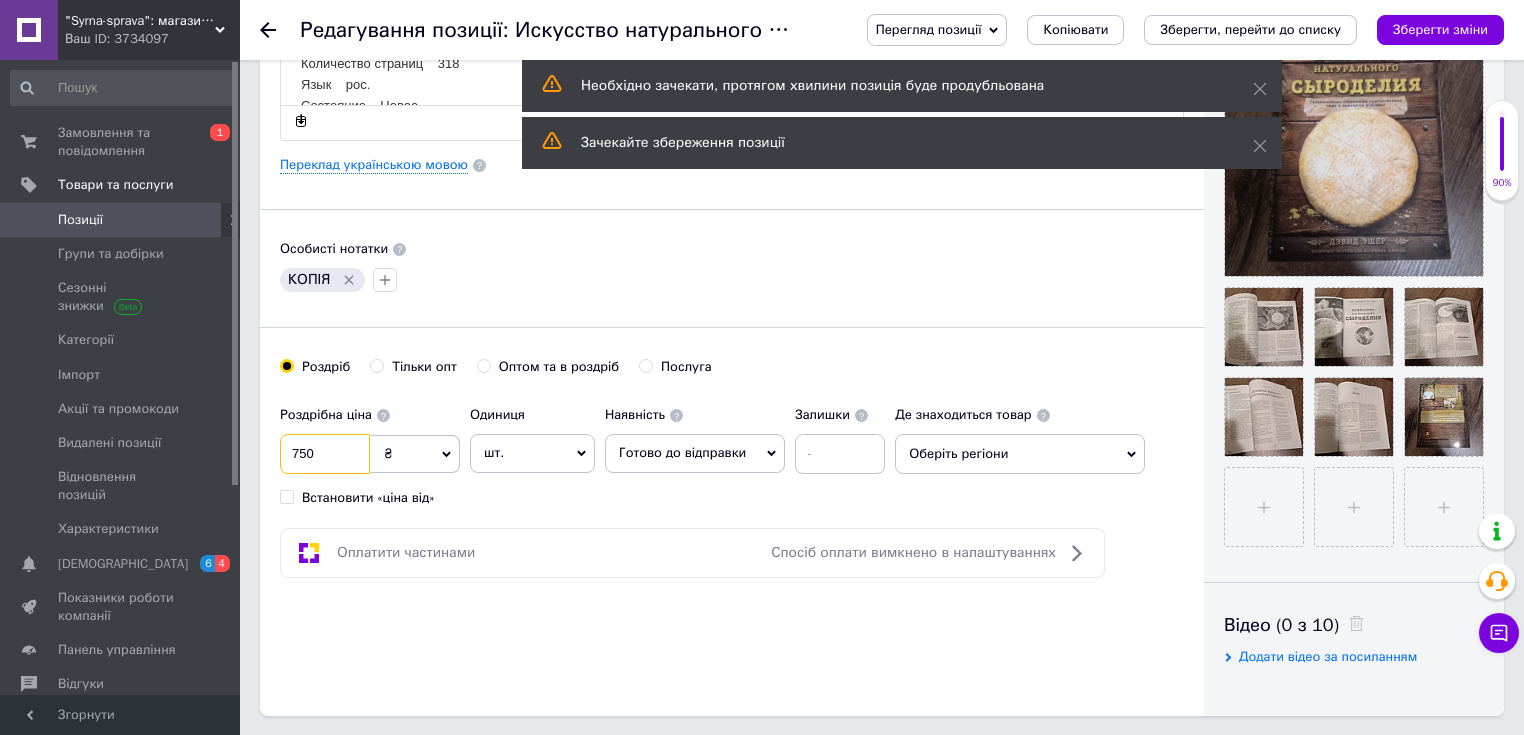 drag, startPoint x: 323, startPoint y: 451, endPoint x: 247, endPoint y: 447, distance: 76.105194 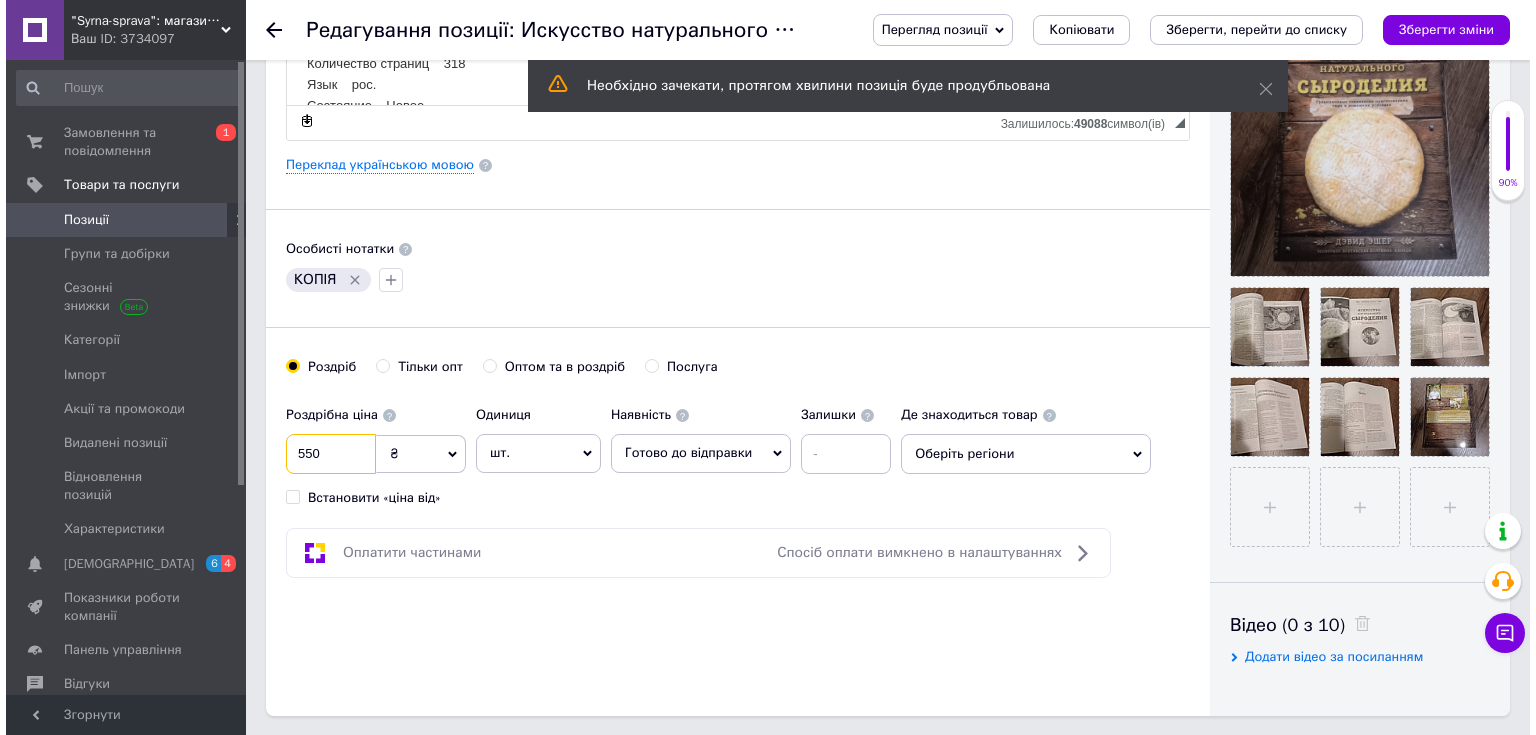 scroll, scrollTop: 0, scrollLeft: 0, axis: both 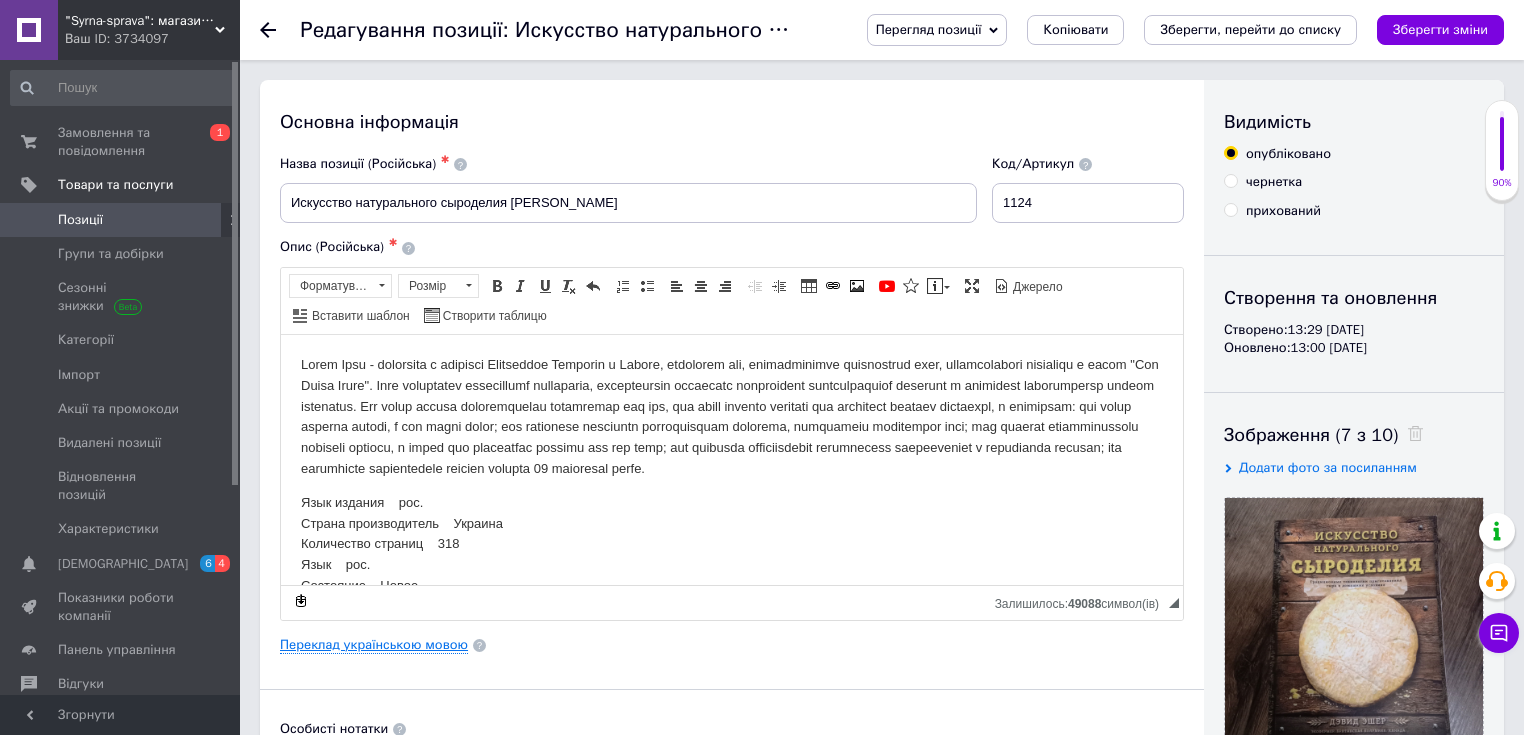 type on "550" 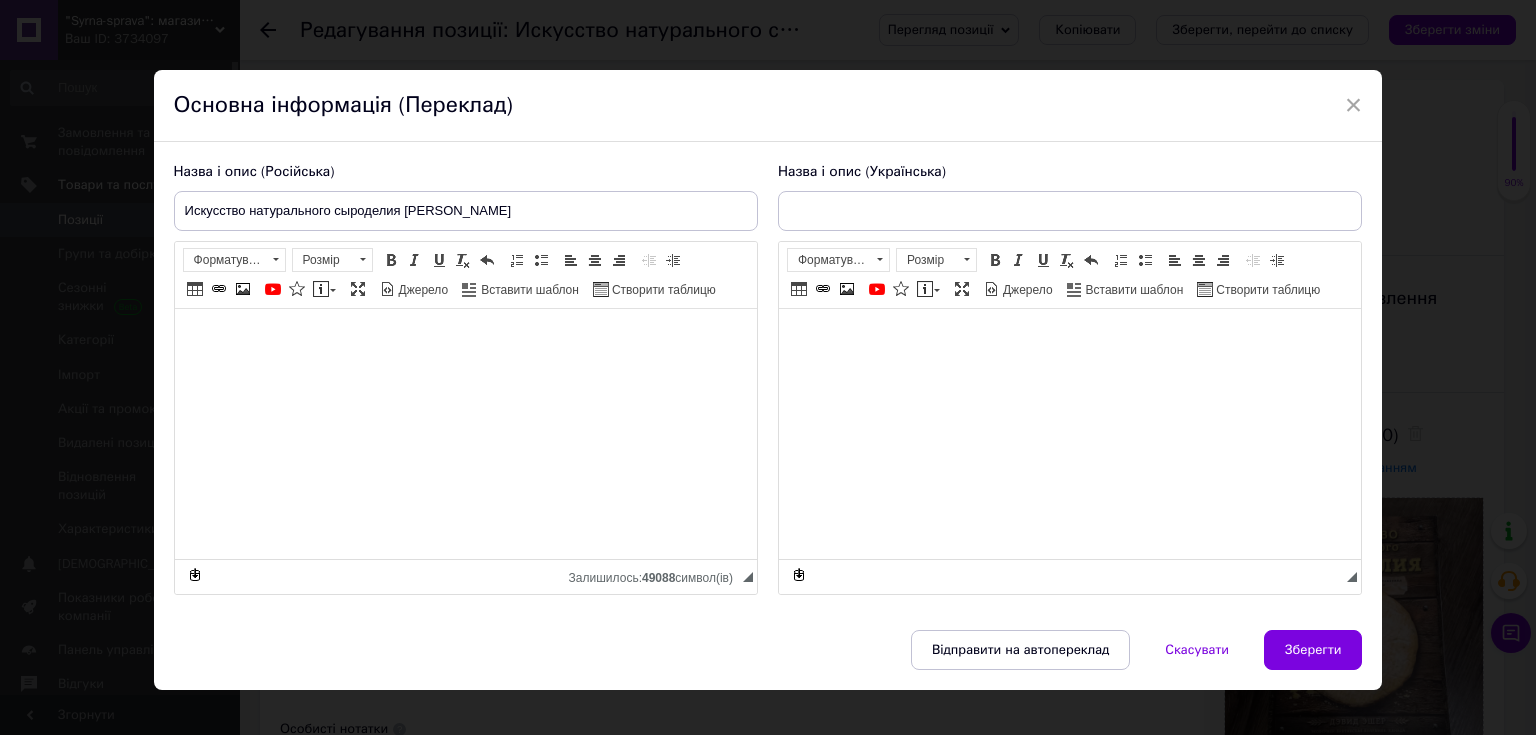 type on "Мистецтво натурального сироробства [PERSON_NAME][GEOGRAPHIC_DATA]" 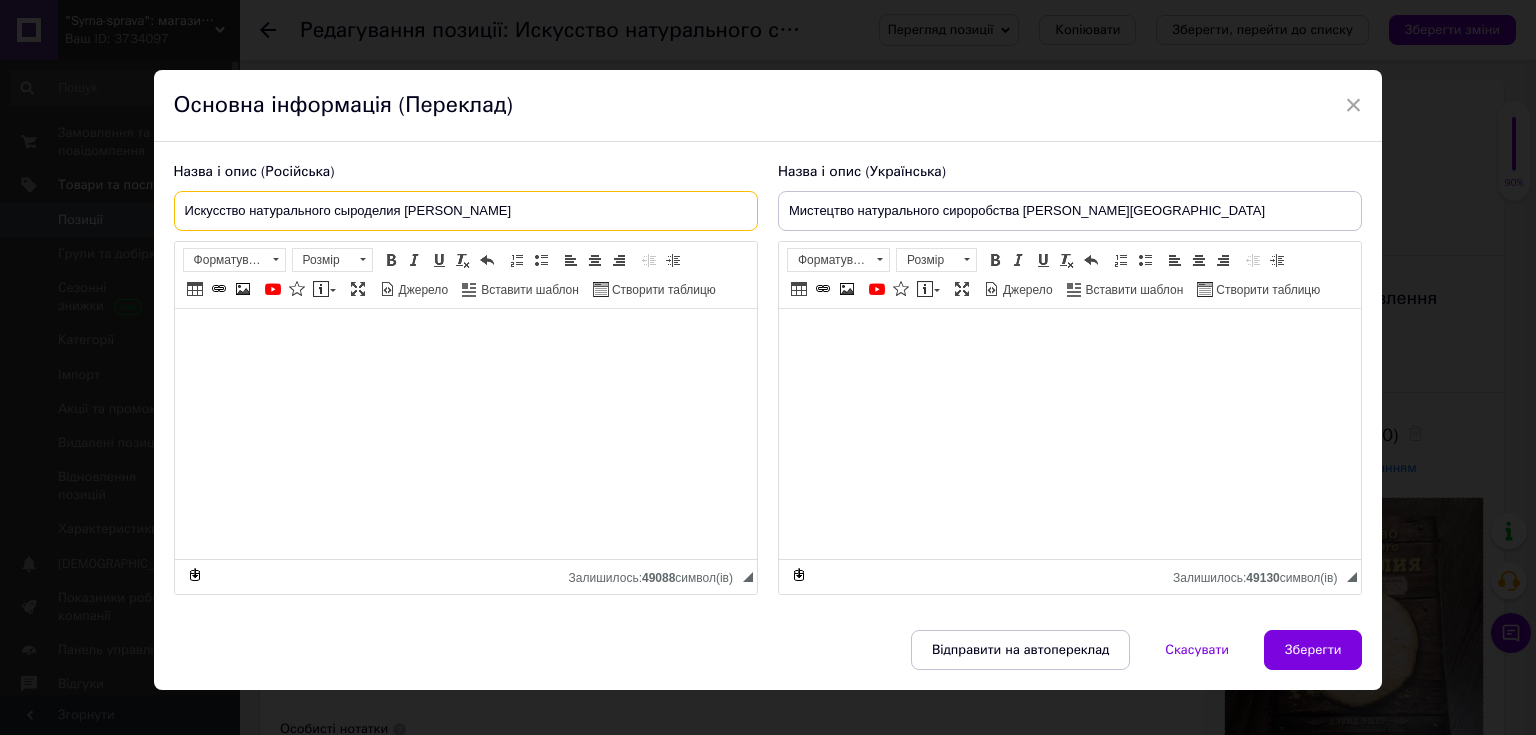 drag, startPoint x: 516, startPoint y: 212, endPoint x: 116, endPoint y: 230, distance: 400.4048 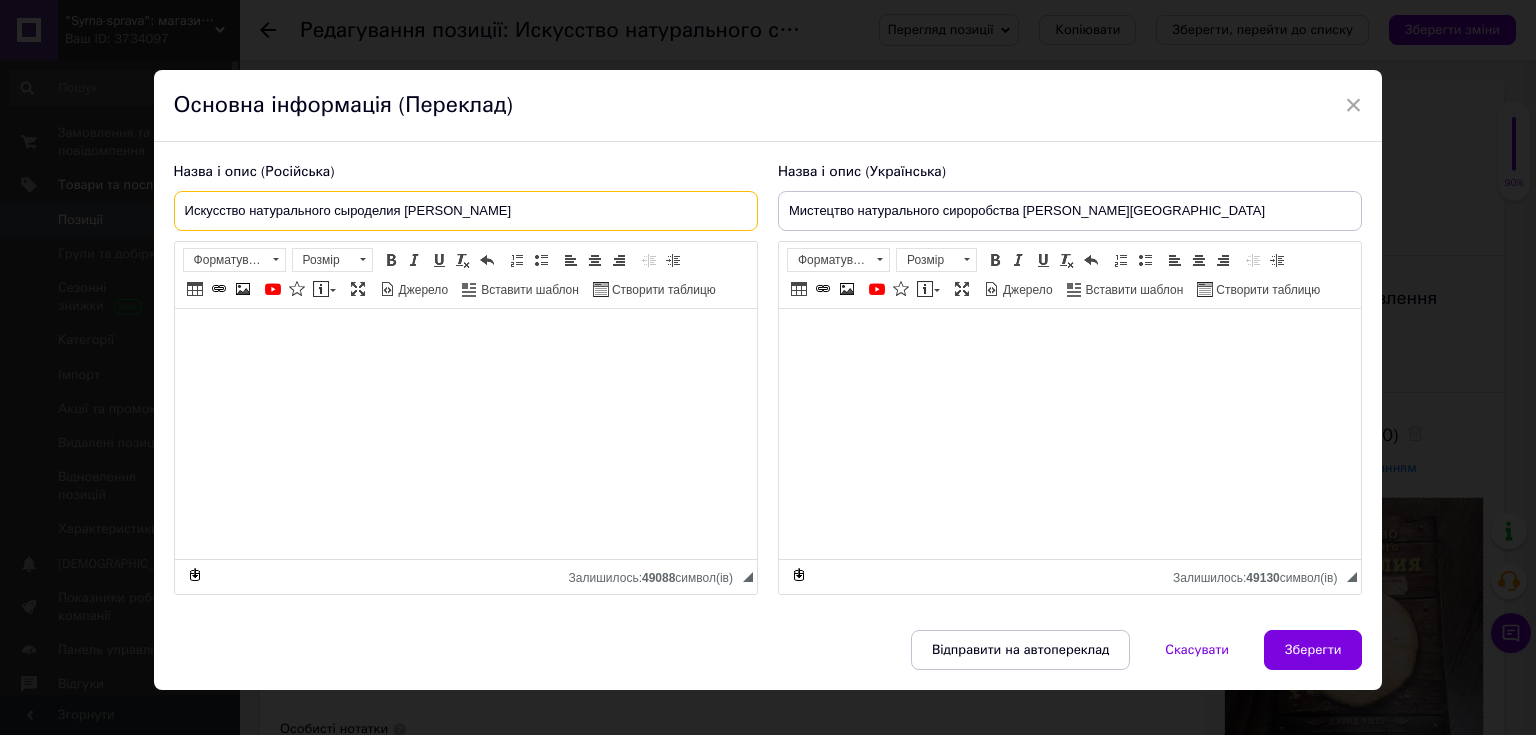 paste on "нига "Все о сыроделии: лучшие сыры мира своими руками"" 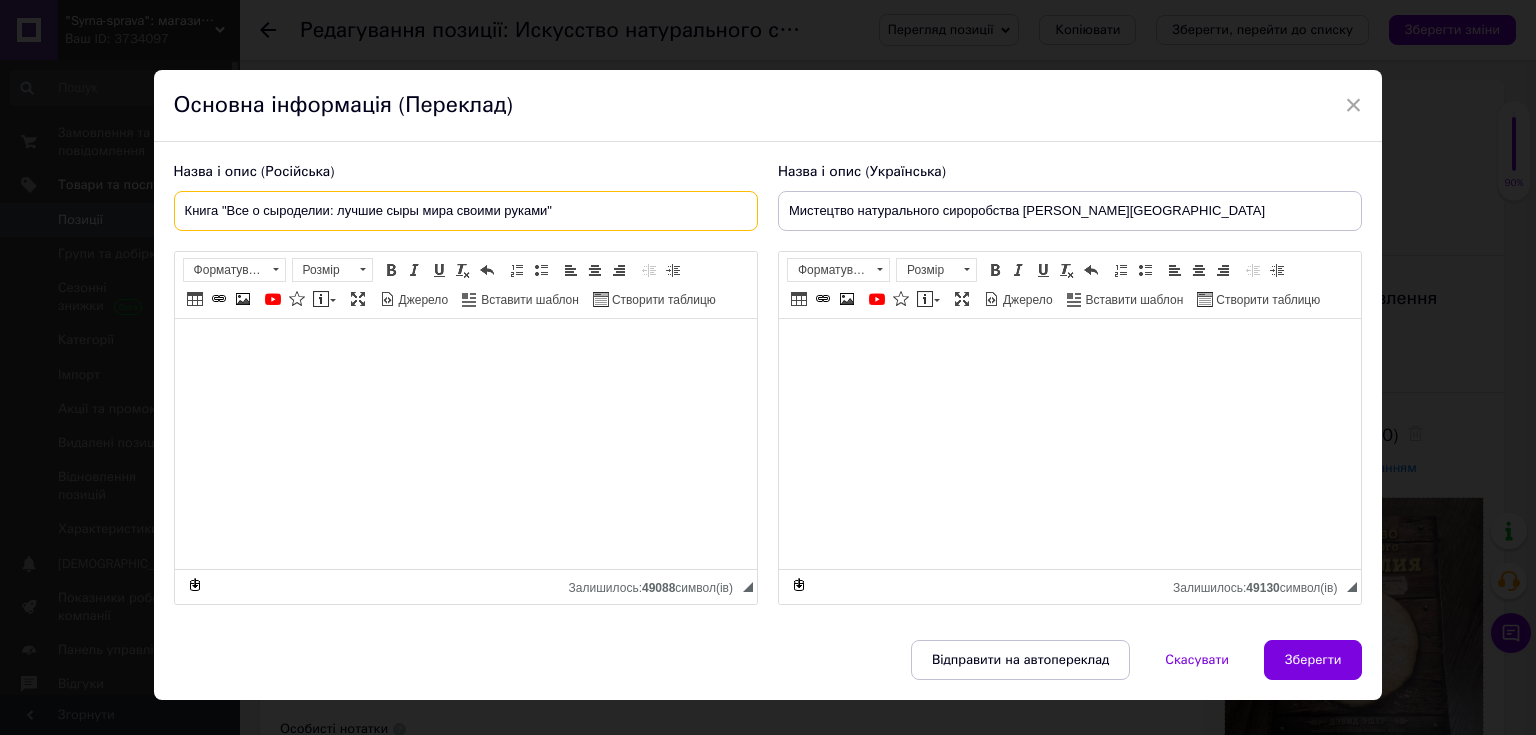 click on "Книга "Все о сыроделии: лучшие сыры мира своими руками"" at bounding box center (466, 211) 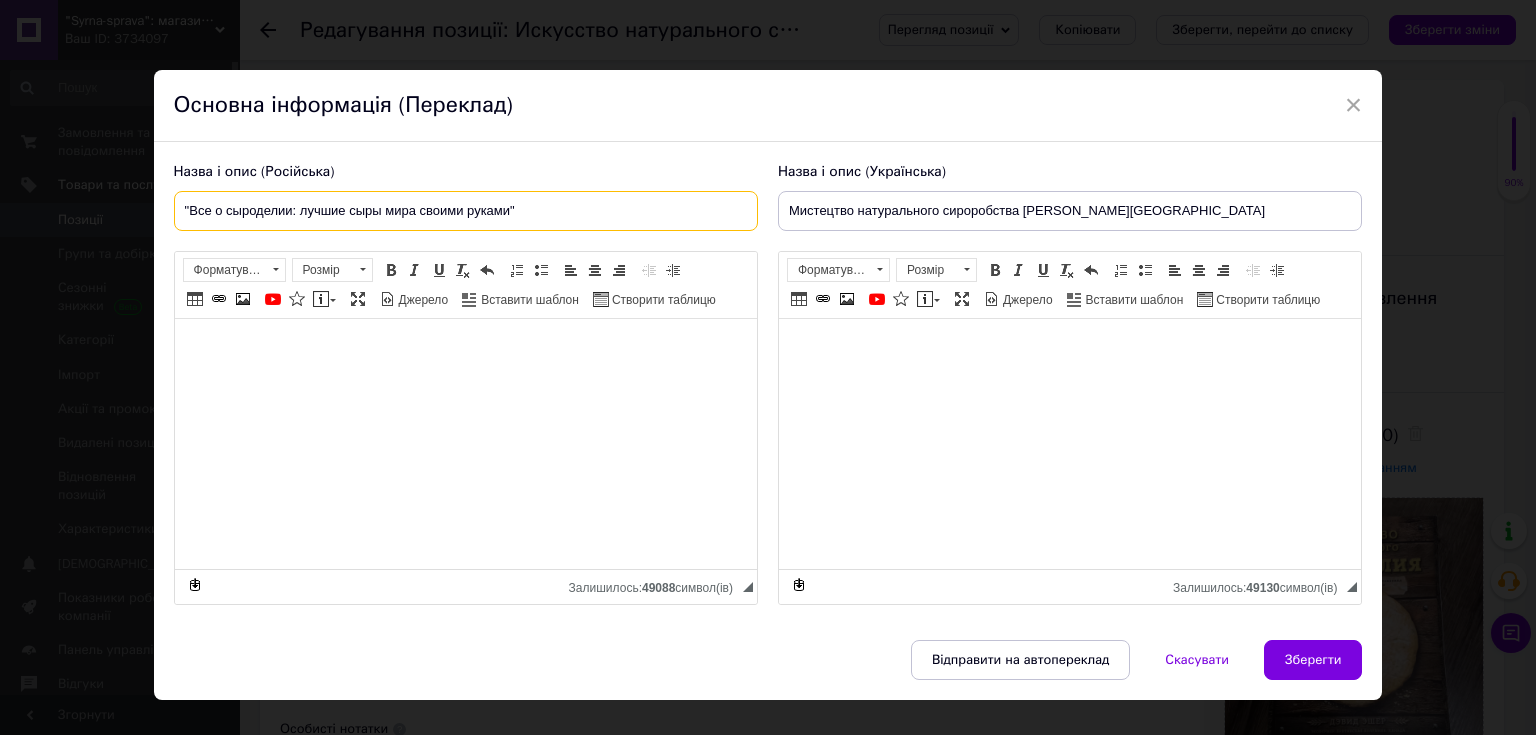 type on ""Все о сыроделии: лучшие сыры мира своими руками"" 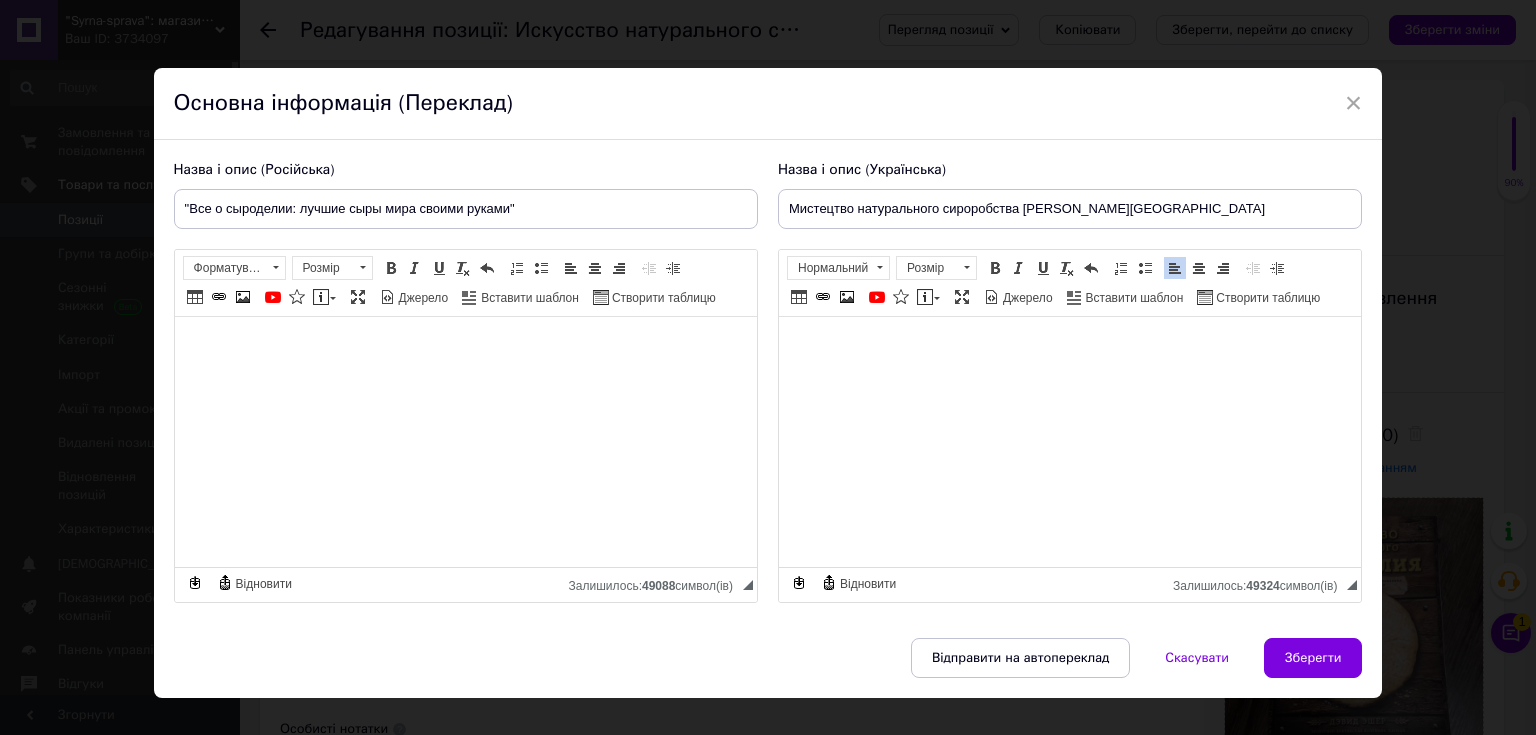 scroll, scrollTop: 0, scrollLeft: 0, axis: both 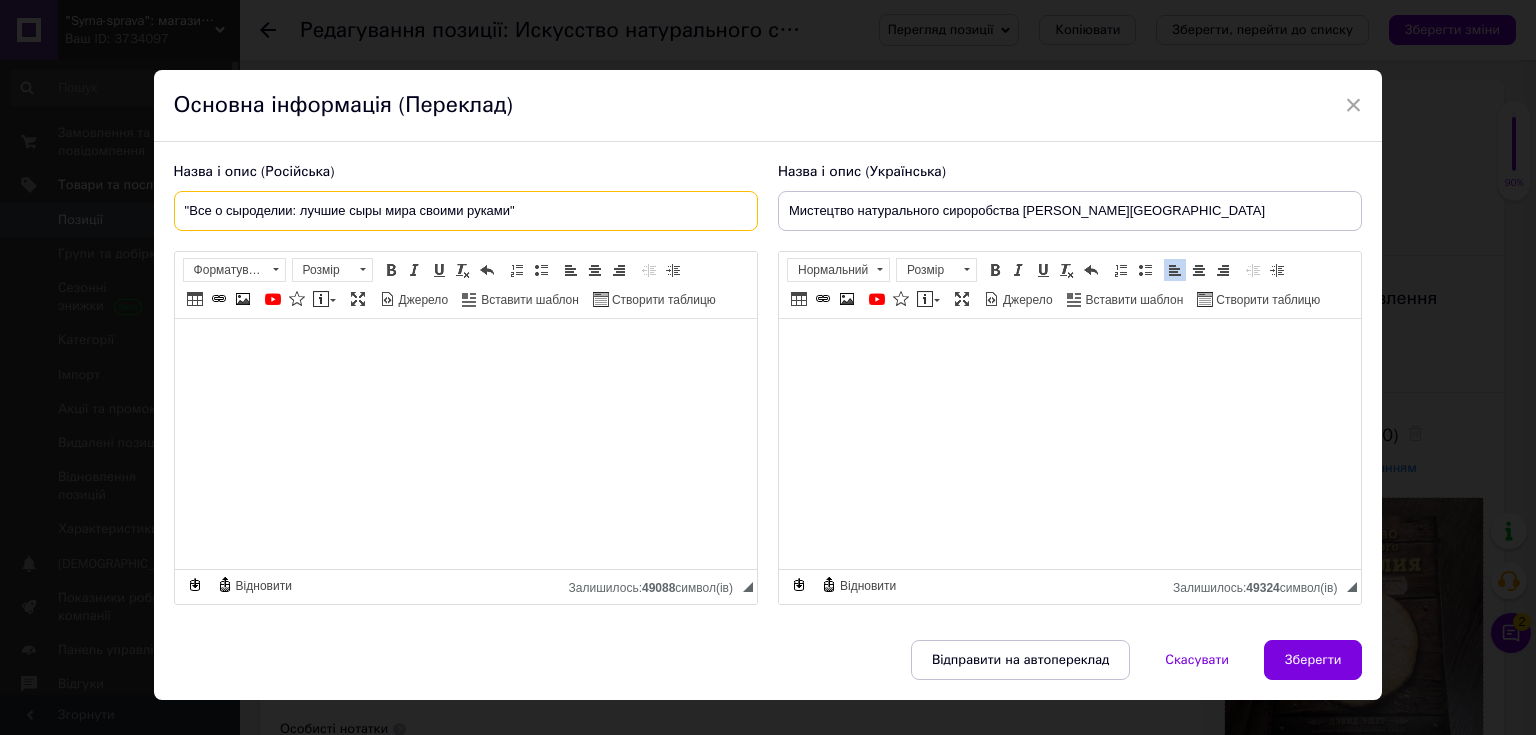 drag, startPoint x: 525, startPoint y: 217, endPoint x: 0, endPoint y: 253, distance: 526.23285 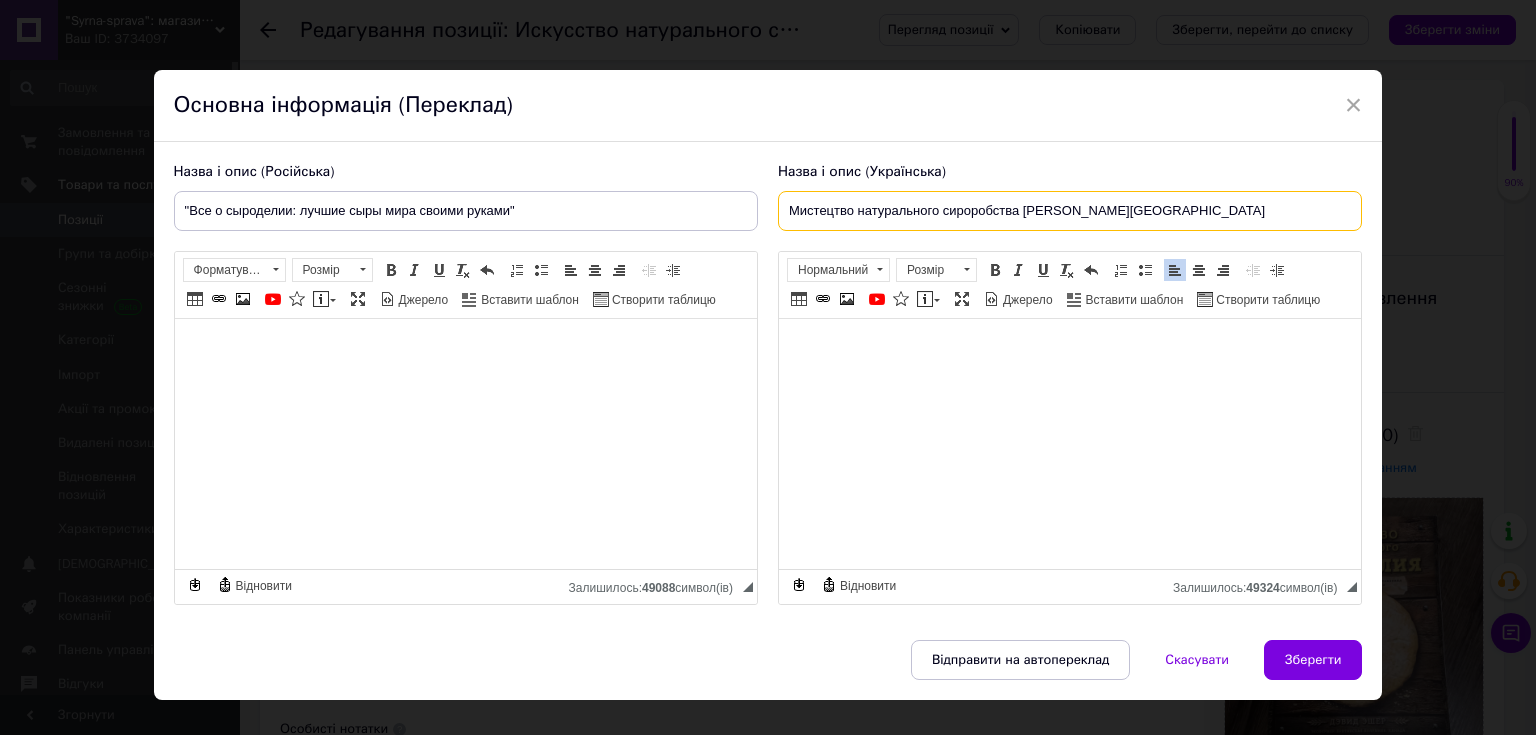 drag, startPoint x: 1108, startPoint y: 210, endPoint x: 756, endPoint y: 213, distance: 352.0128 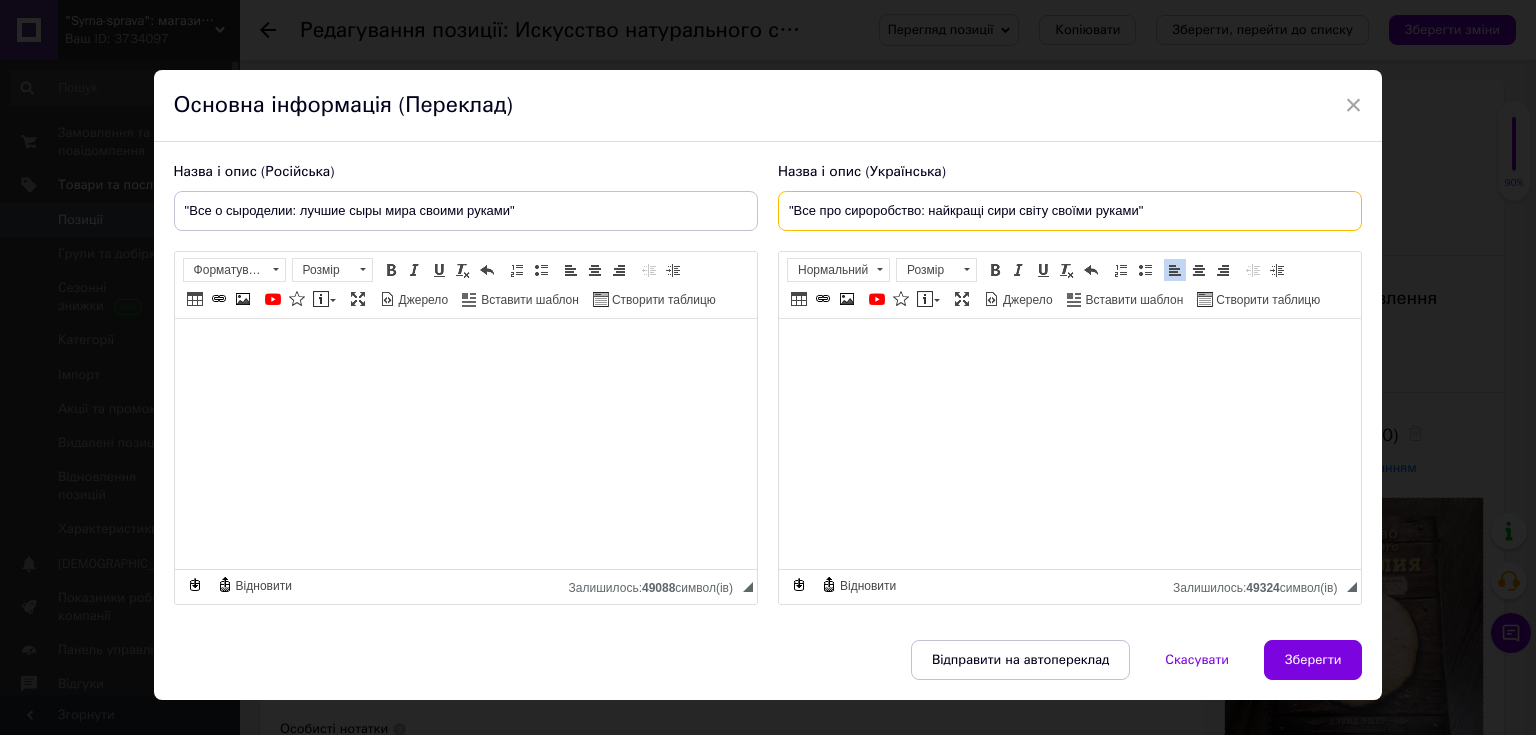 type on ""Все про сироробство: найкращі сири світу своїми руками"" 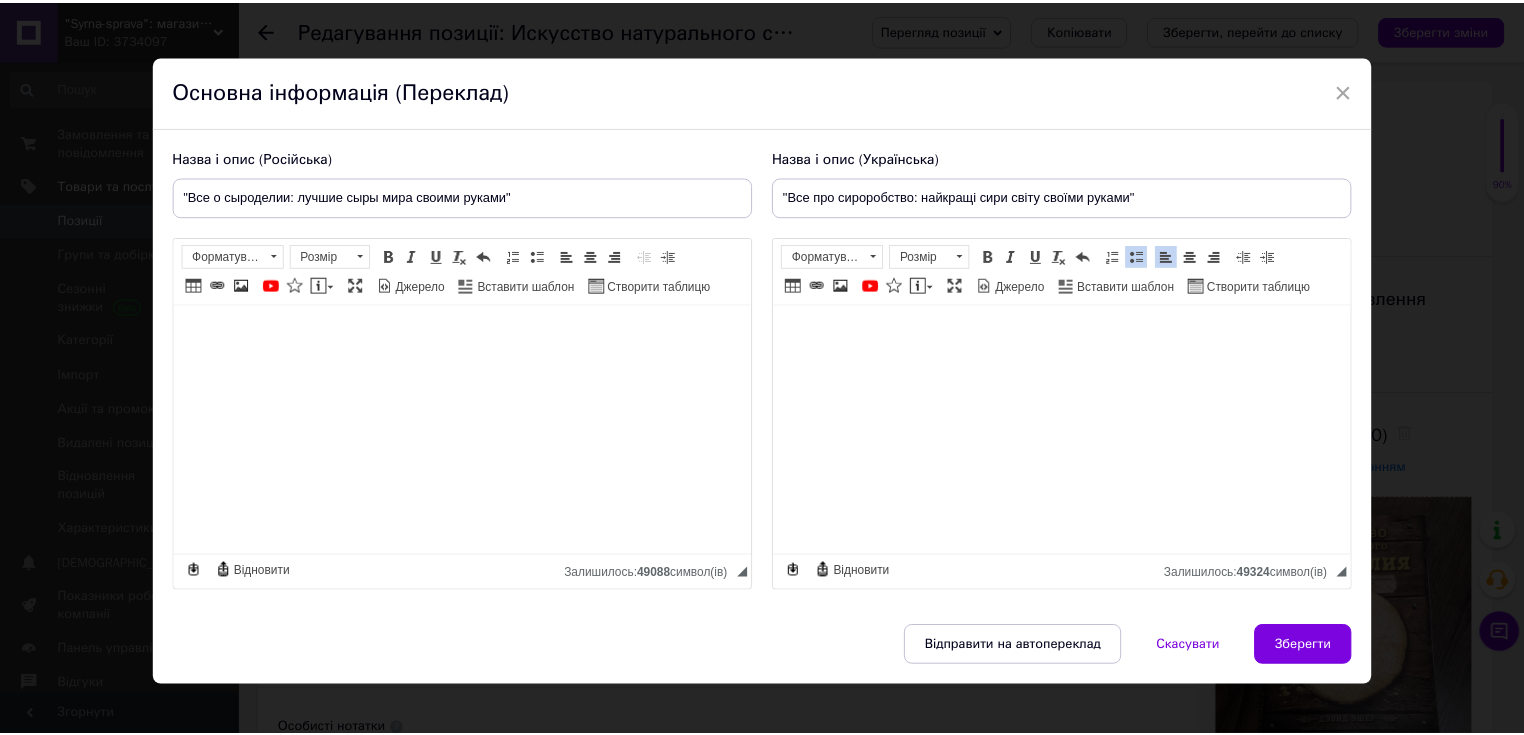 scroll, scrollTop: 32, scrollLeft: 0, axis: vertical 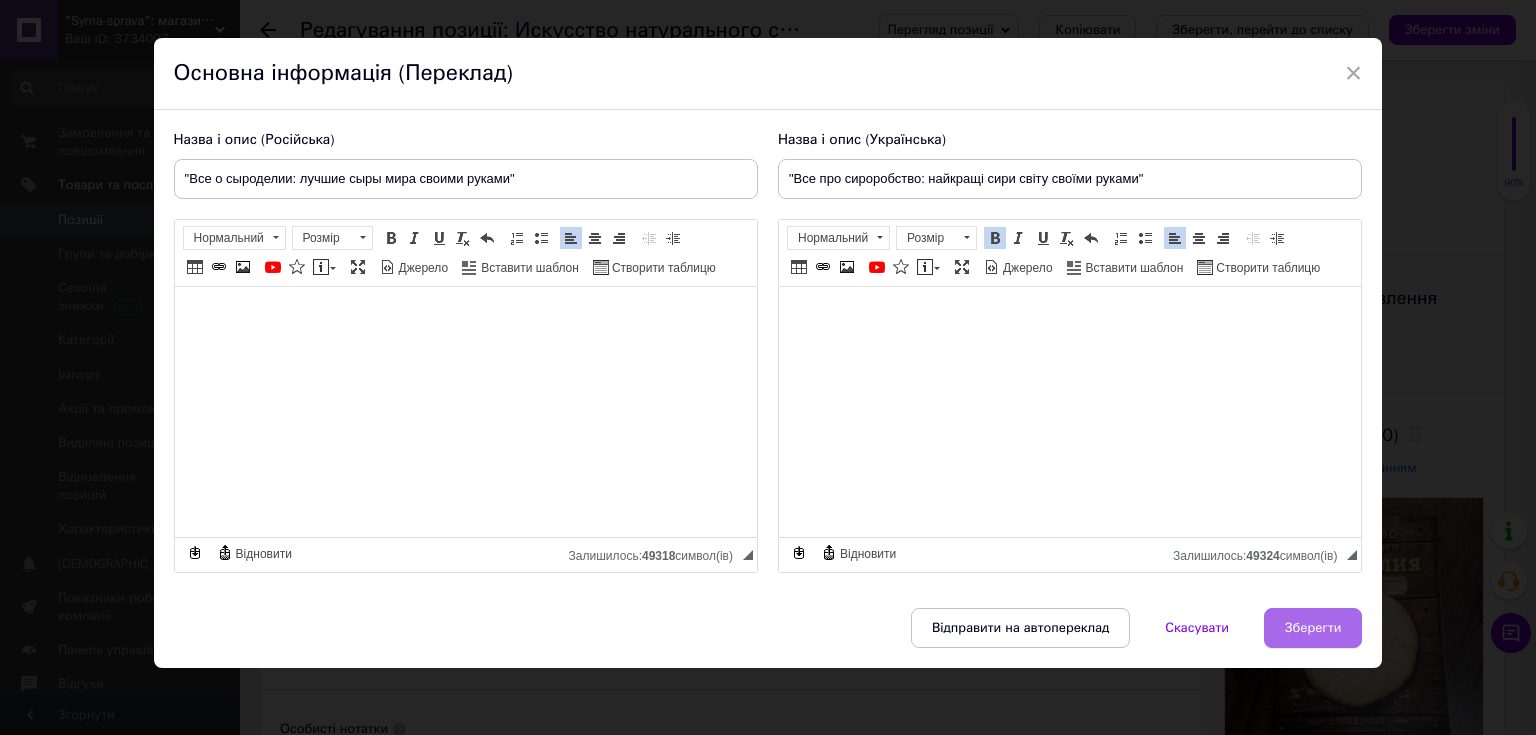 click on "Зберегти" at bounding box center [1313, 628] 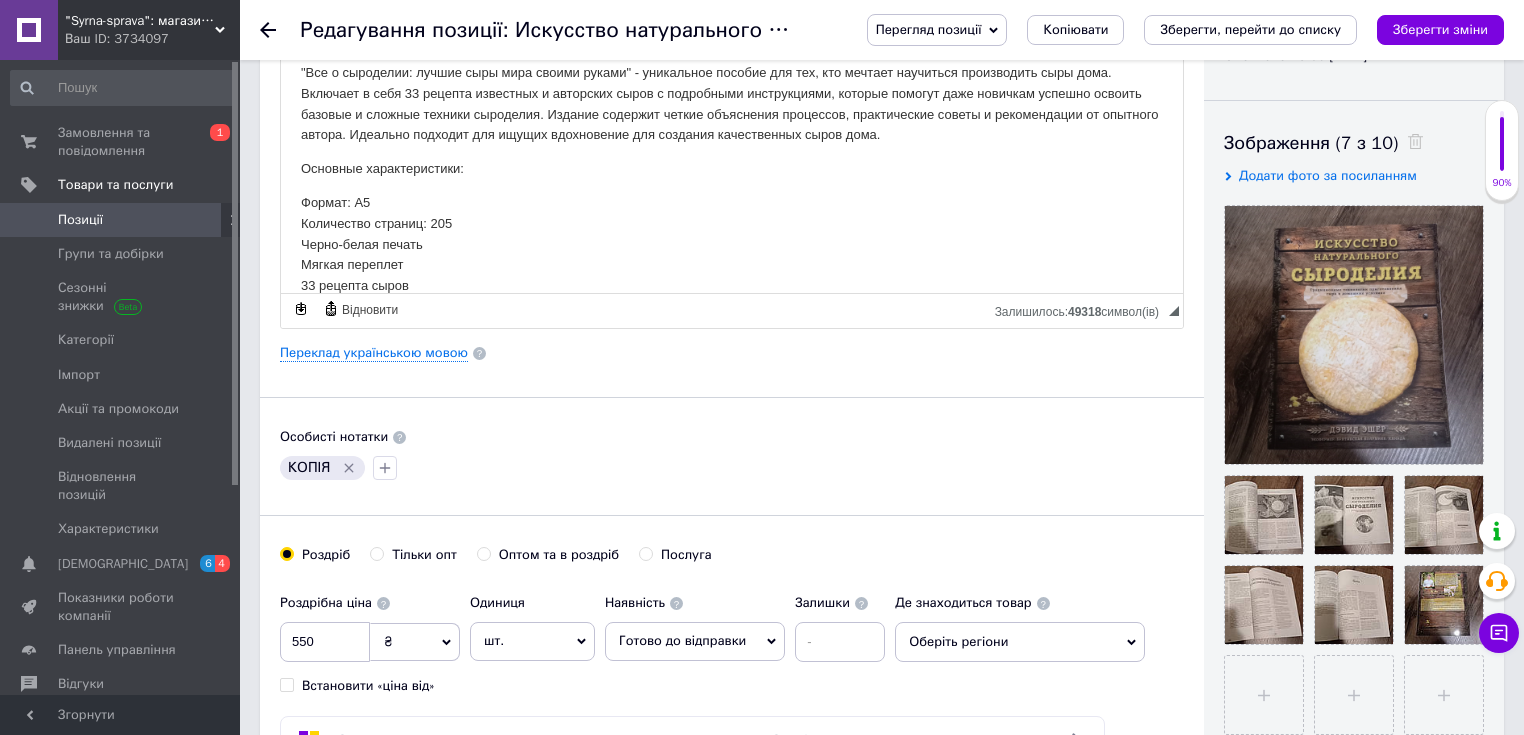 scroll, scrollTop: 400, scrollLeft: 0, axis: vertical 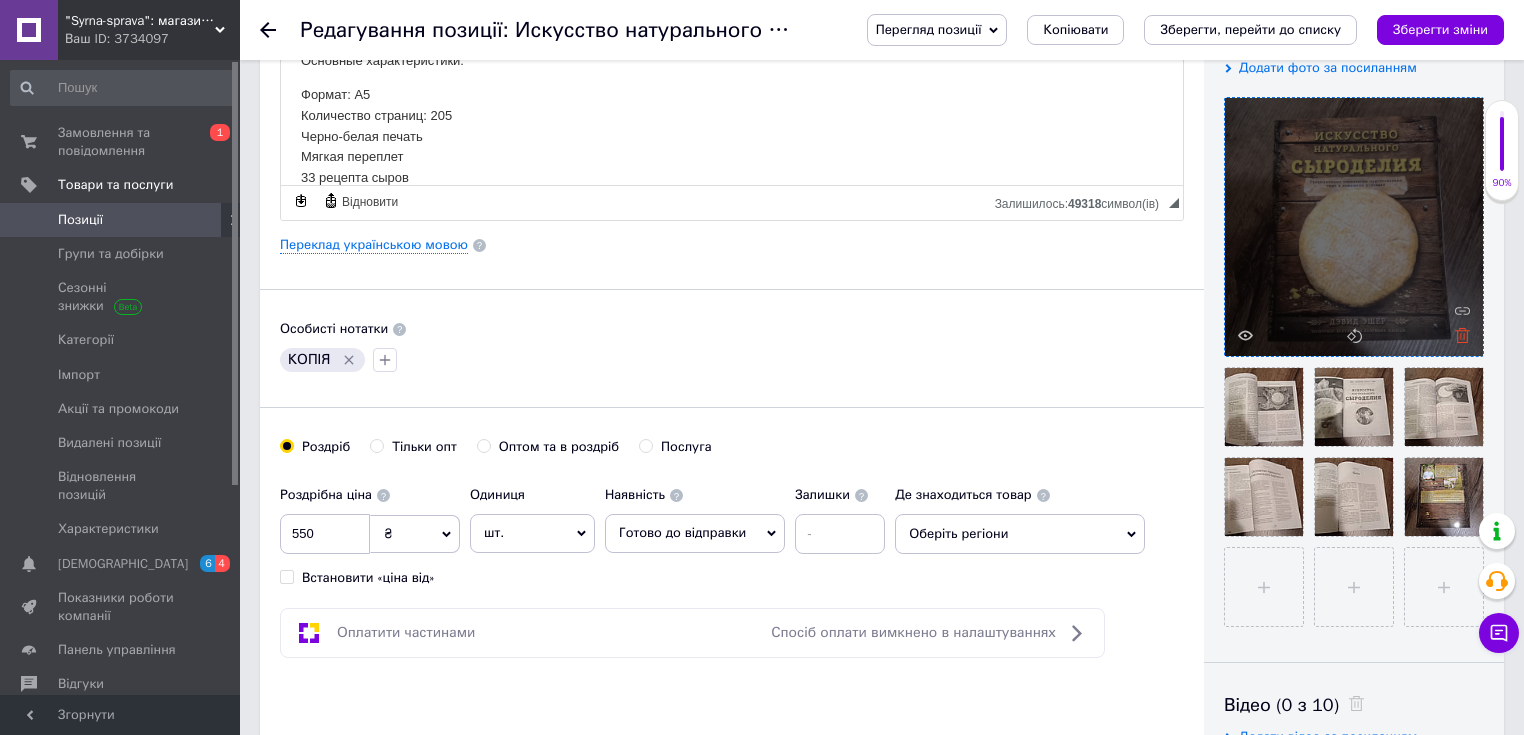click 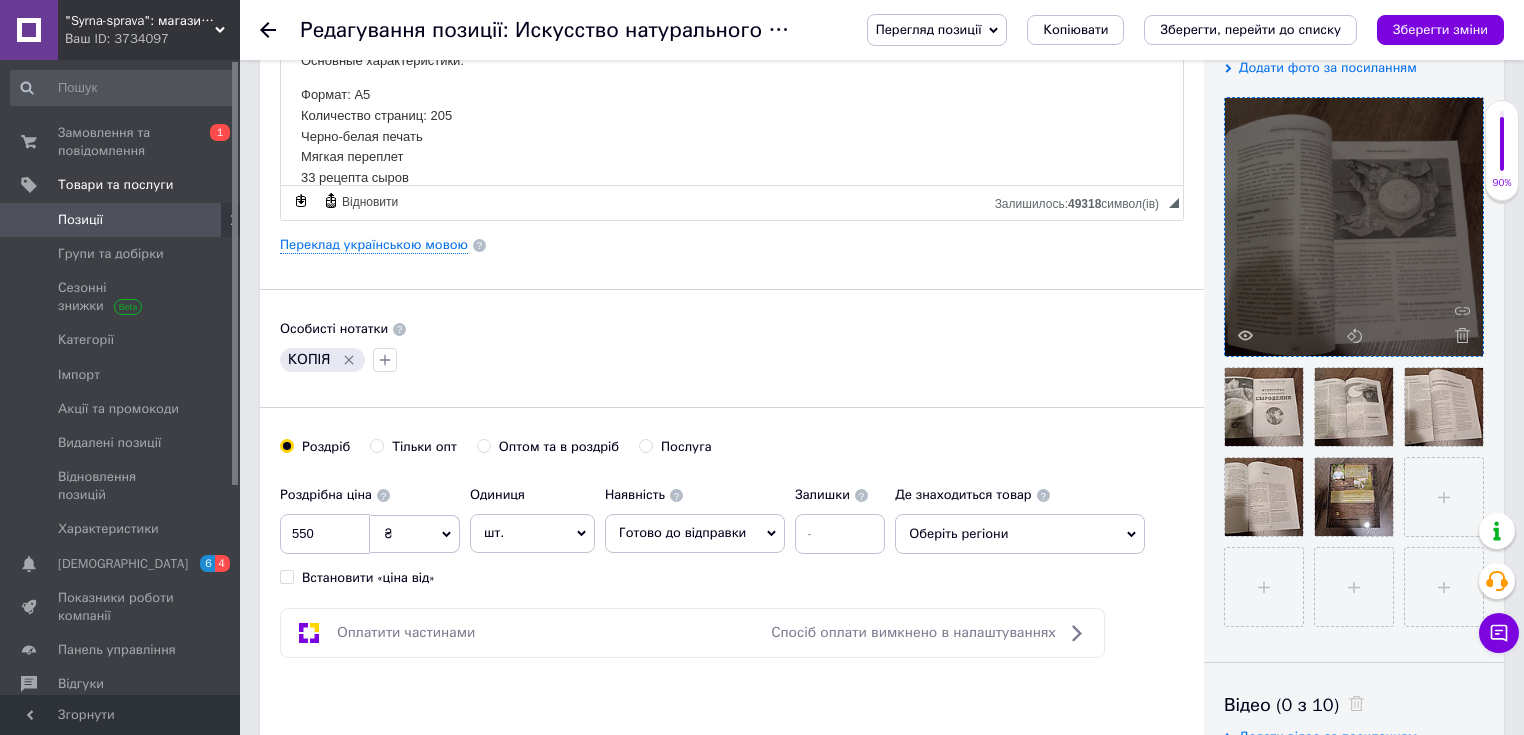 click 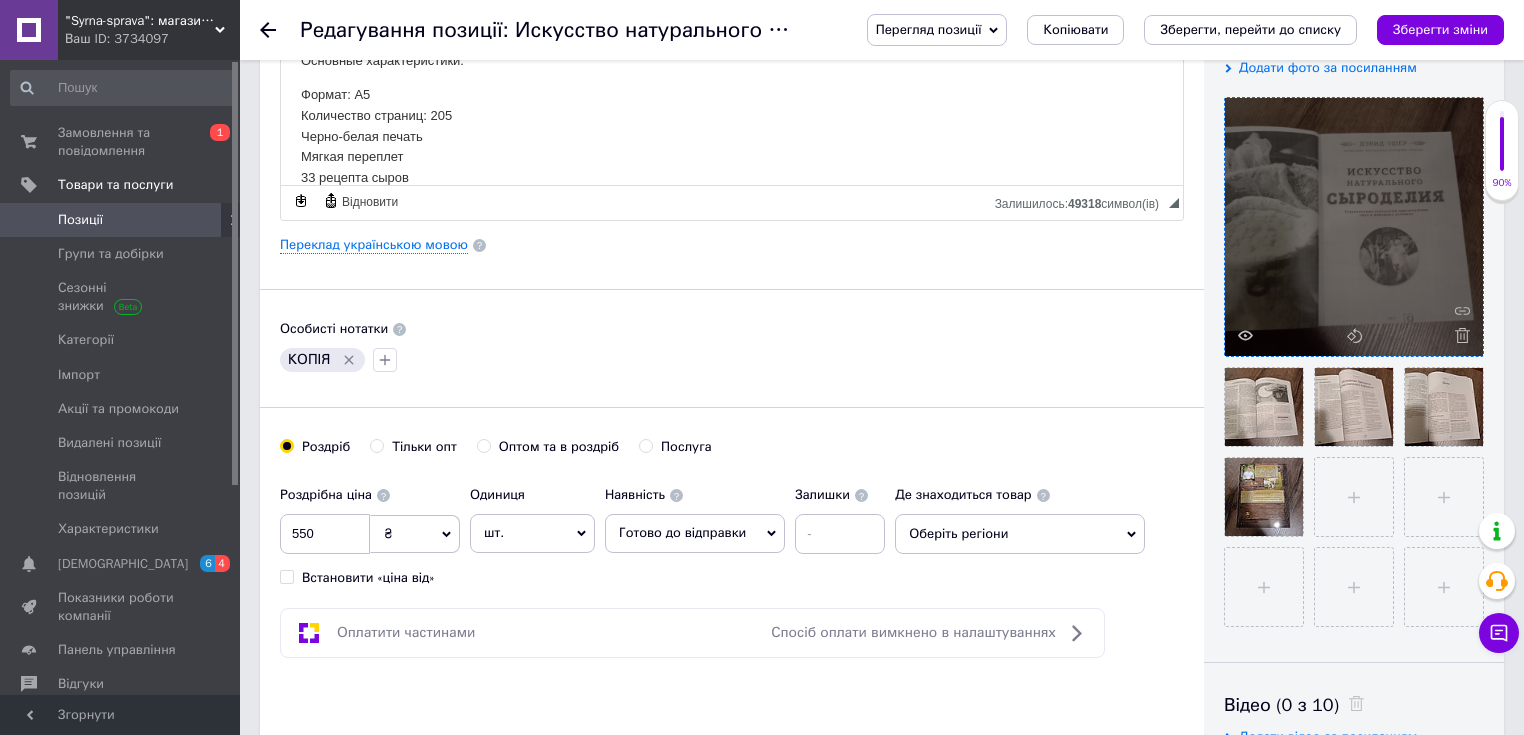 click 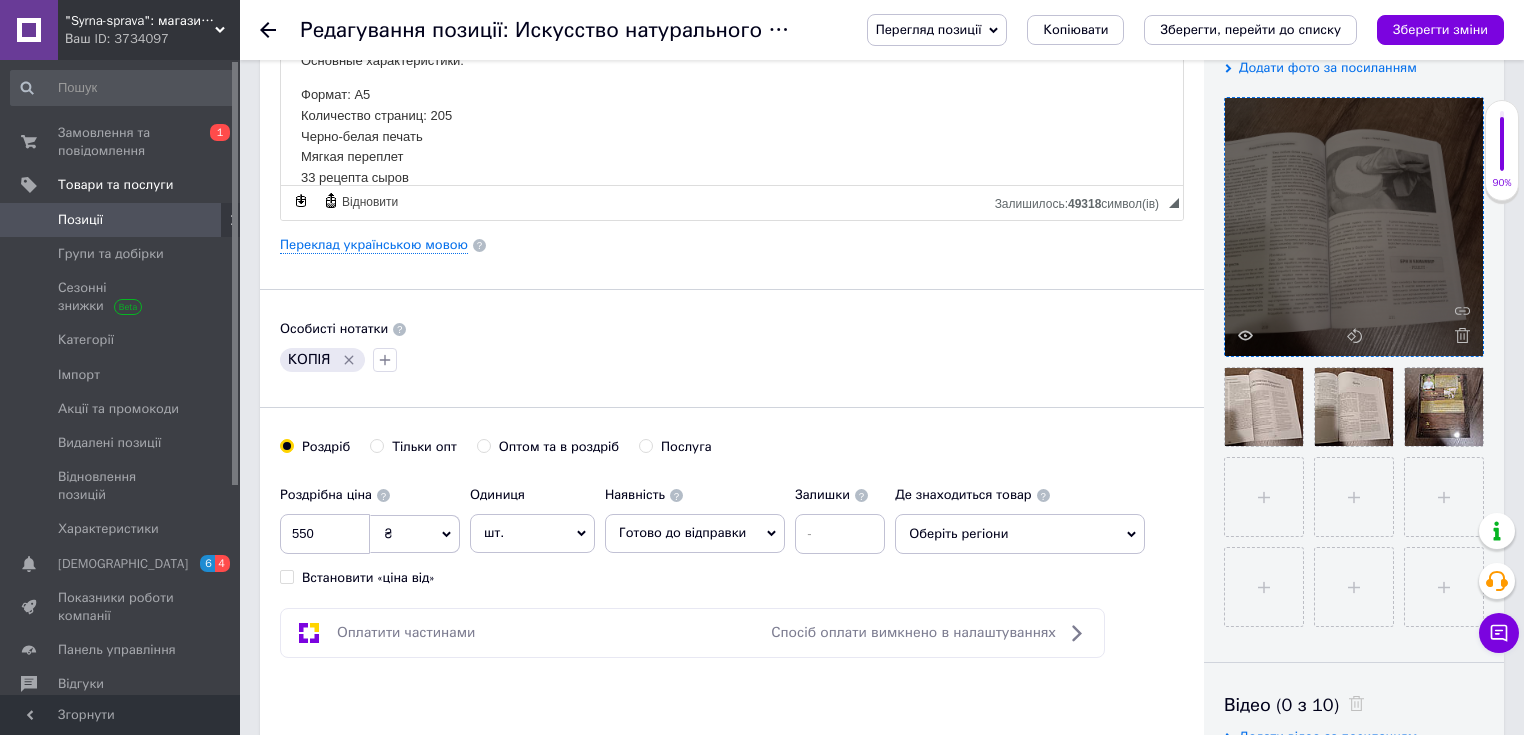 click 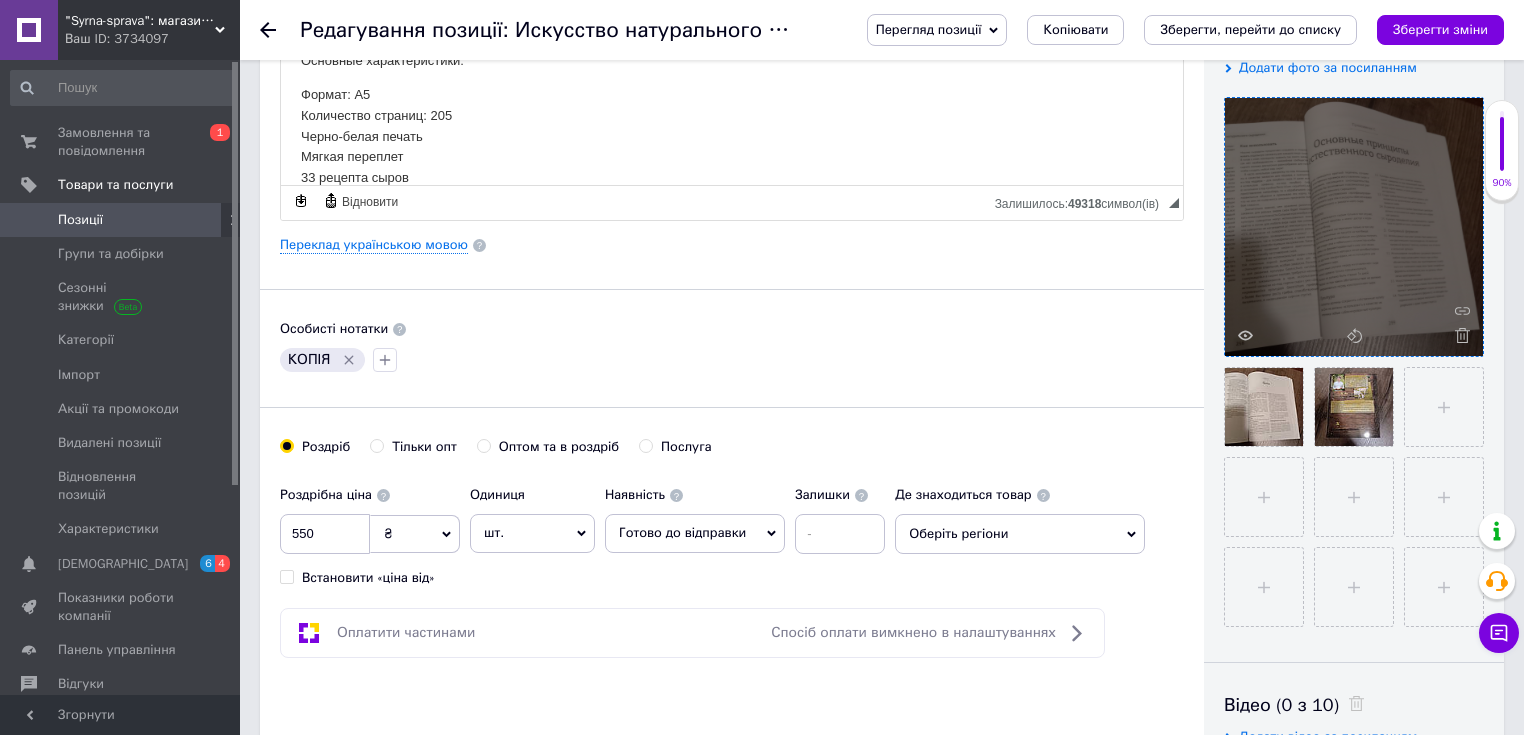 click 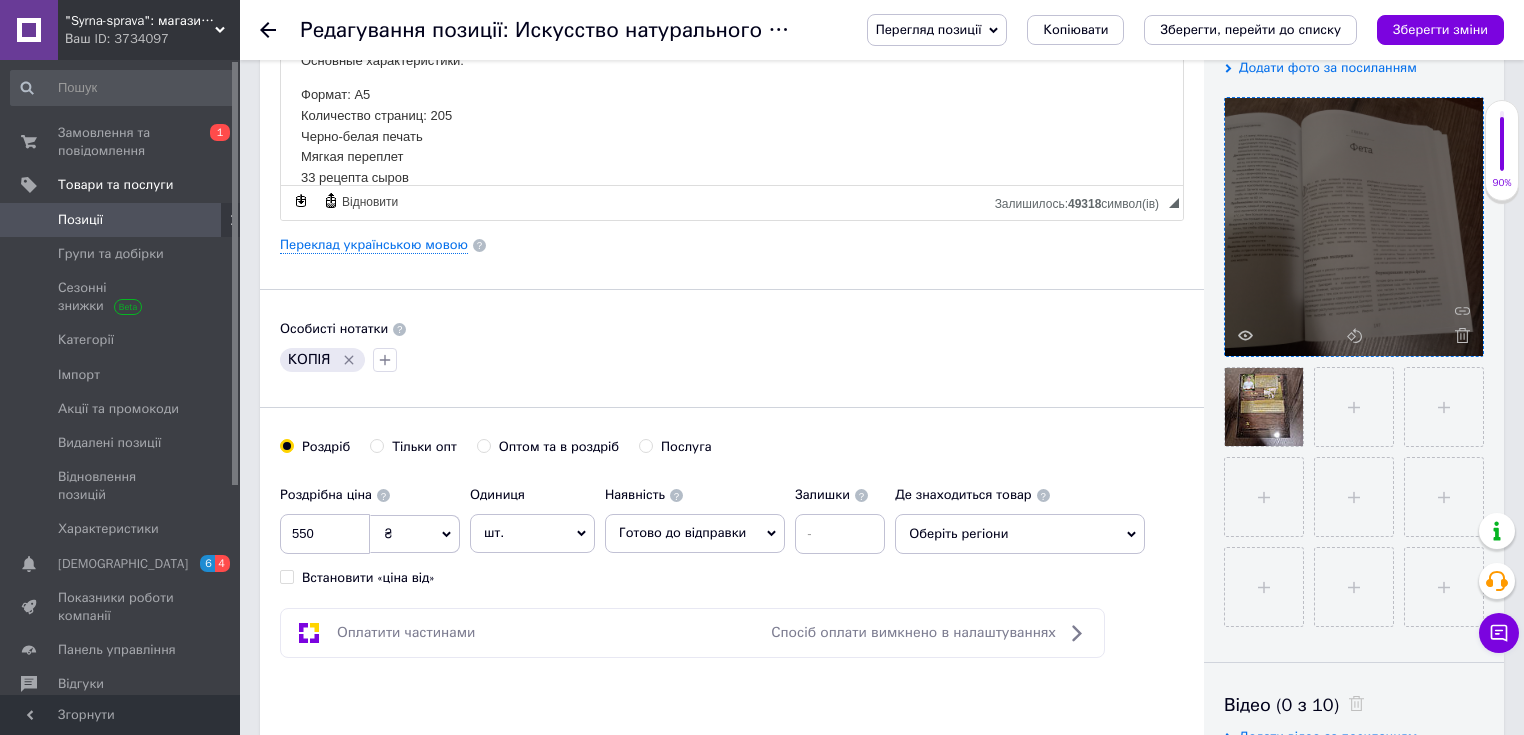 click 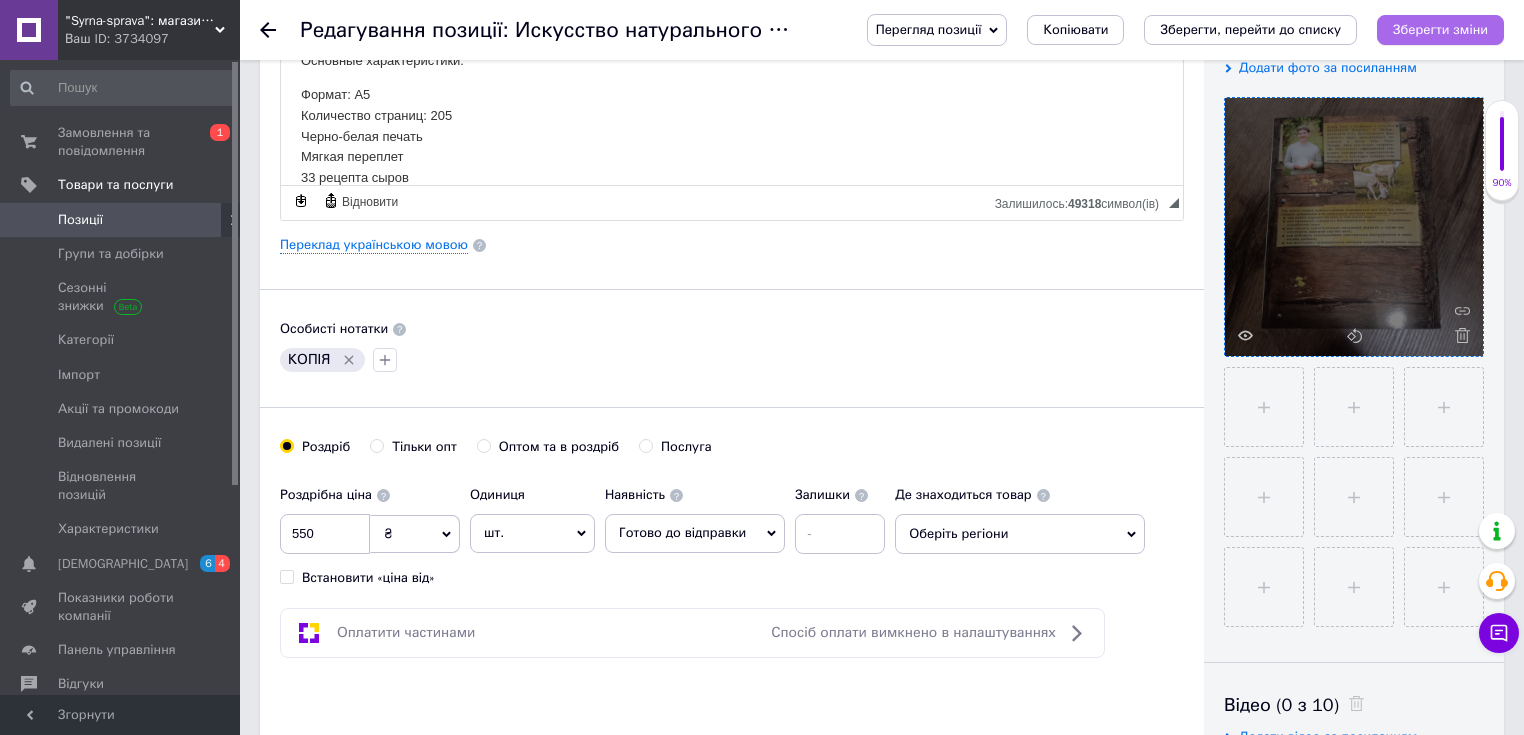click on "Зберегти зміни" at bounding box center [1440, 29] 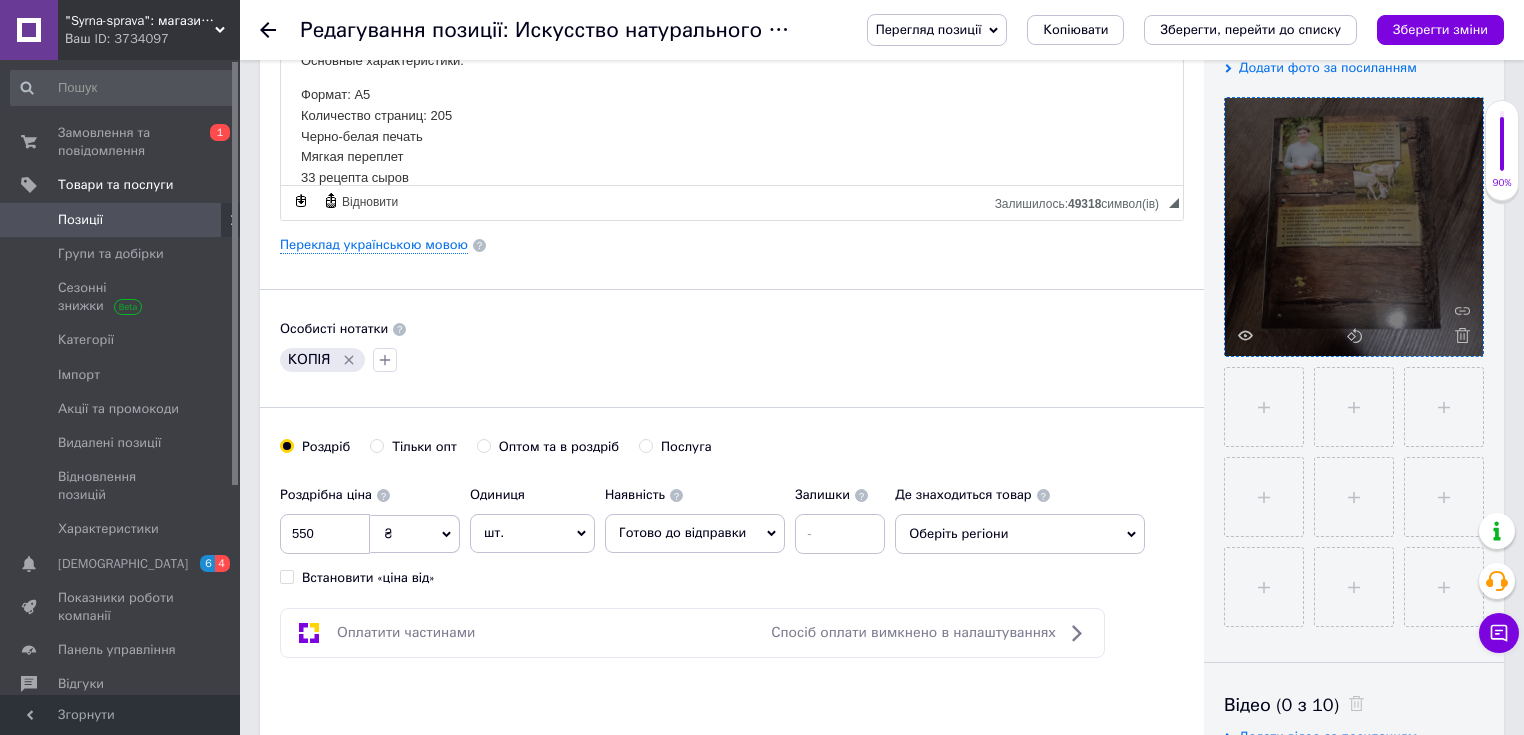 scroll, scrollTop: 0, scrollLeft: 0, axis: both 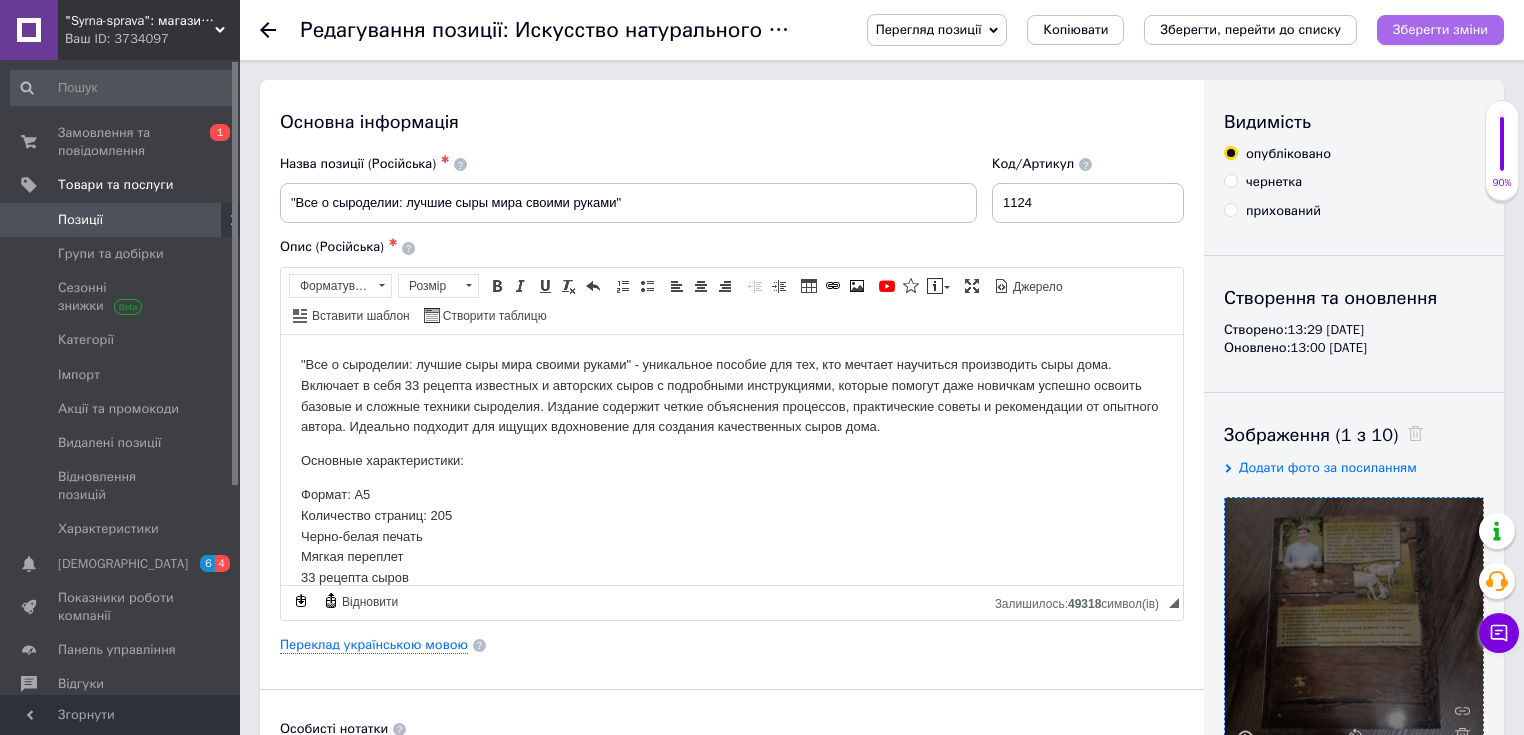 click on "Зберегти зміни" at bounding box center [1440, 29] 